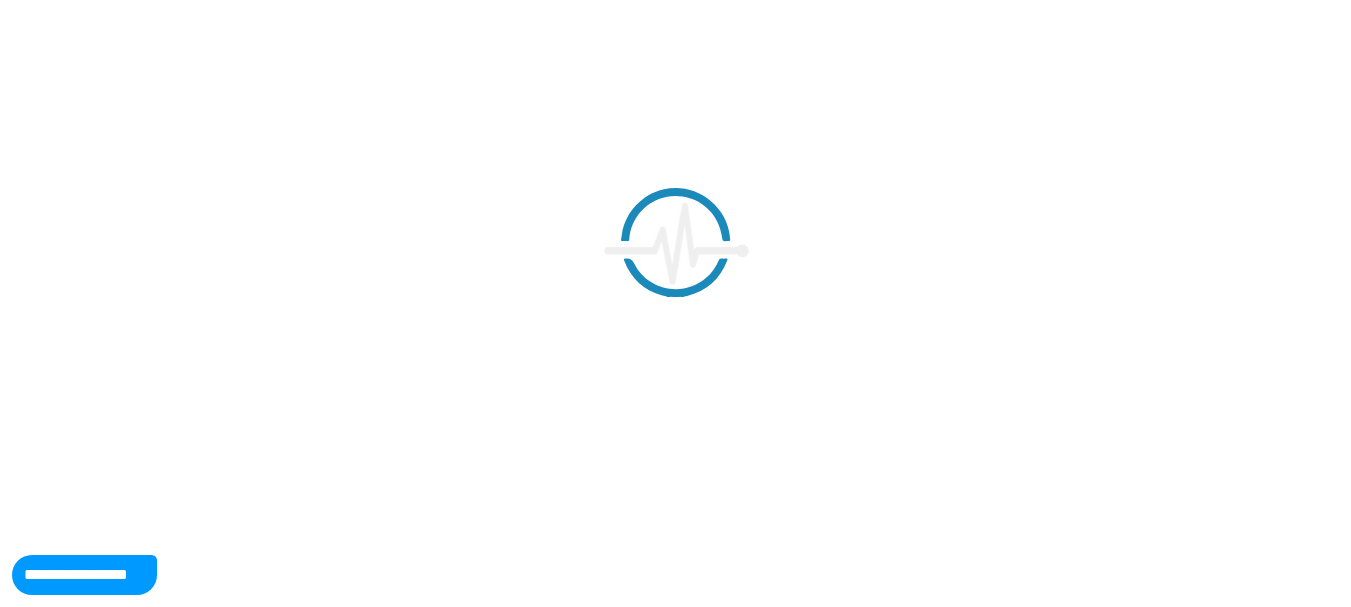 scroll, scrollTop: 0, scrollLeft: 0, axis: both 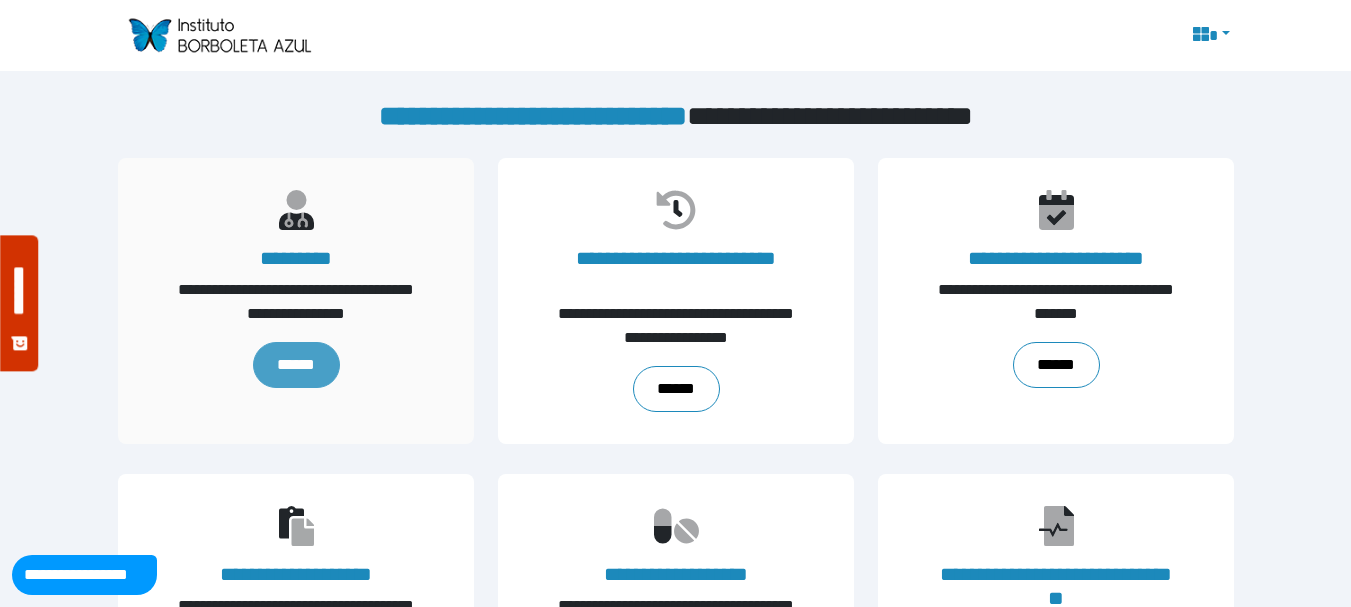 click on "******" at bounding box center [295, 365] 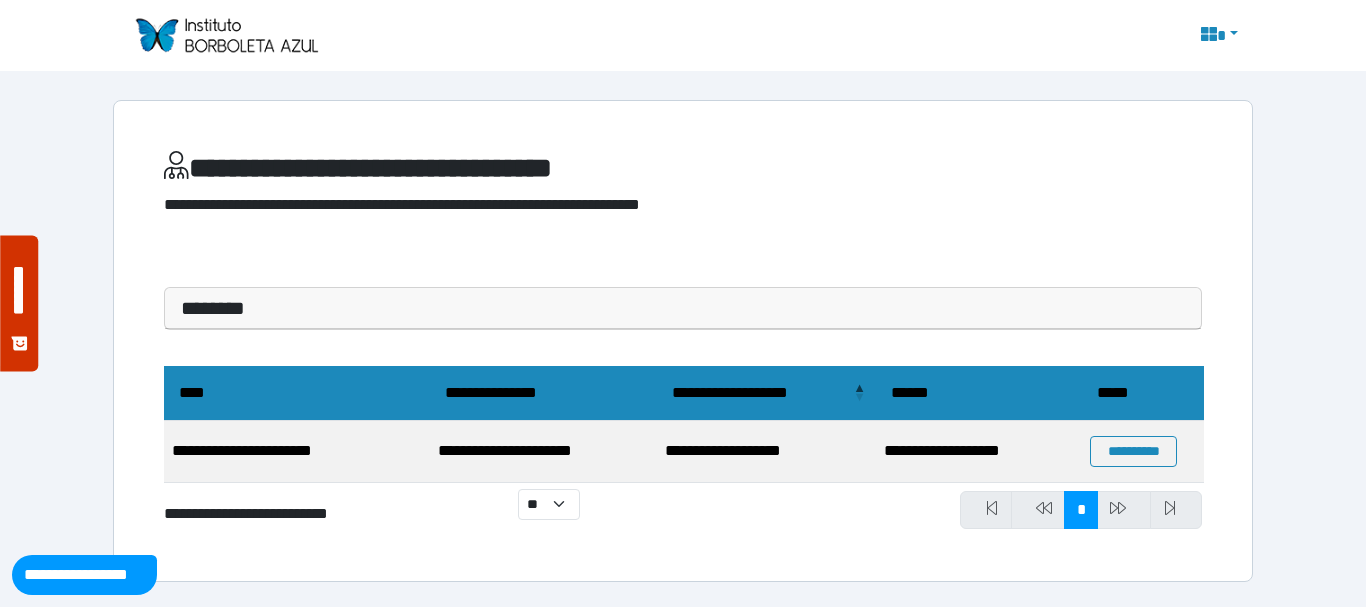 scroll, scrollTop: 0, scrollLeft: 0, axis: both 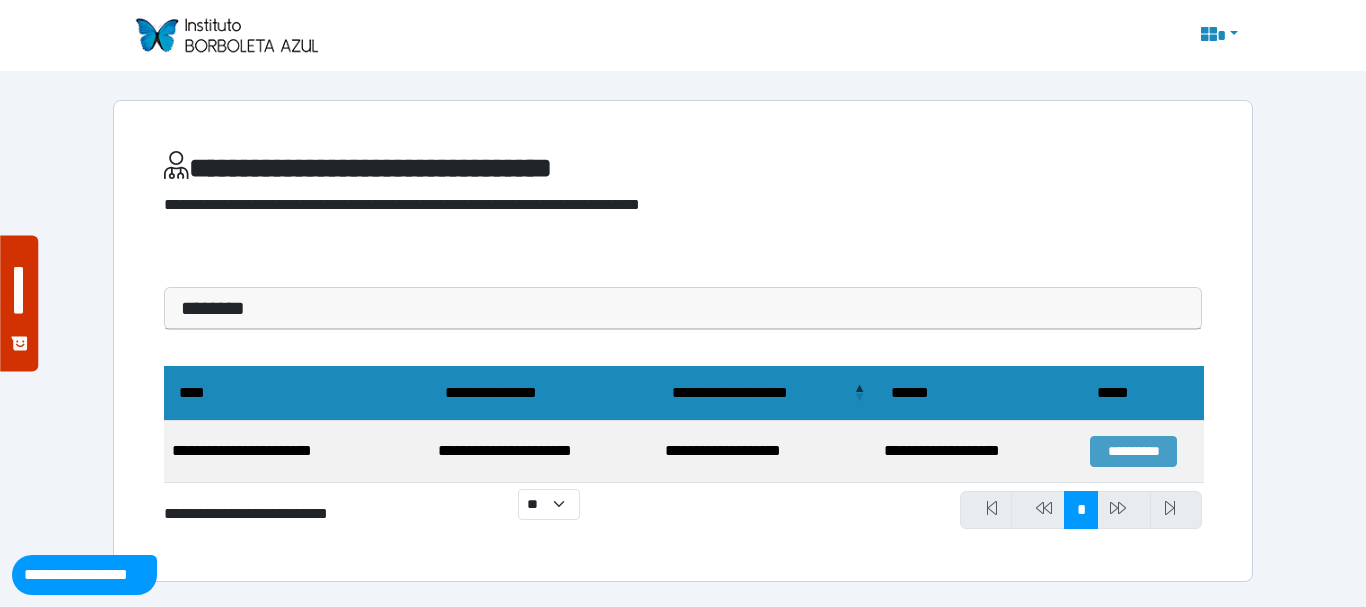 click on "**********" at bounding box center (1133, 451) 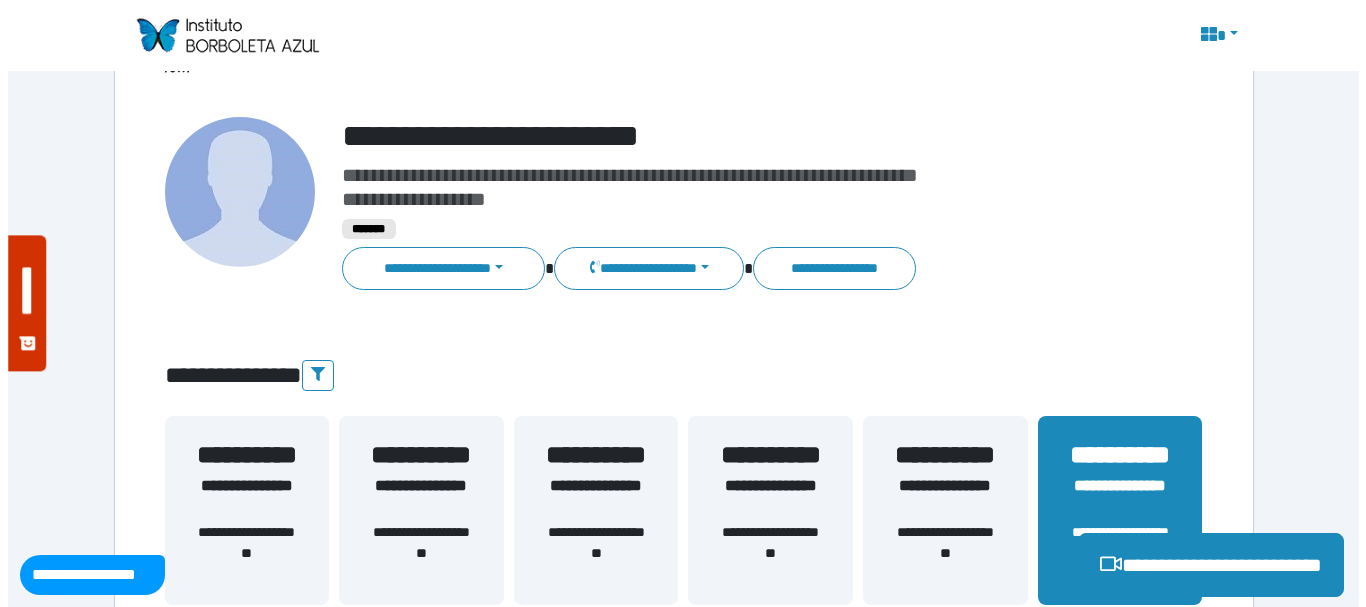 scroll, scrollTop: 104, scrollLeft: 0, axis: vertical 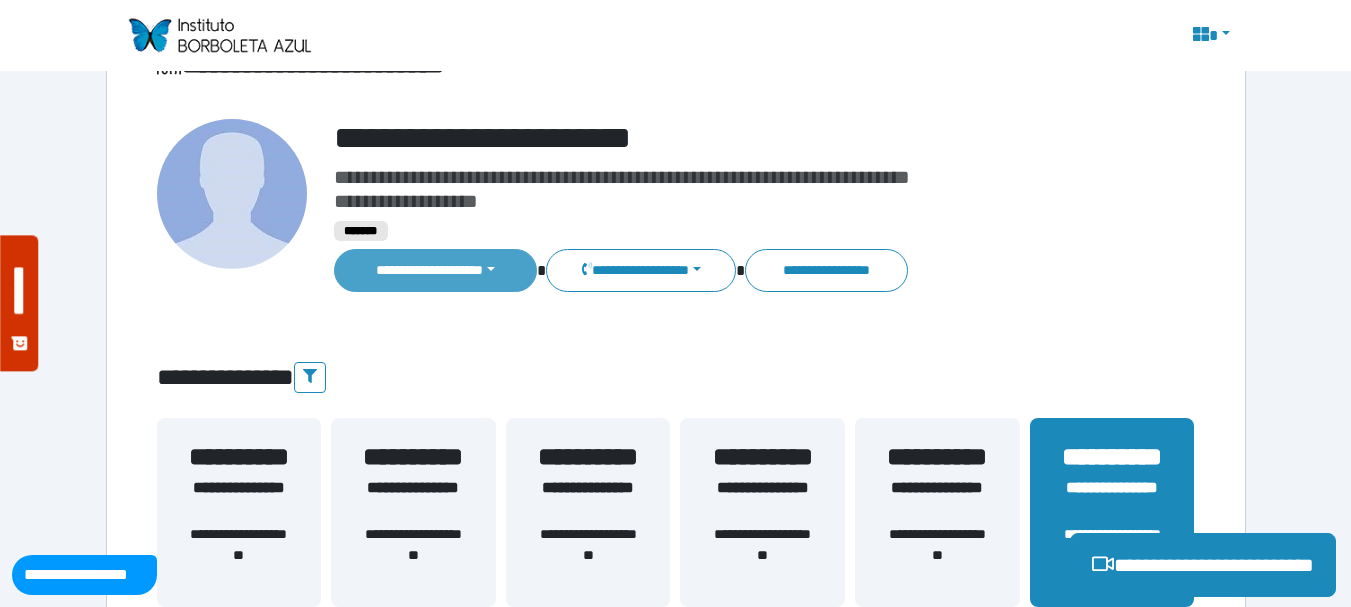 click on "**********" at bounding box center [436, 270] 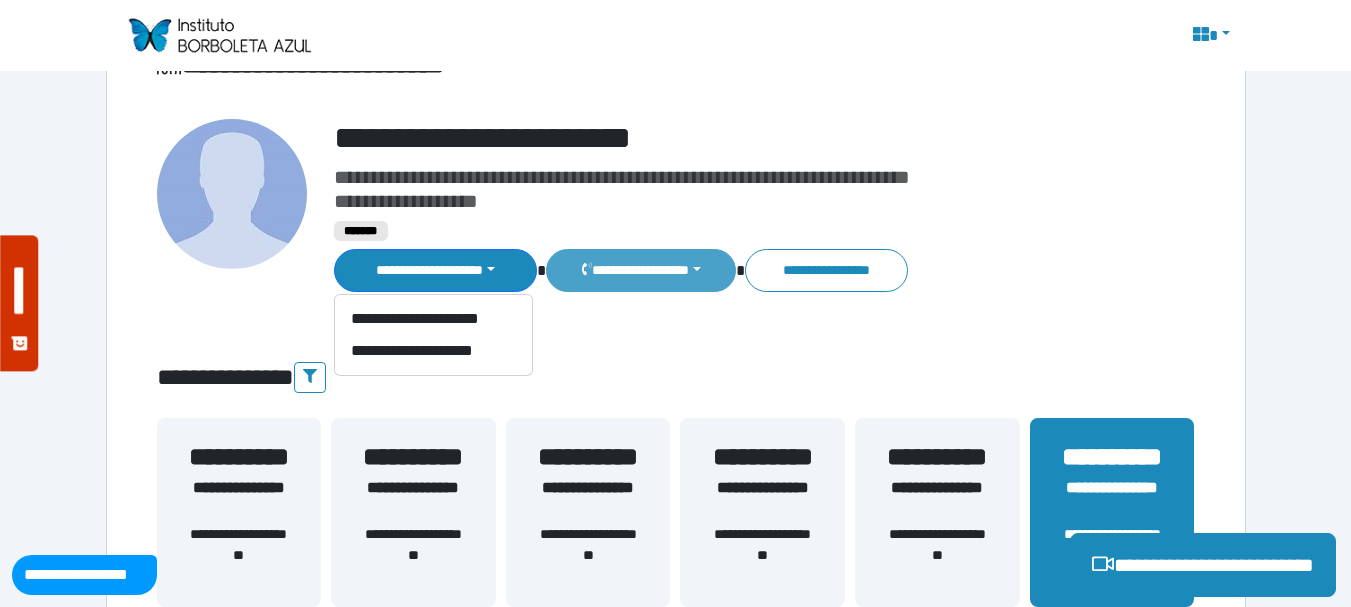 click on "**********" at bounding box center (640, 270) 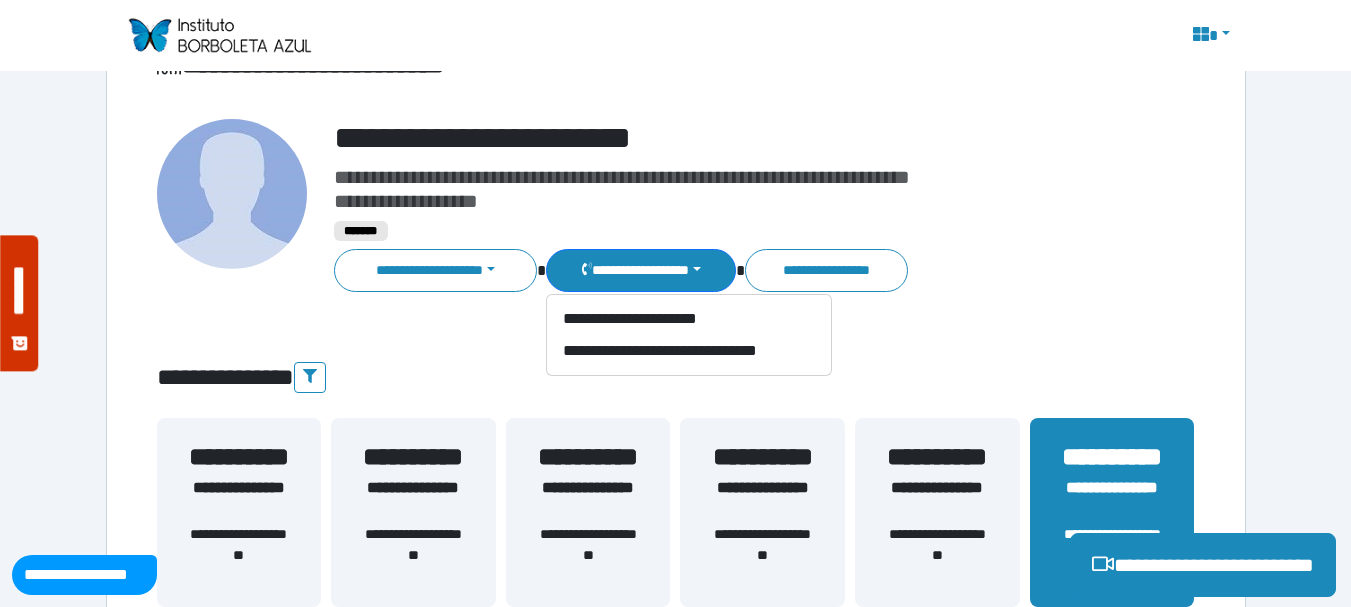 click on "**********" at bounding box center [622, 177] 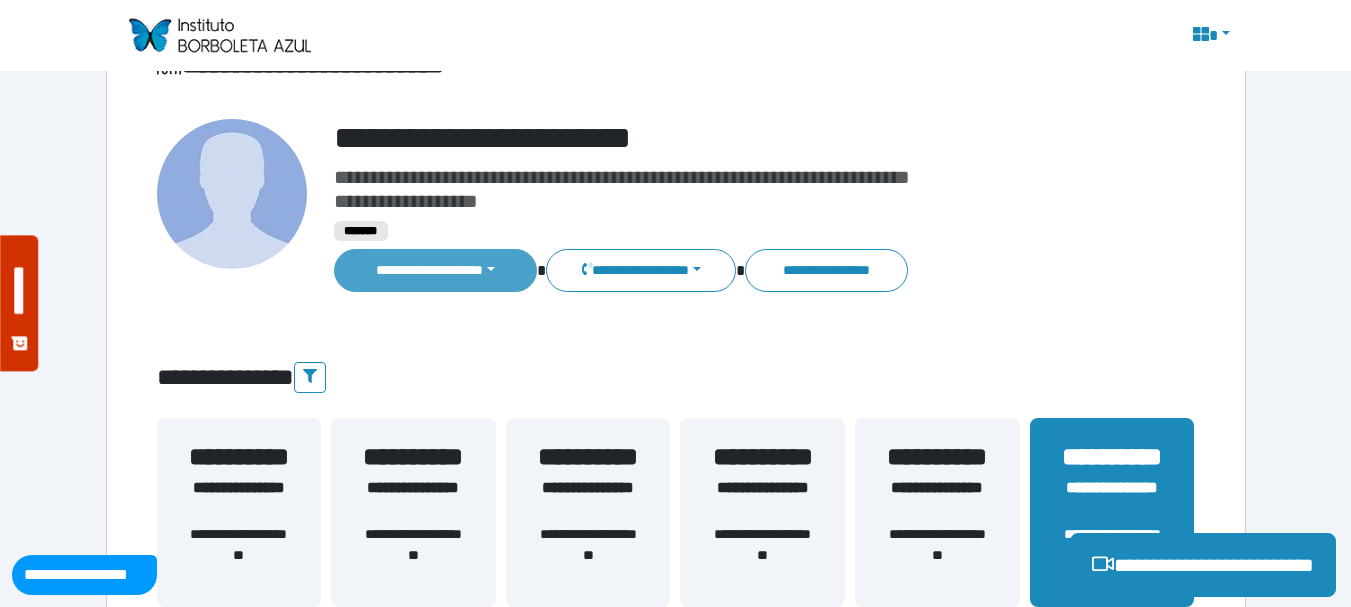 click on "**********" at bounding box center [436, 270] 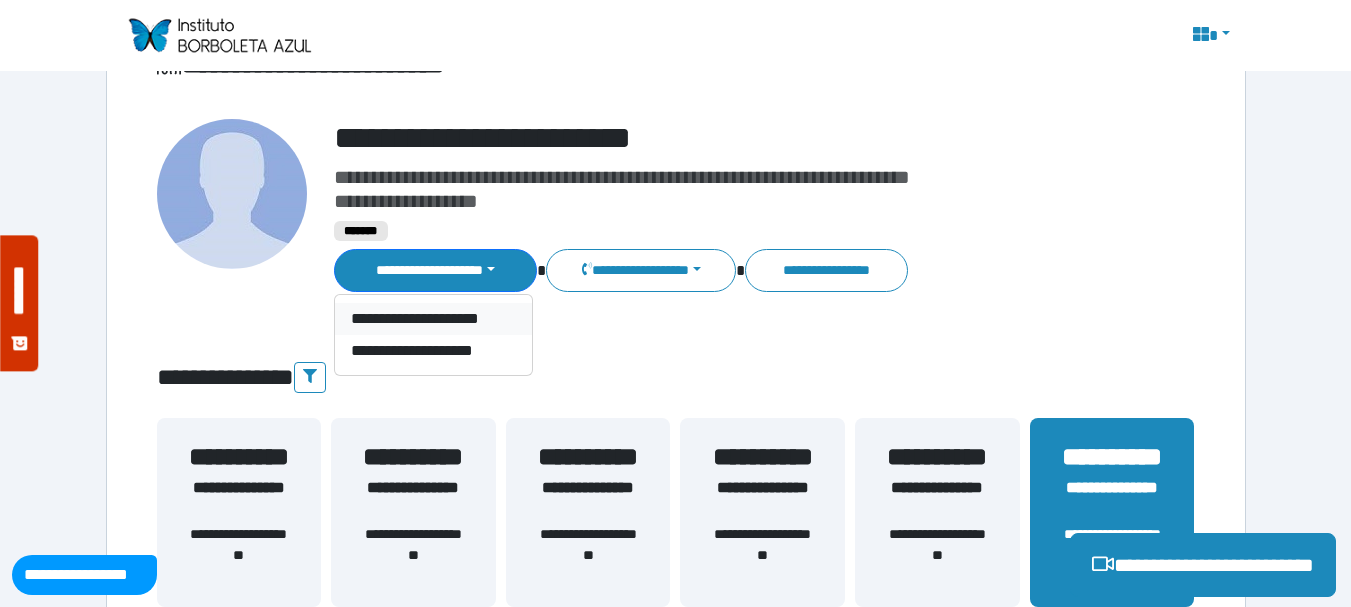 click on "**********" at bounding box center [433, 319] 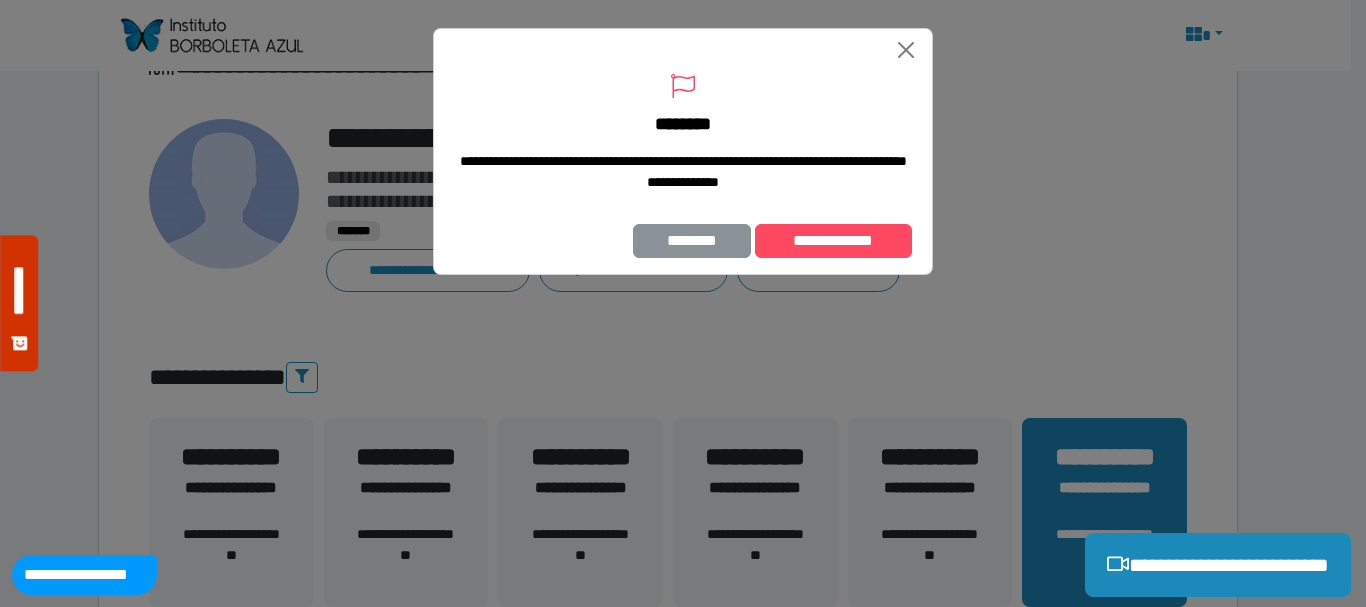 click on "********" at bounding box center [692, 241] 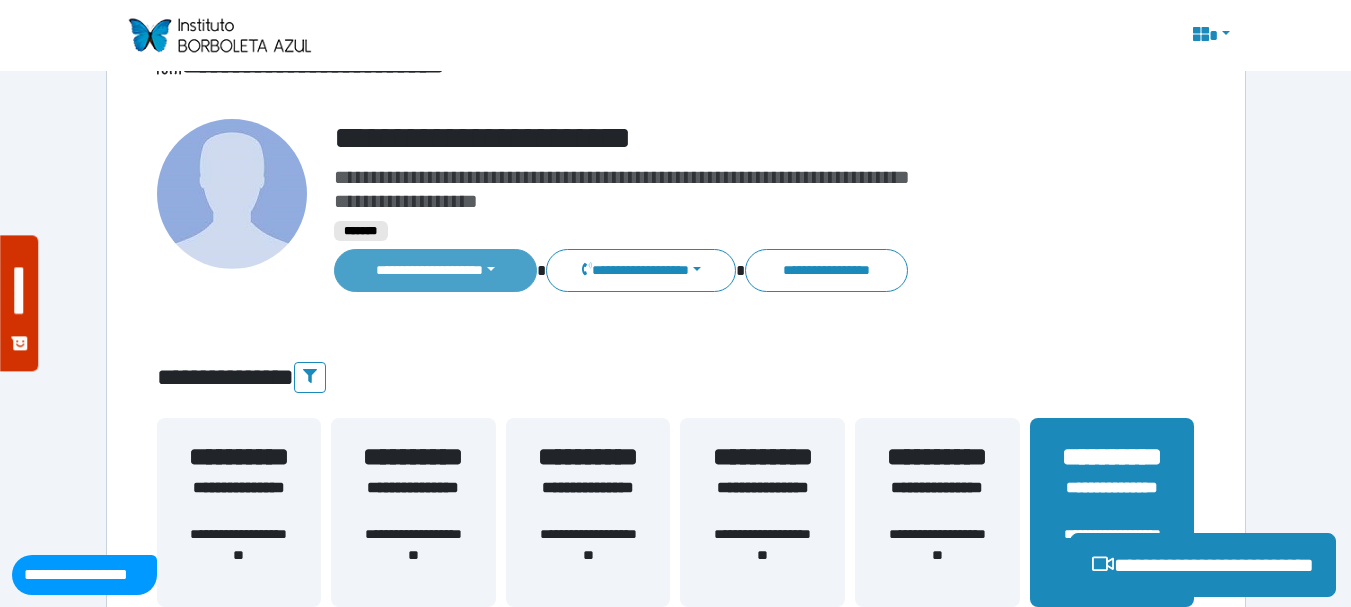 click on "**********" at bounding box center (436, 270) 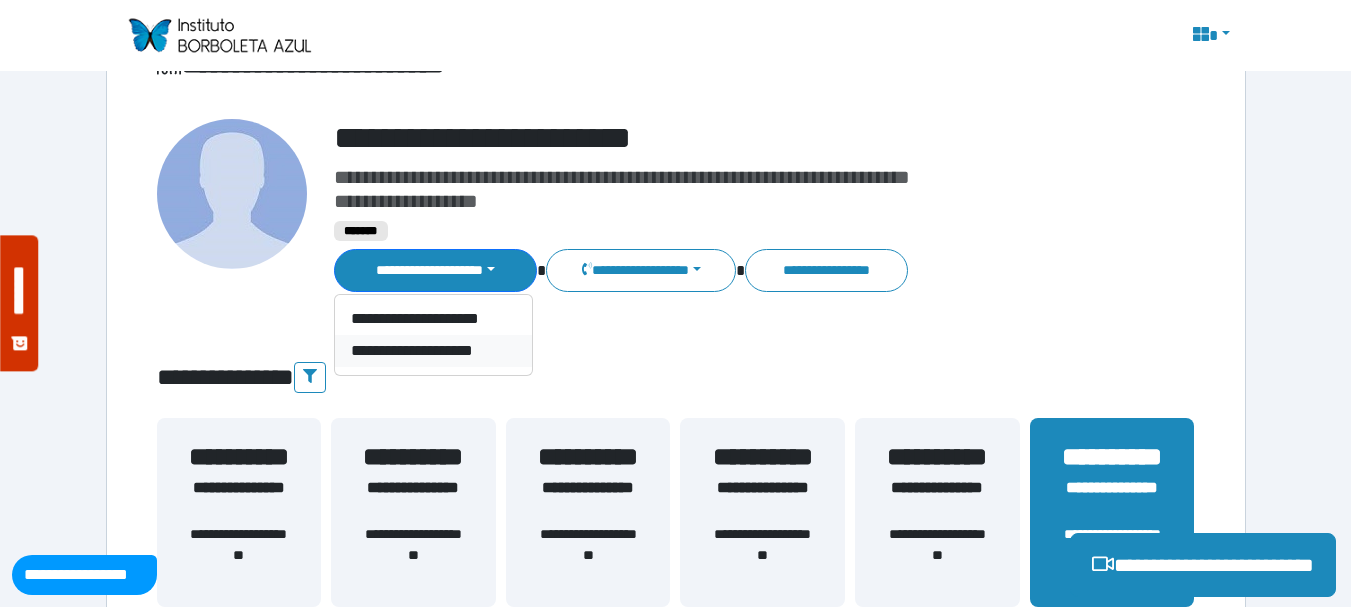 click on "**********" at bounding box center (433, 351) 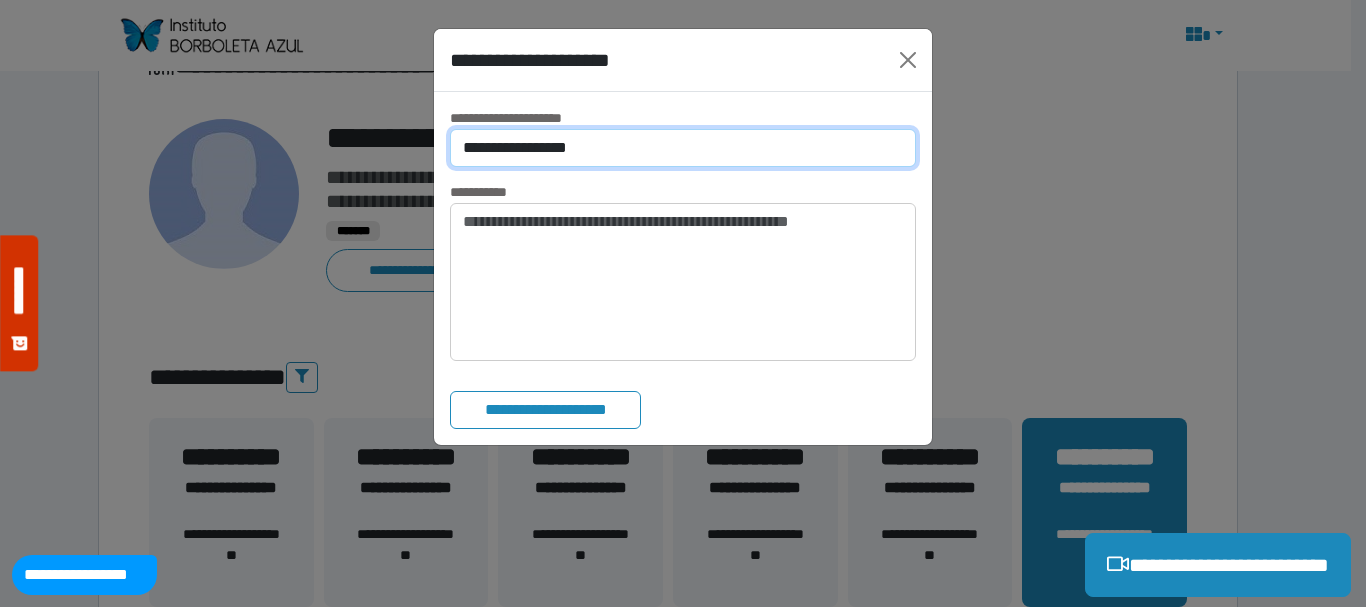 click on "**********" at bounding box center [683, 148] 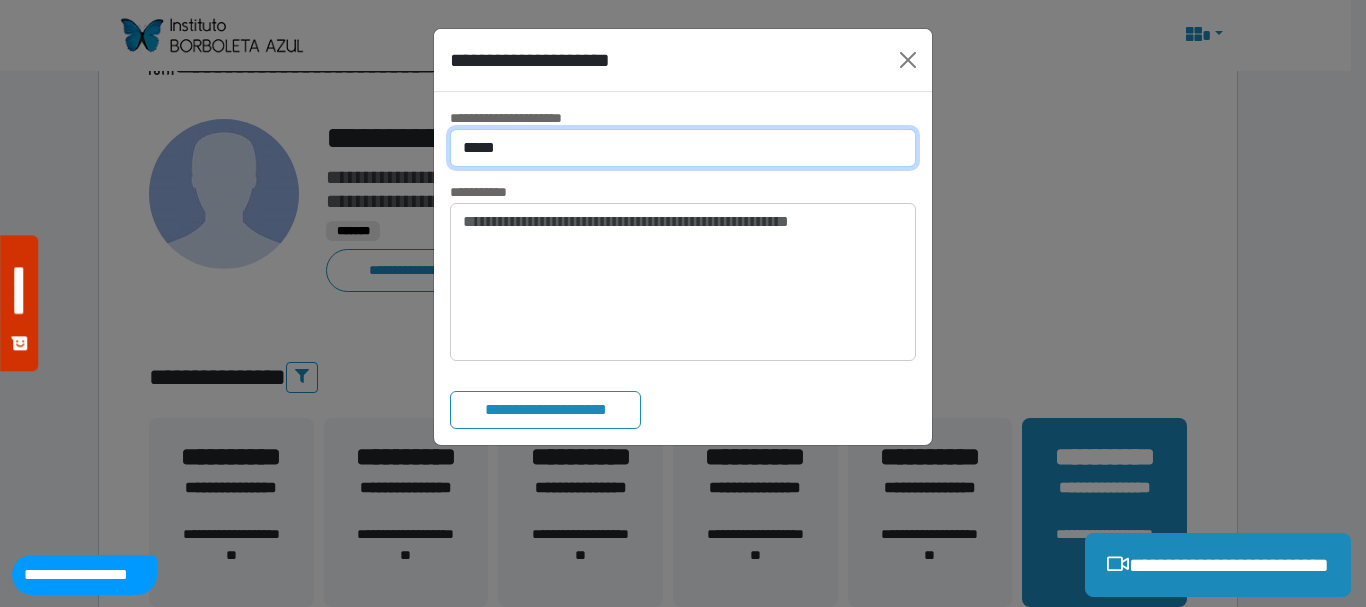 click on "**********" at bounding box center (683, 148) 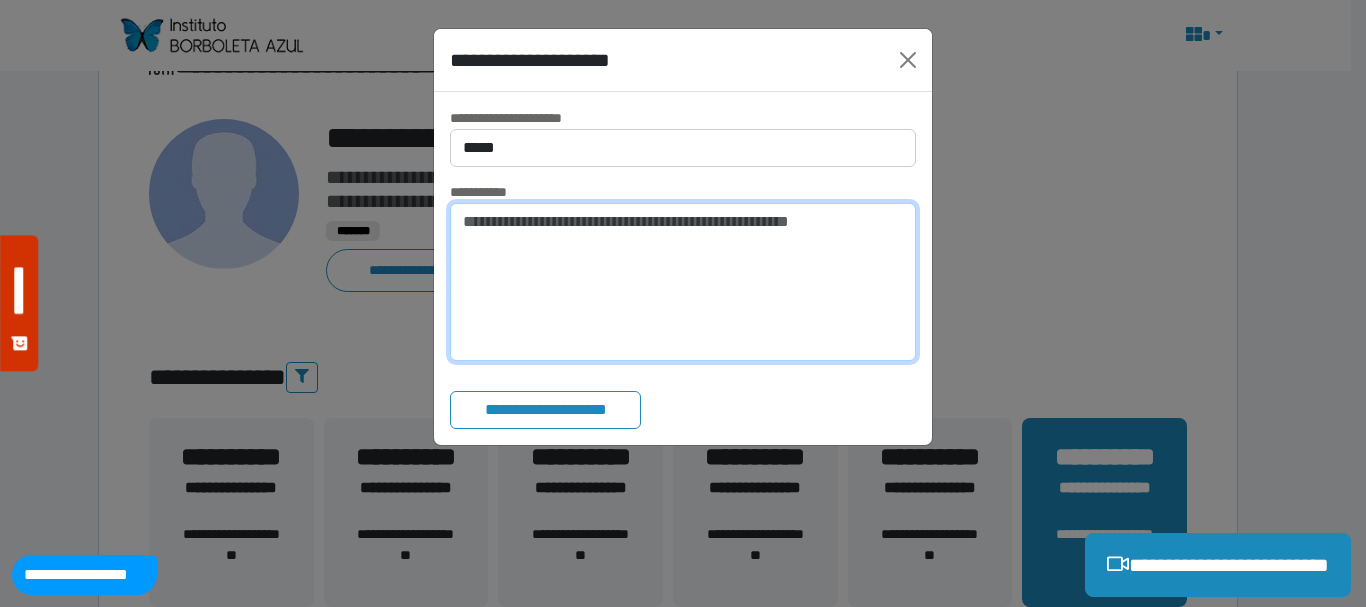 click at bounding box center [683, 282] 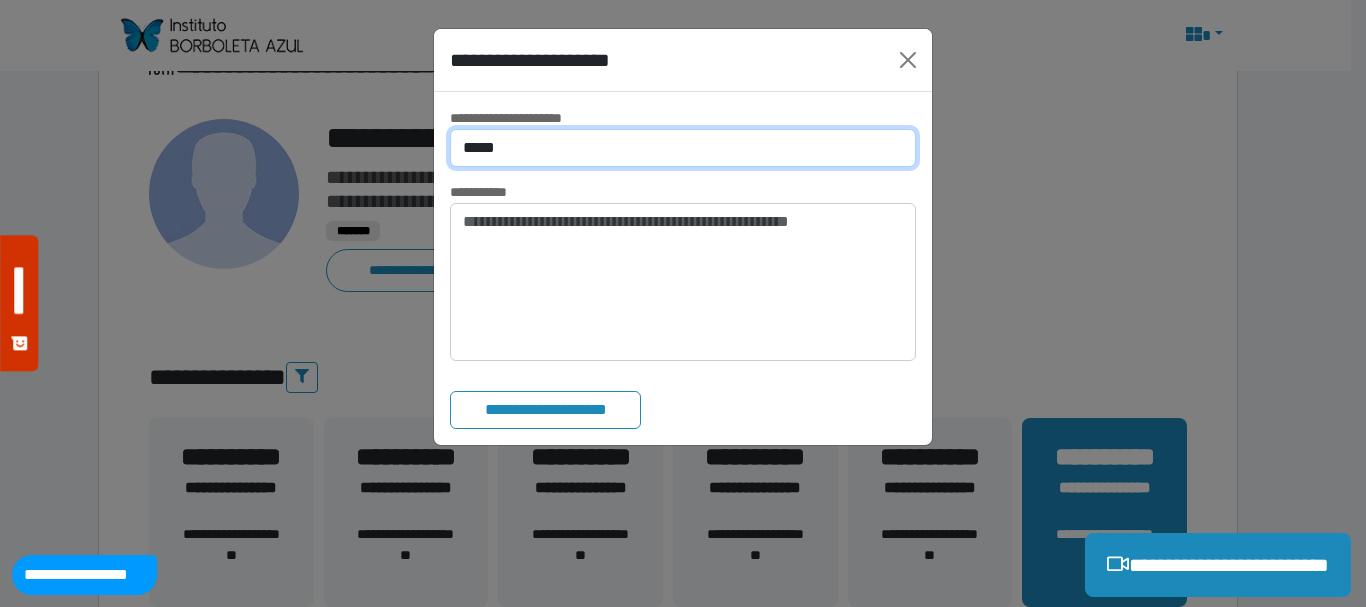 click on "**********" at bounding box center (683, 148) 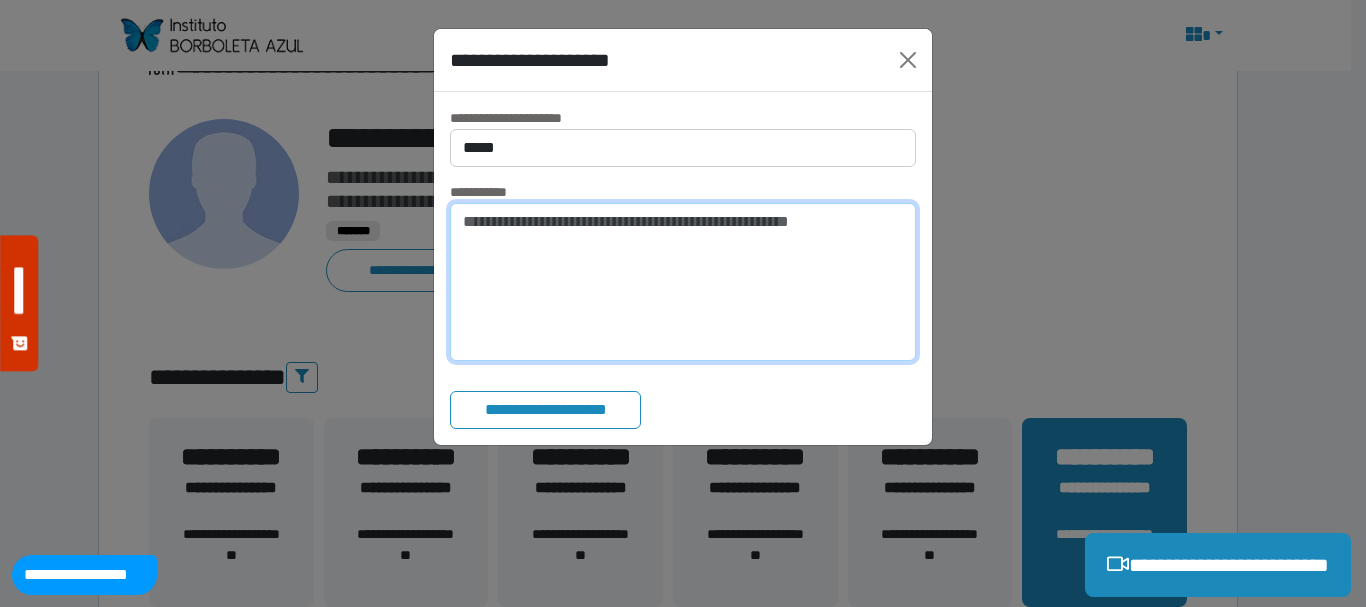 click at bounding box center [683, 282] 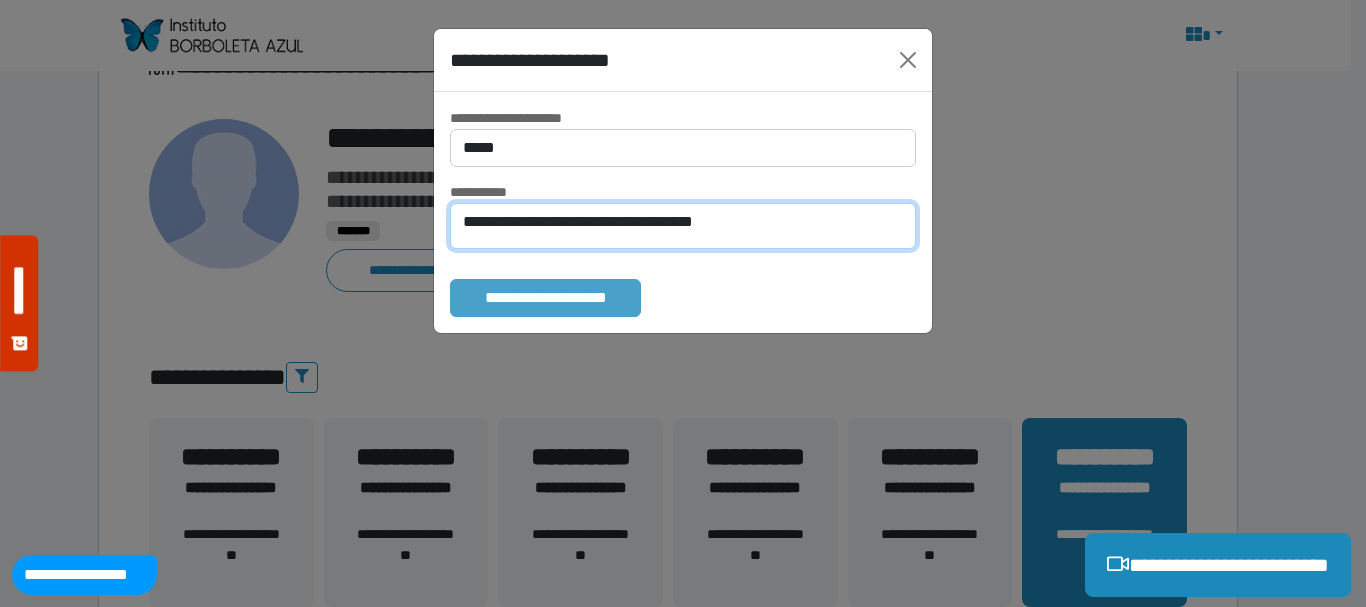 type on "**********" 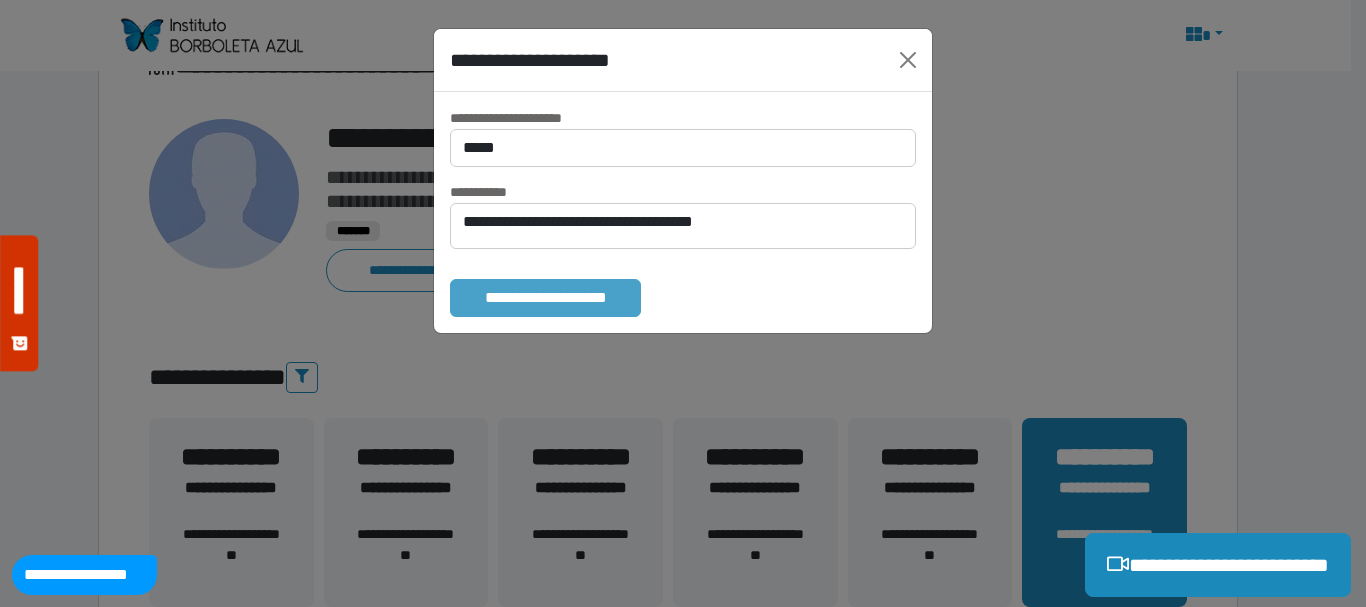 click on "**********" at bounding box center [545, 298] 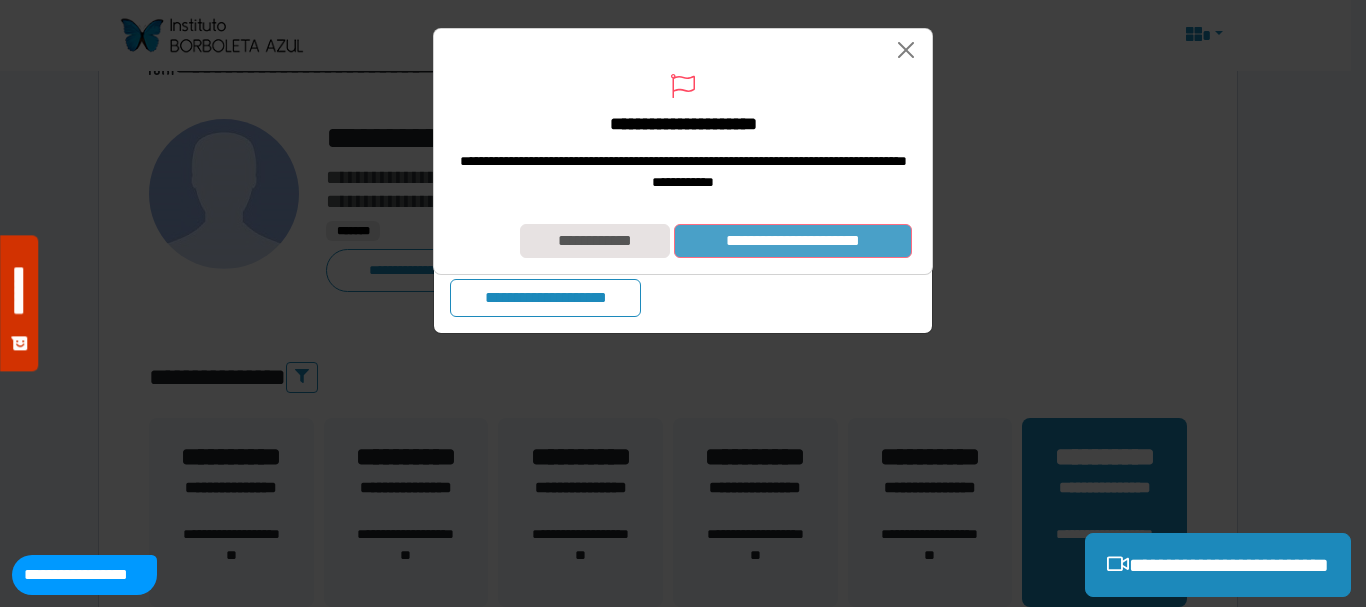 click on "**********" at bounding box center [793, 241] 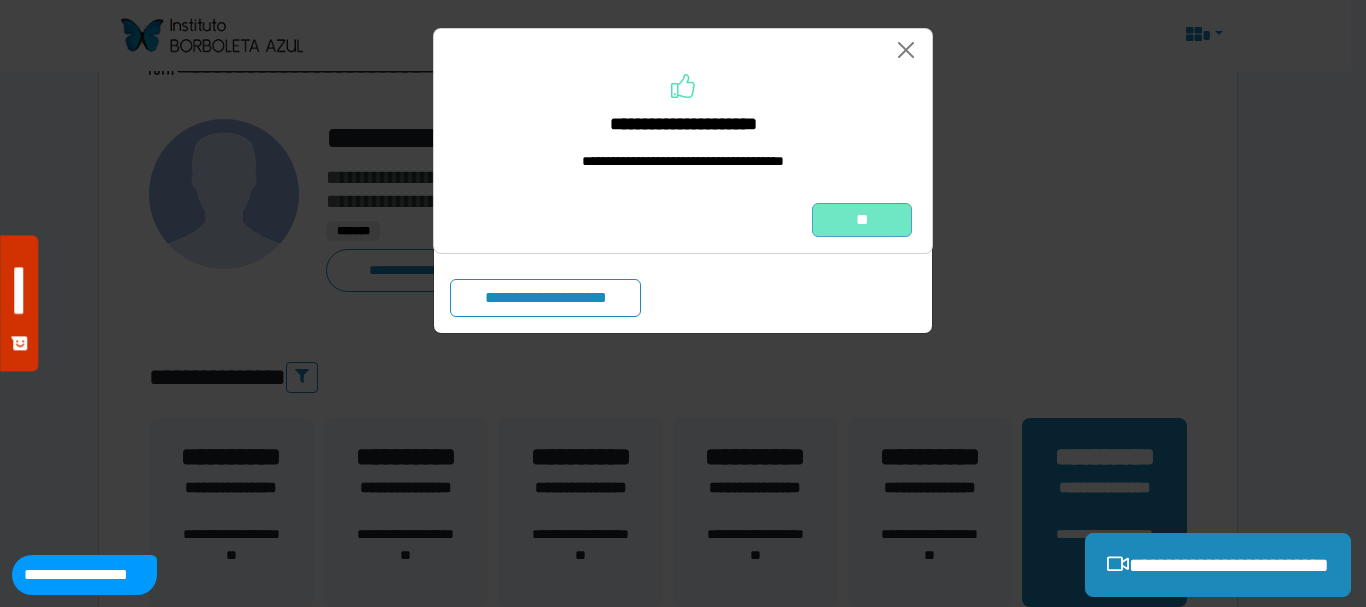 click on "**" at bounding box center (862, 220) 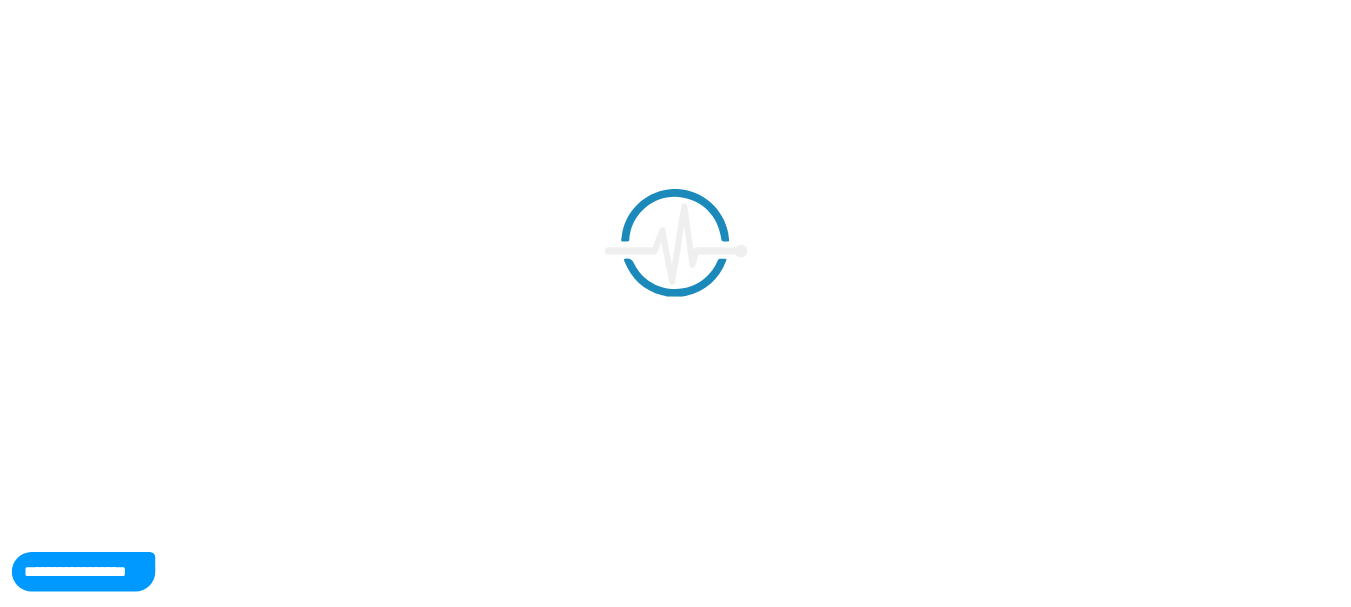 scroll, scrollTop: 0, scrollLeft: 0, axis: both 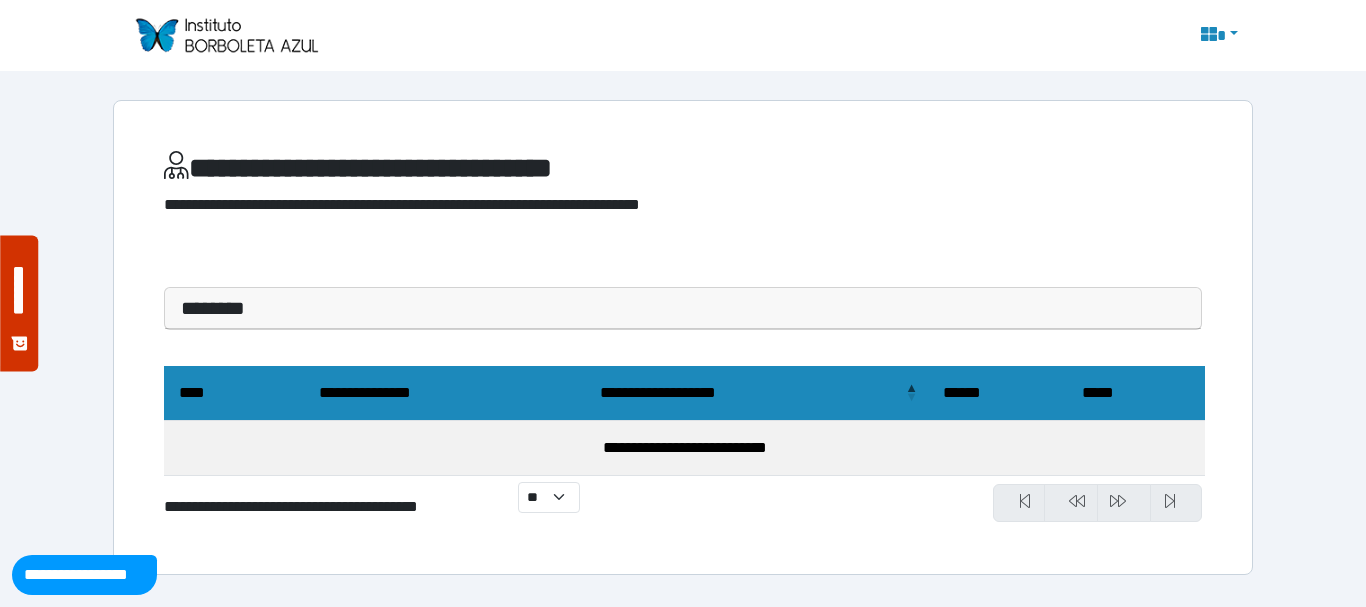 click on "********" at bounding box center [683, 308] 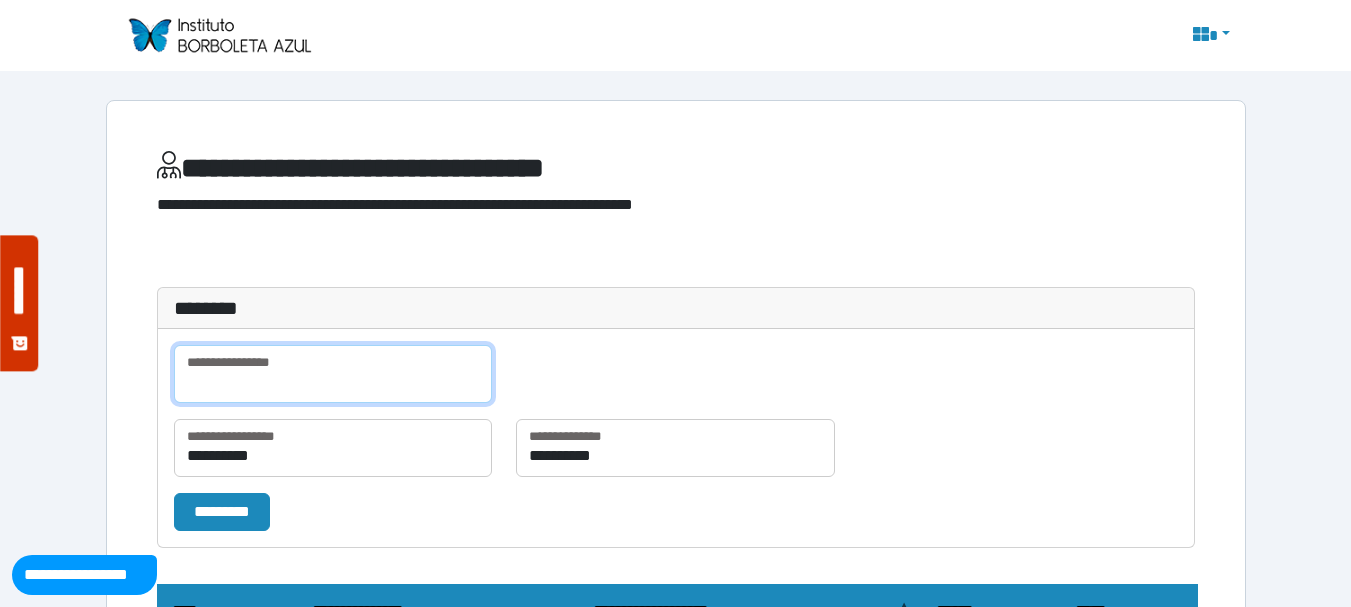 click at bounding box center (333, 374) 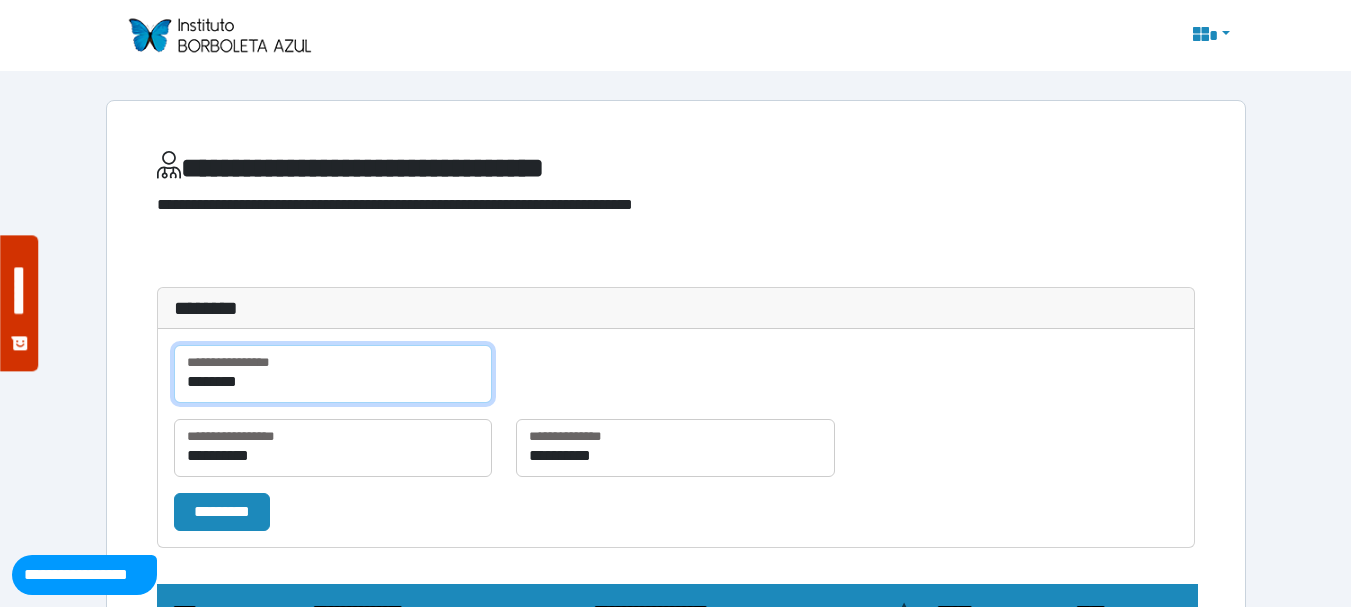 type on "********" 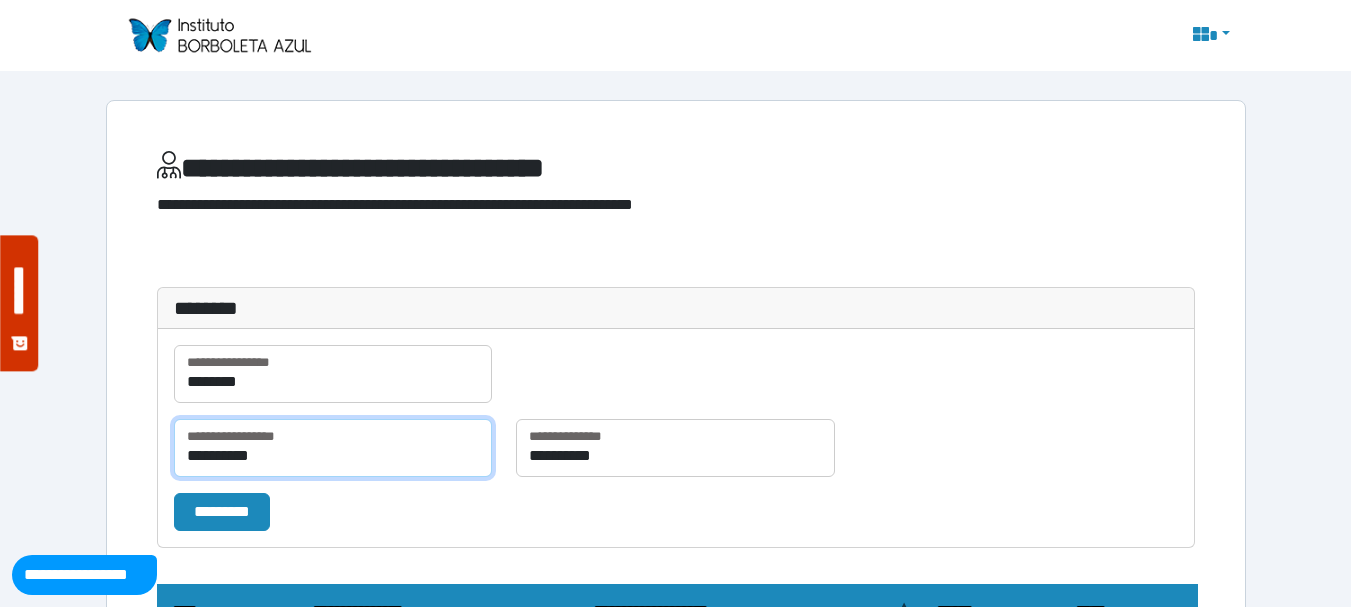 click on "**********" at bounding box center (333, 448) 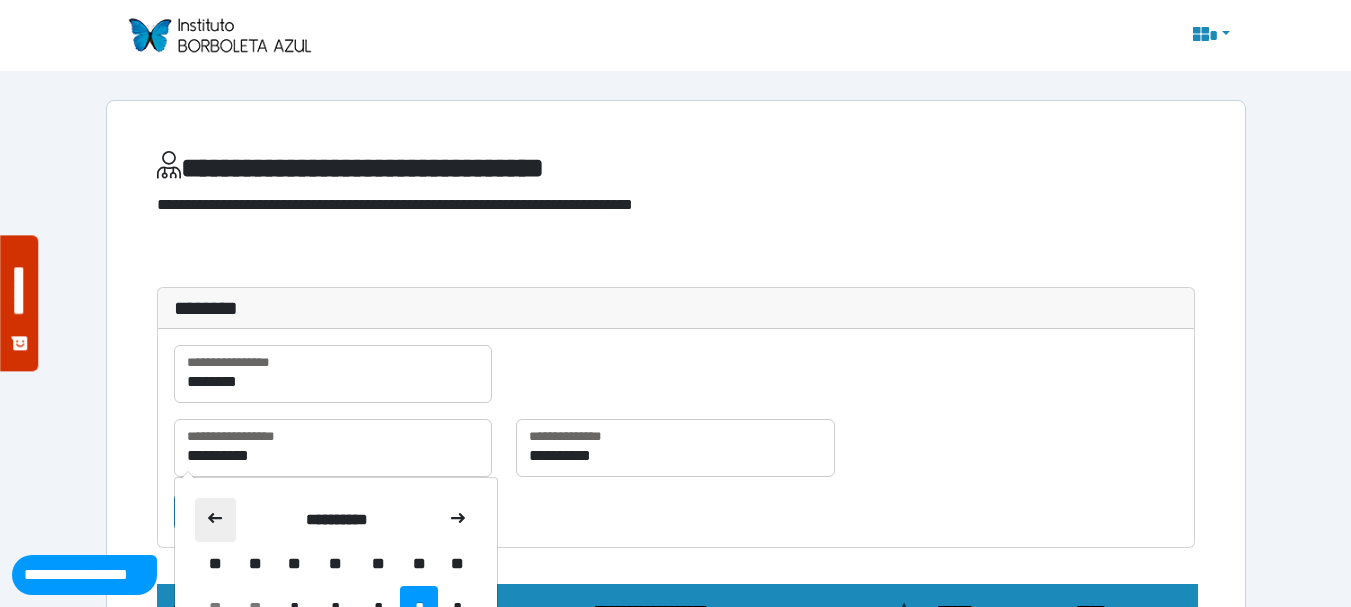 click at bounding box center [216, 520] 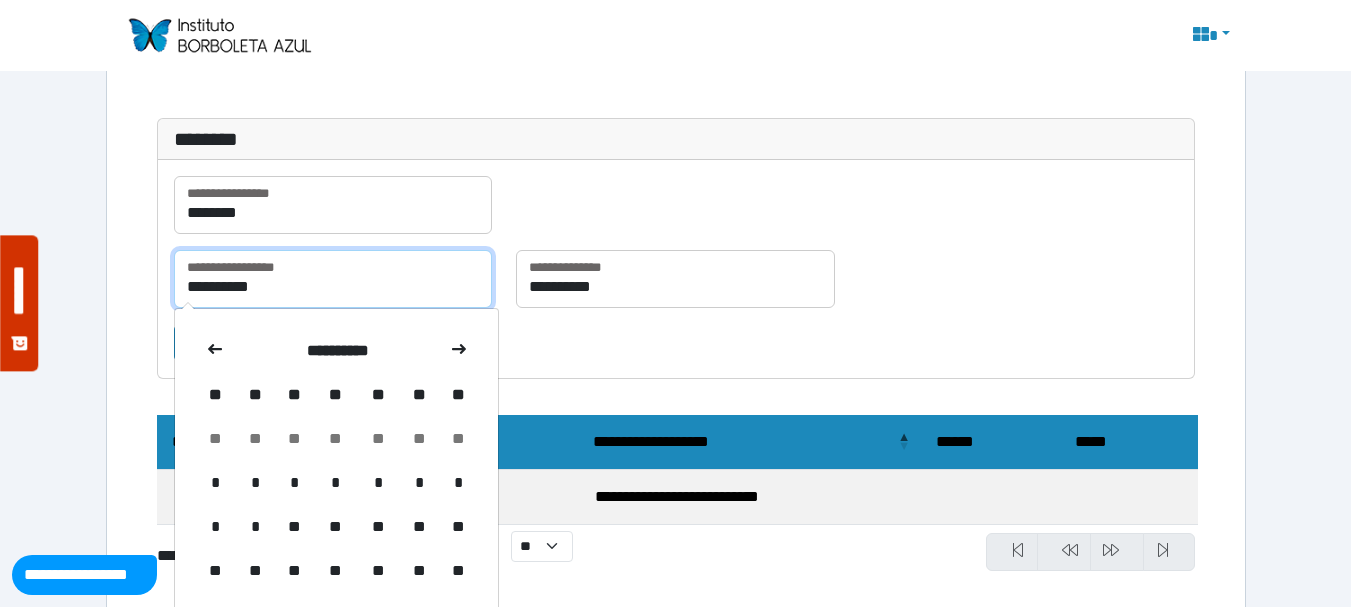 scroll, scrollTop: 176, scrollLeft: 0, axis: vertical 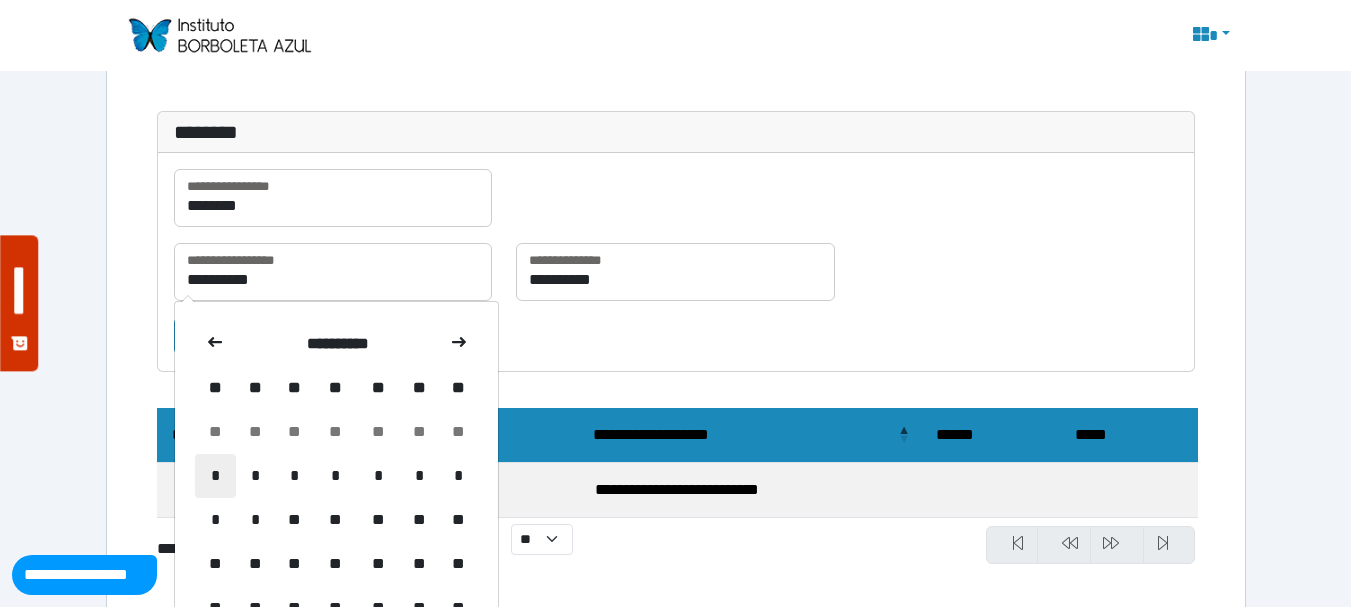 click on "*" at bounding box center [216, 476] 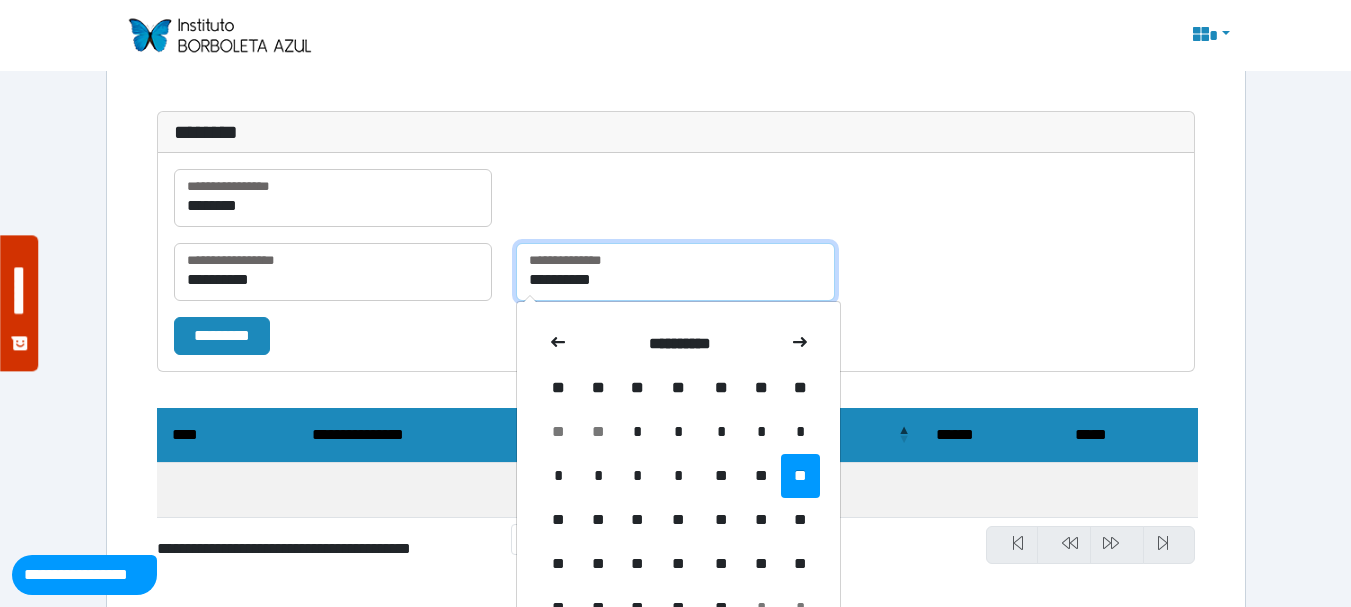 click on "**********" at bounding box center (675, 272) 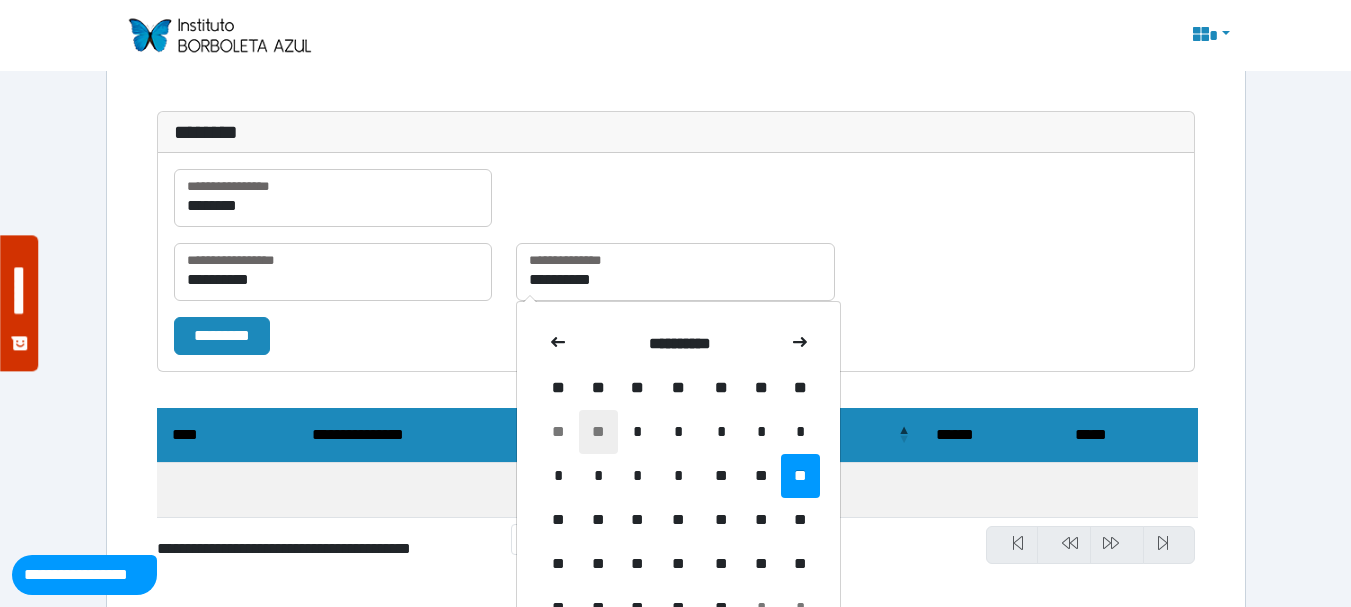 click on "**" at bounding box center [598, 432] 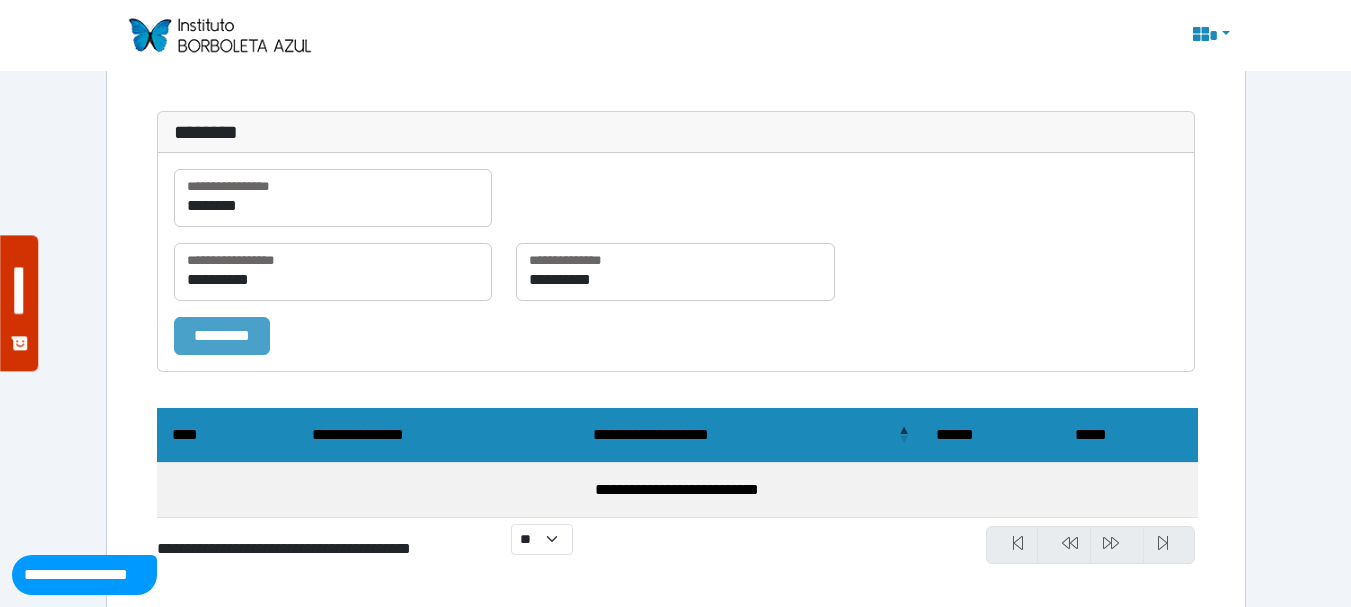 click on "*********" at bounding box center [222, 336] 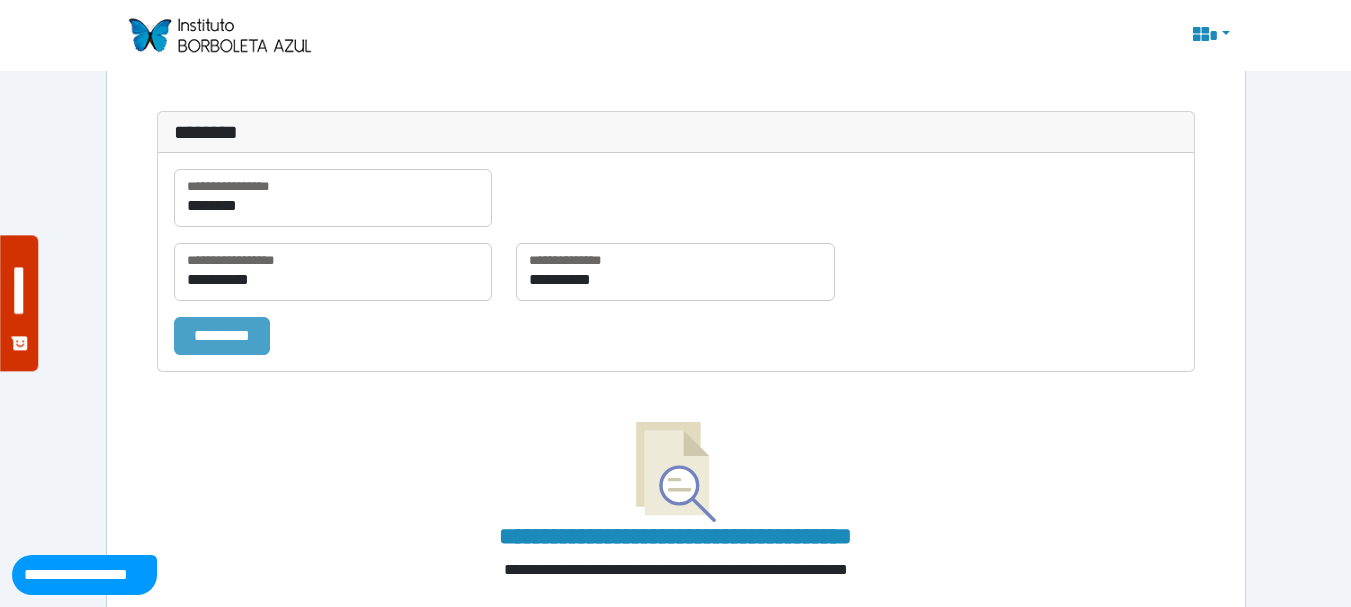 scroll, scrollTop: 238, scrollLeft: 0, axis: vertical 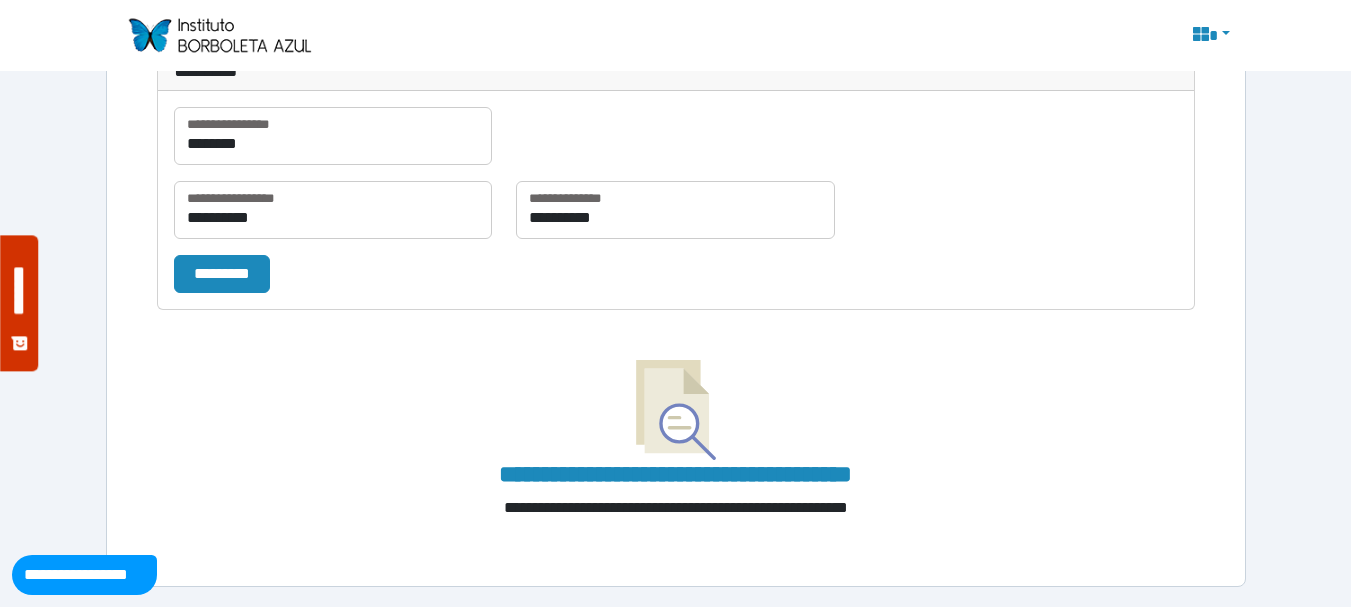 click on "**********" at bounding box center [84, 575] 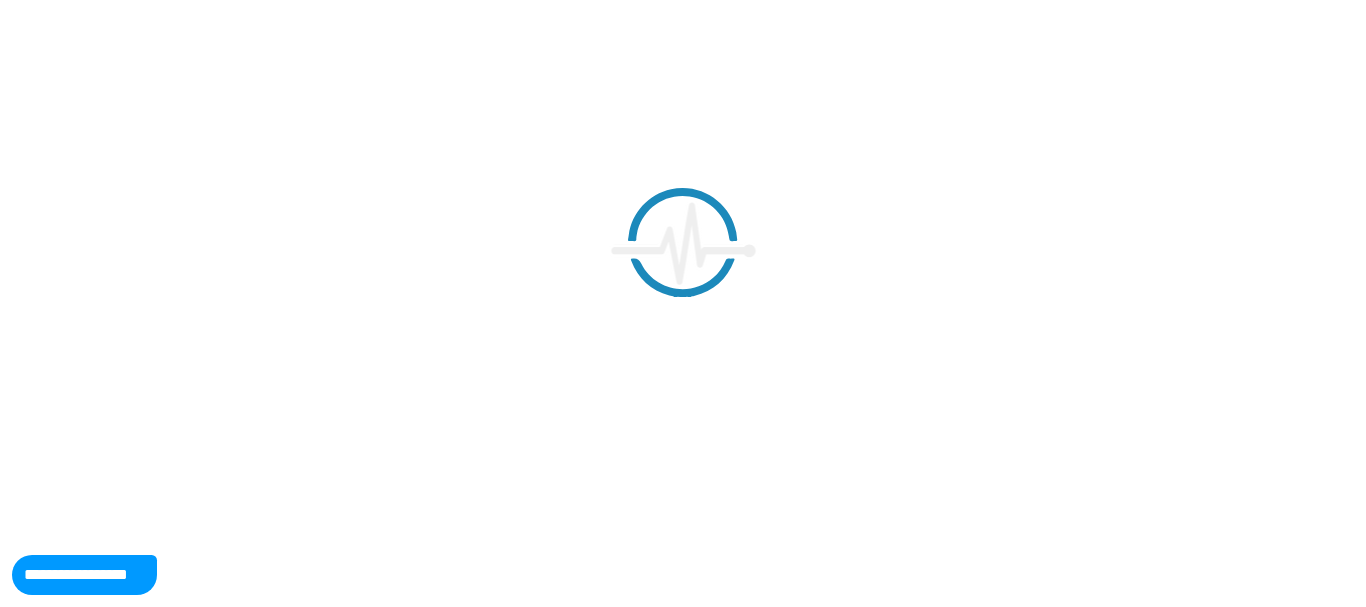 scroll, scrollTop: 0, scrollLeft: 0, axis: both 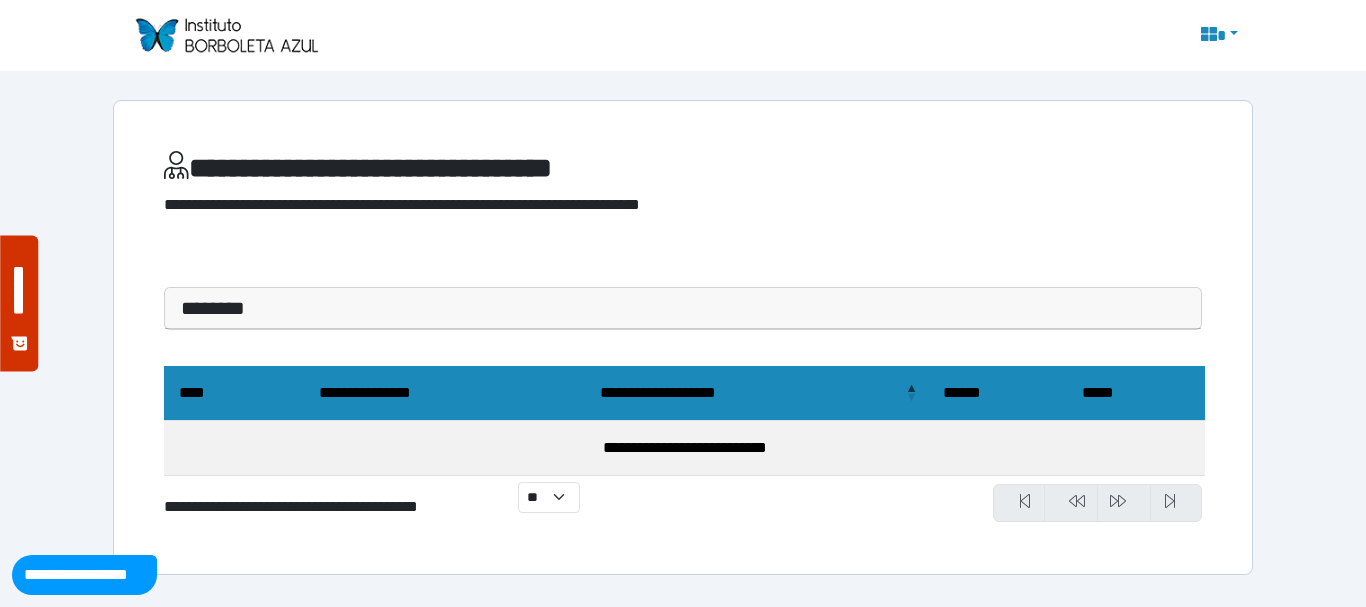 click at bounding box center [226, 35] 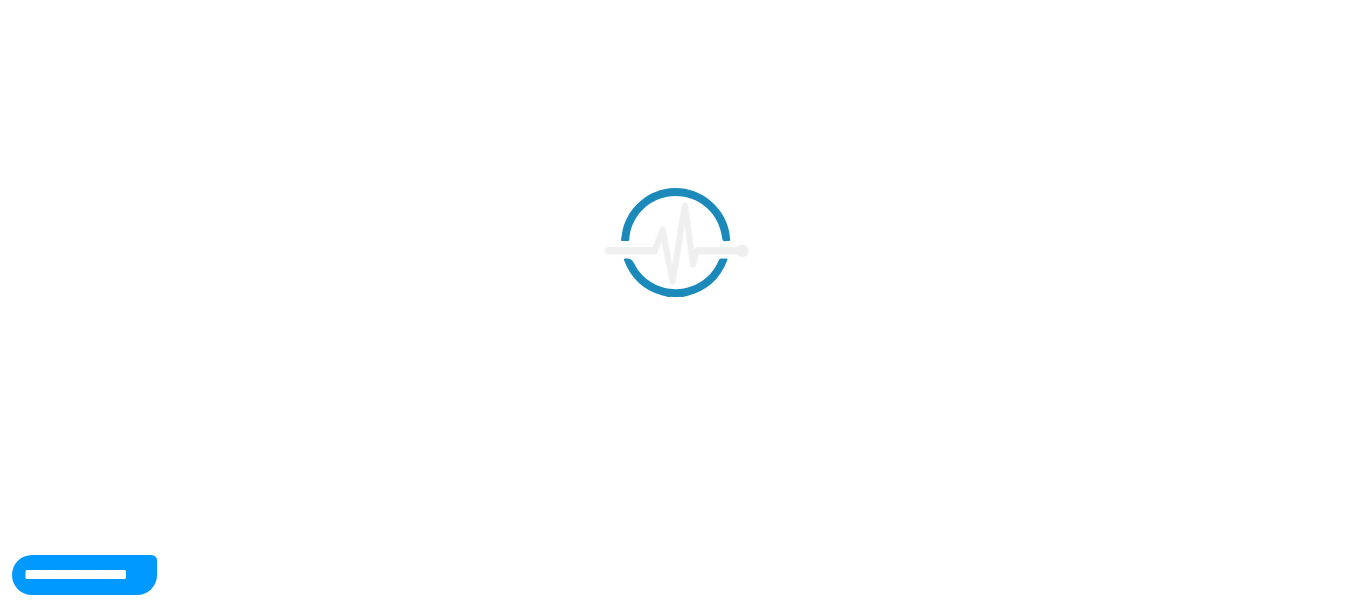 scroll, scrollTop: 0, scrollLeft: 0, axis: both 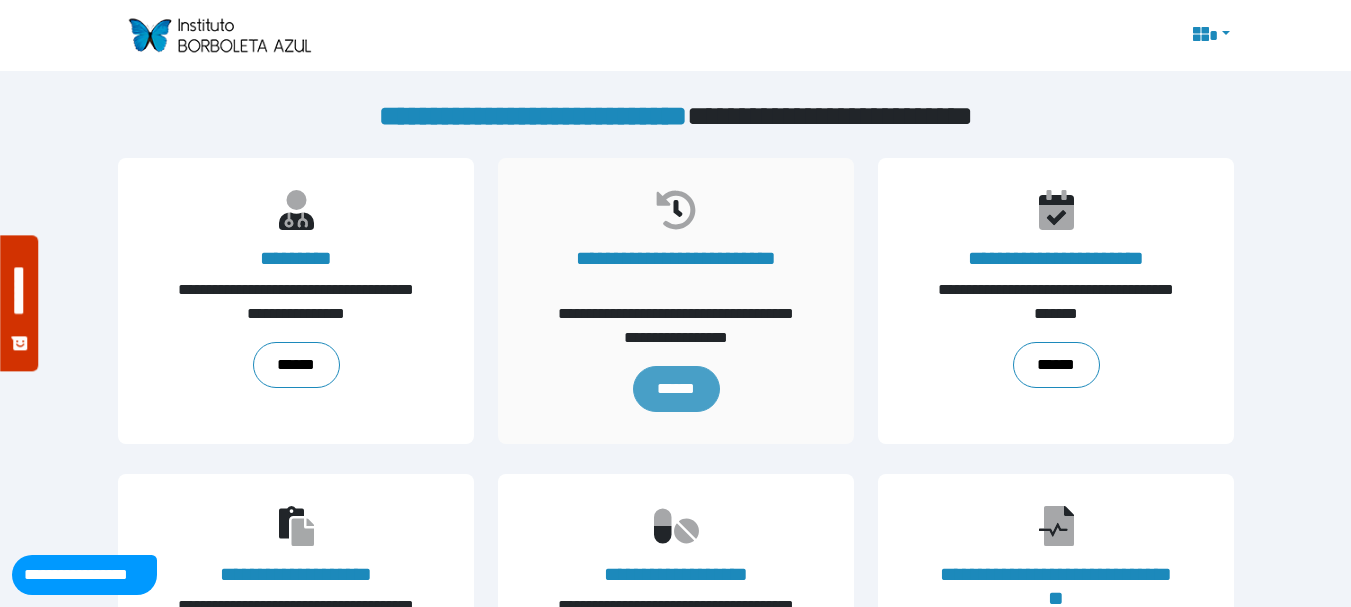 click on "******" at bounding box center (675, 389) 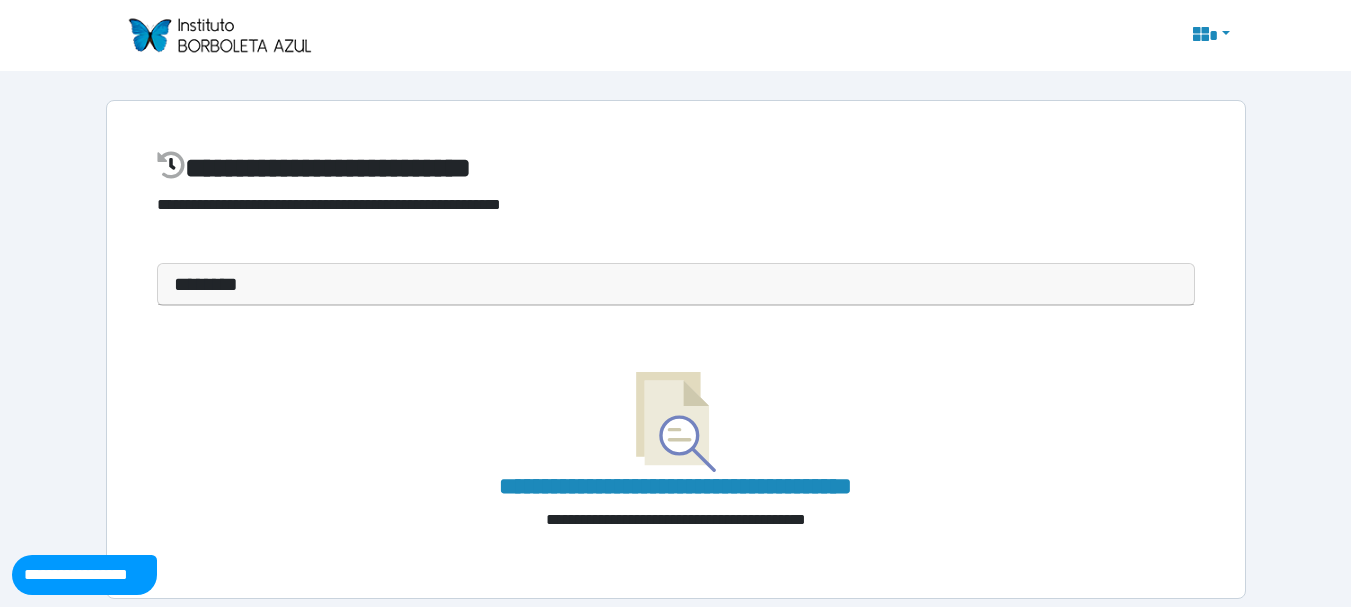 scroll, scrollTop: 0, scrollLeft: 0, axis: both 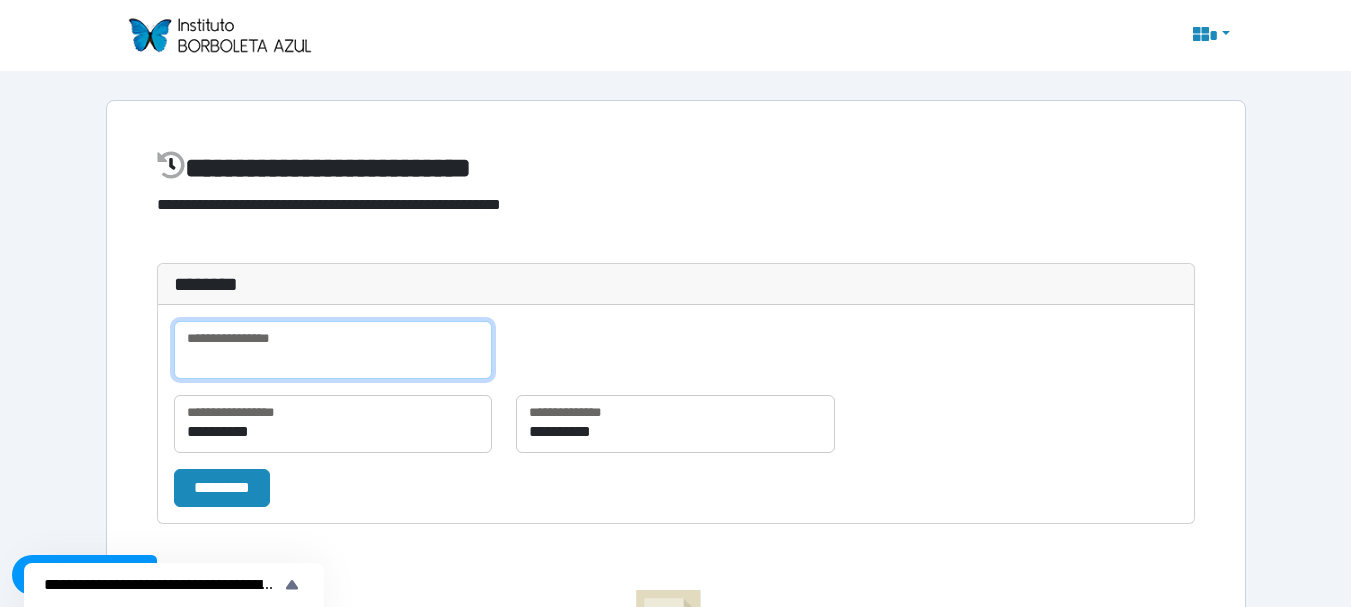click at bounding box center (333, 350) 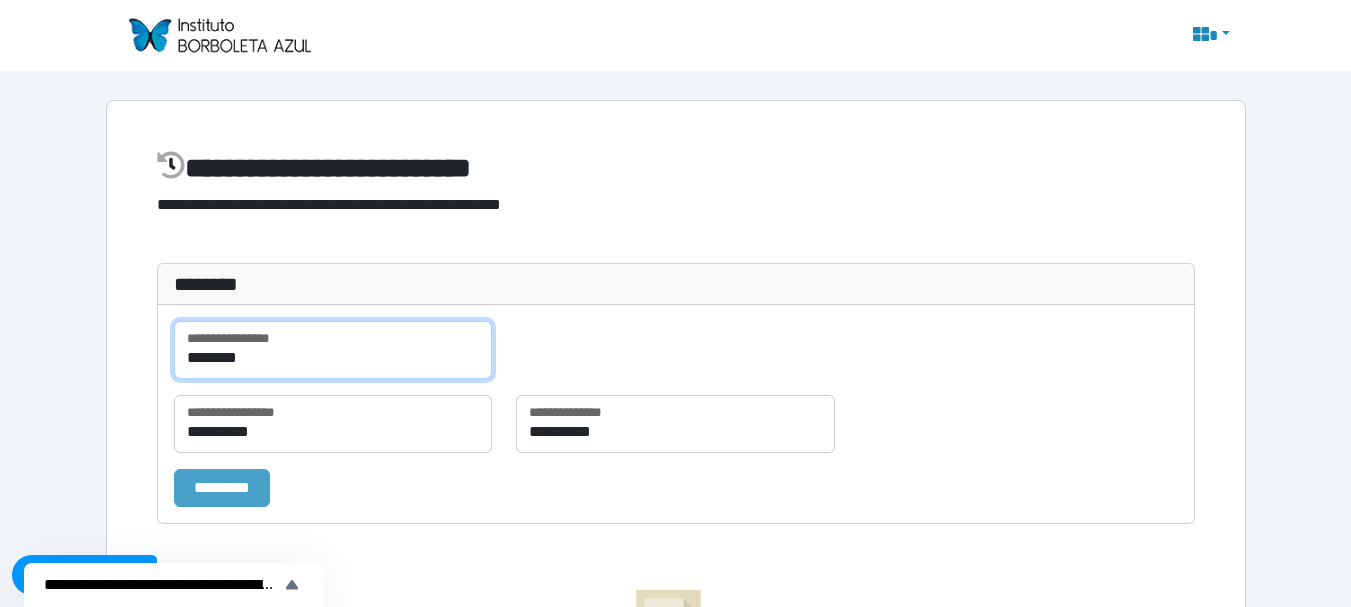 type on "********" 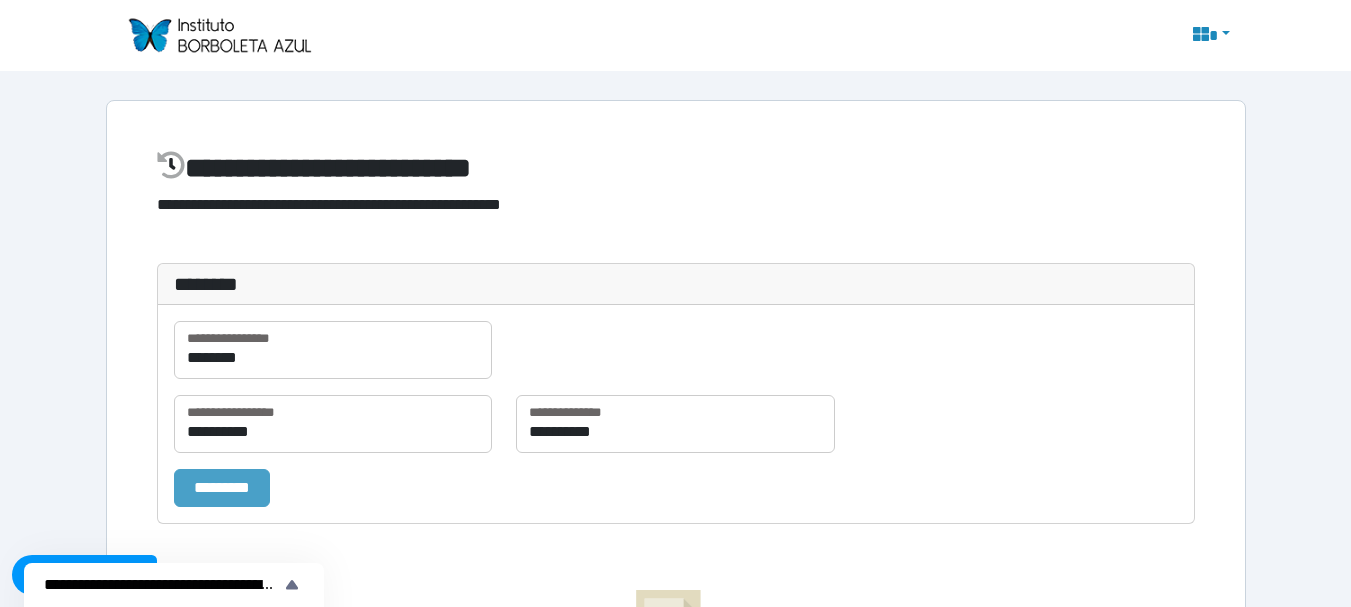 click on "*********" at bounding box center (222, 488) 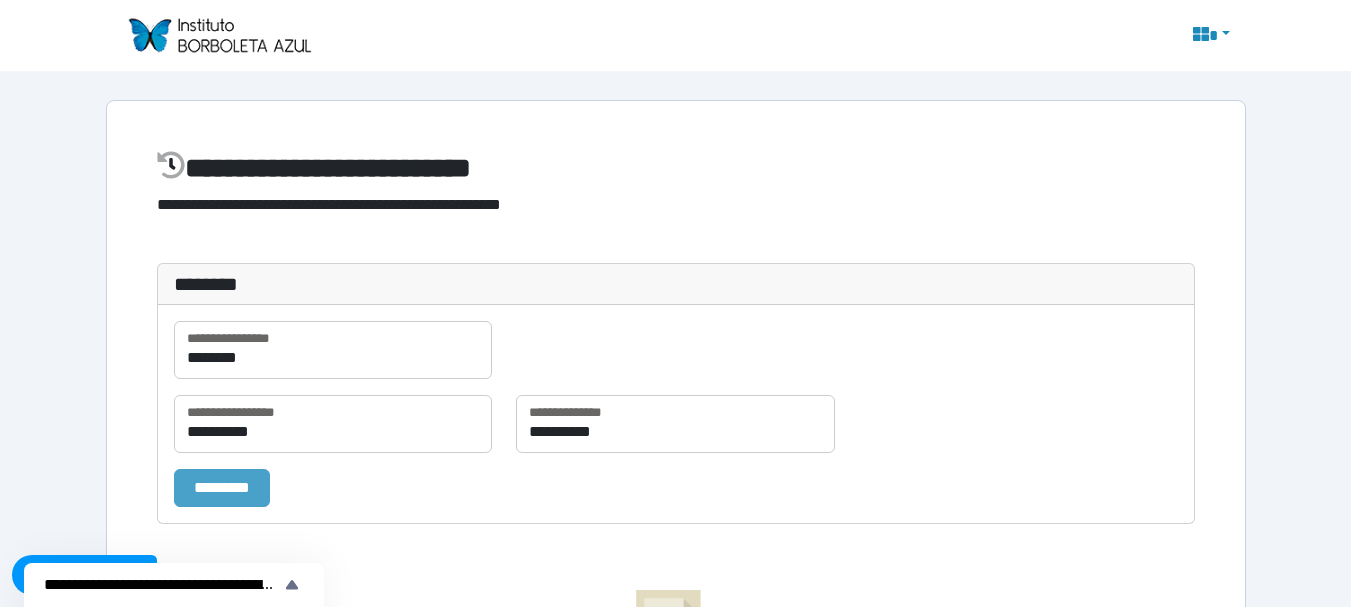 click on "*********" at bounding box center [222, 488] 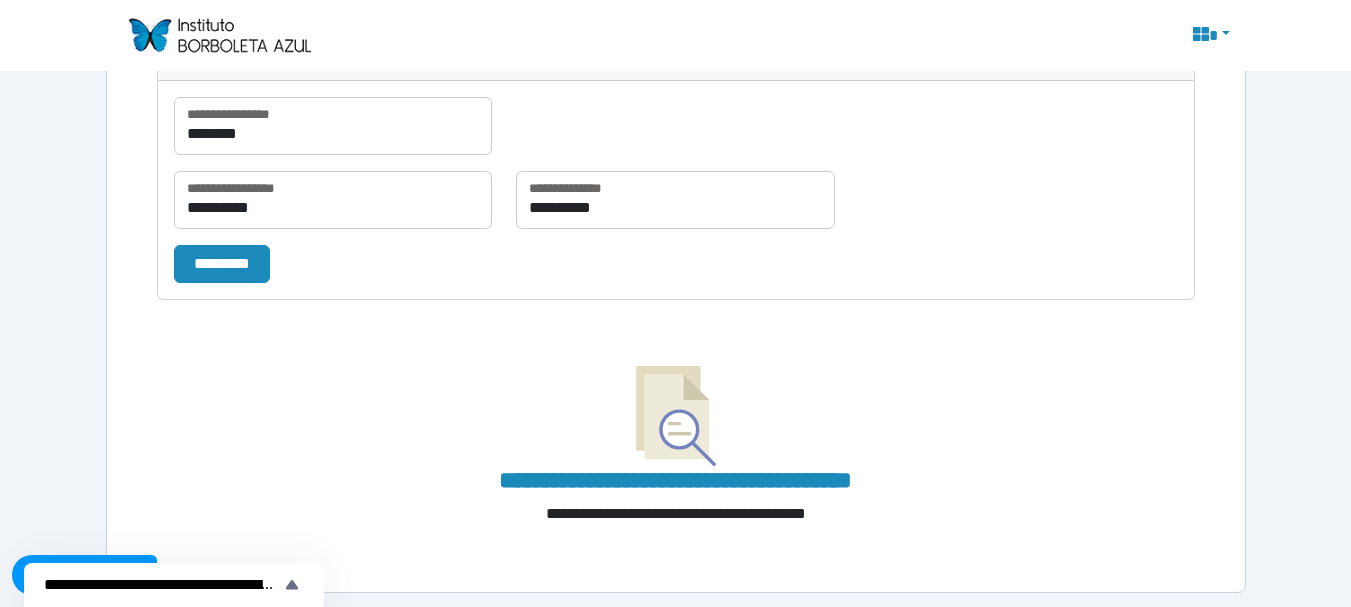 scroll, scrollTop: 230, scrollLeft: 0, axis: vertical 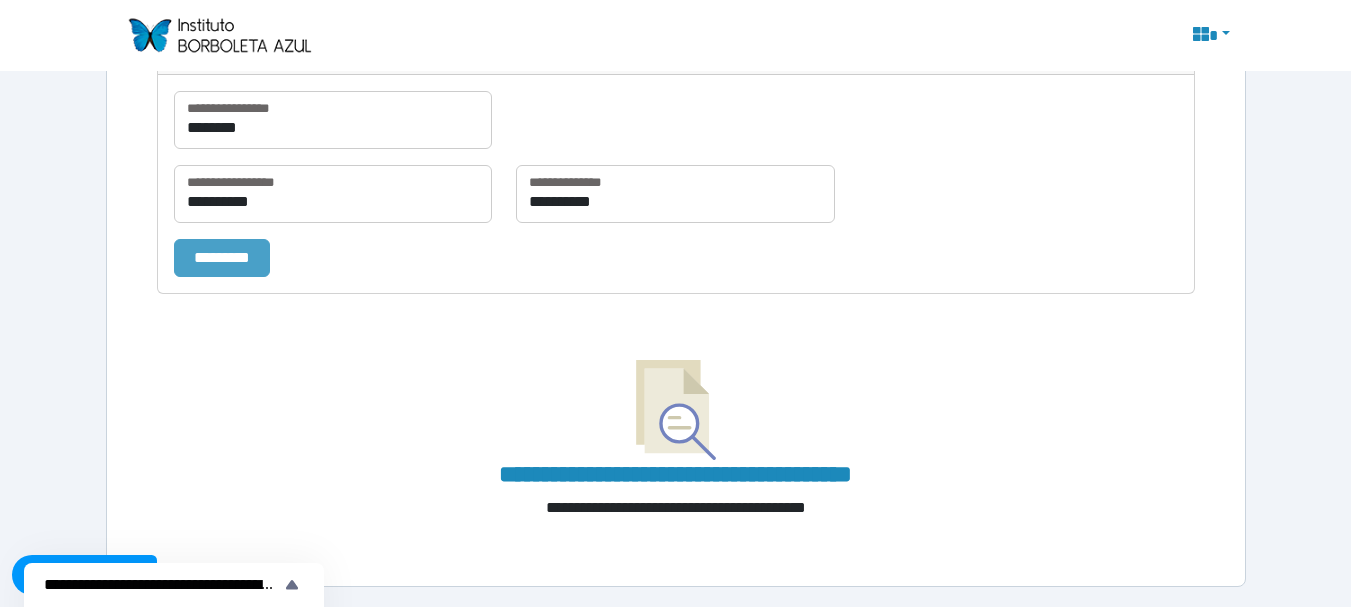 click on "*********" at bounding box center (222, 258) 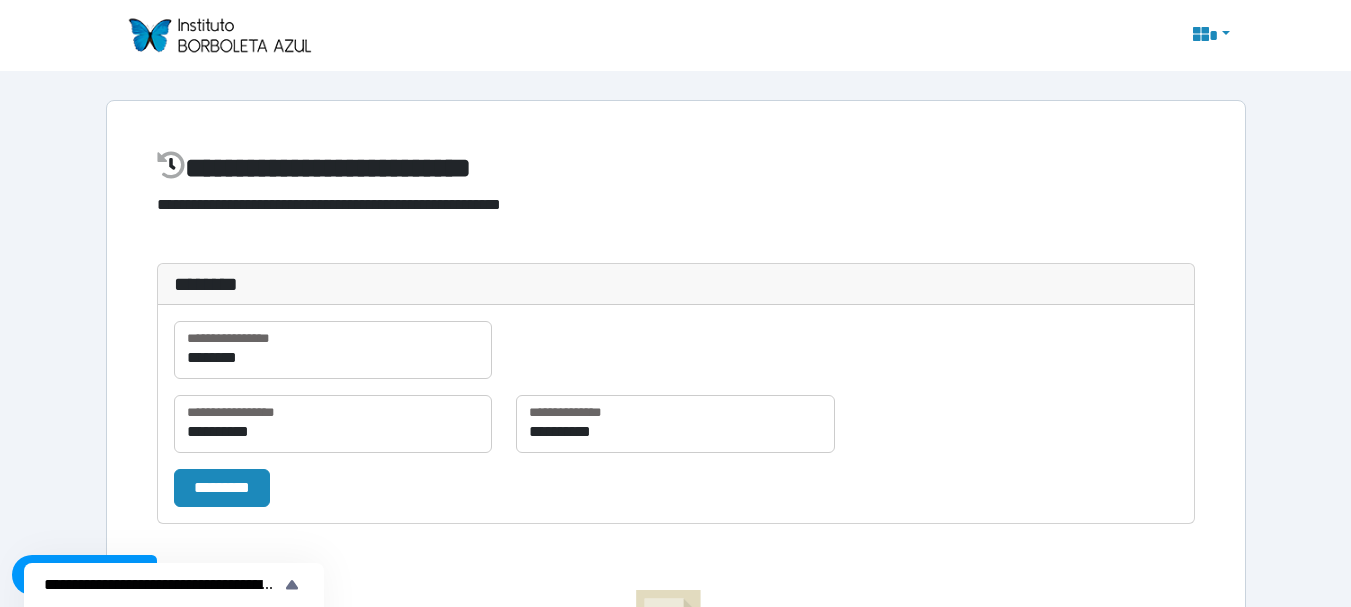 click at bounding box center [219, 35] 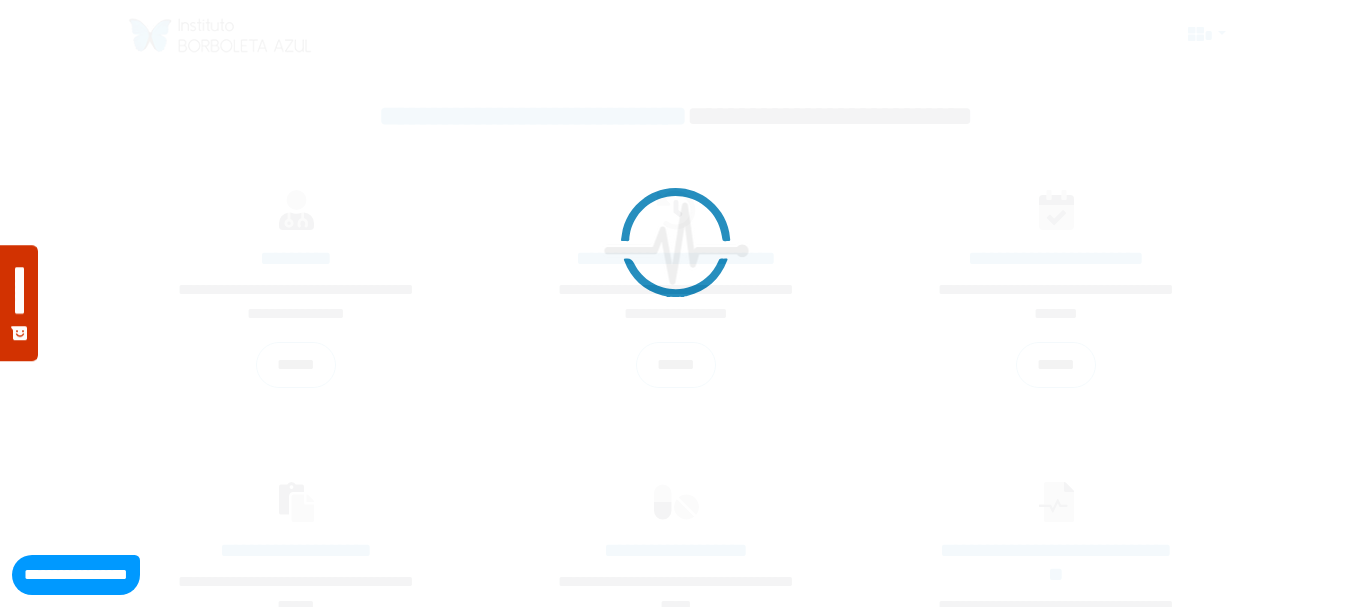 scroll, scrollTop: 0, scrollLeft: 0, axis: both 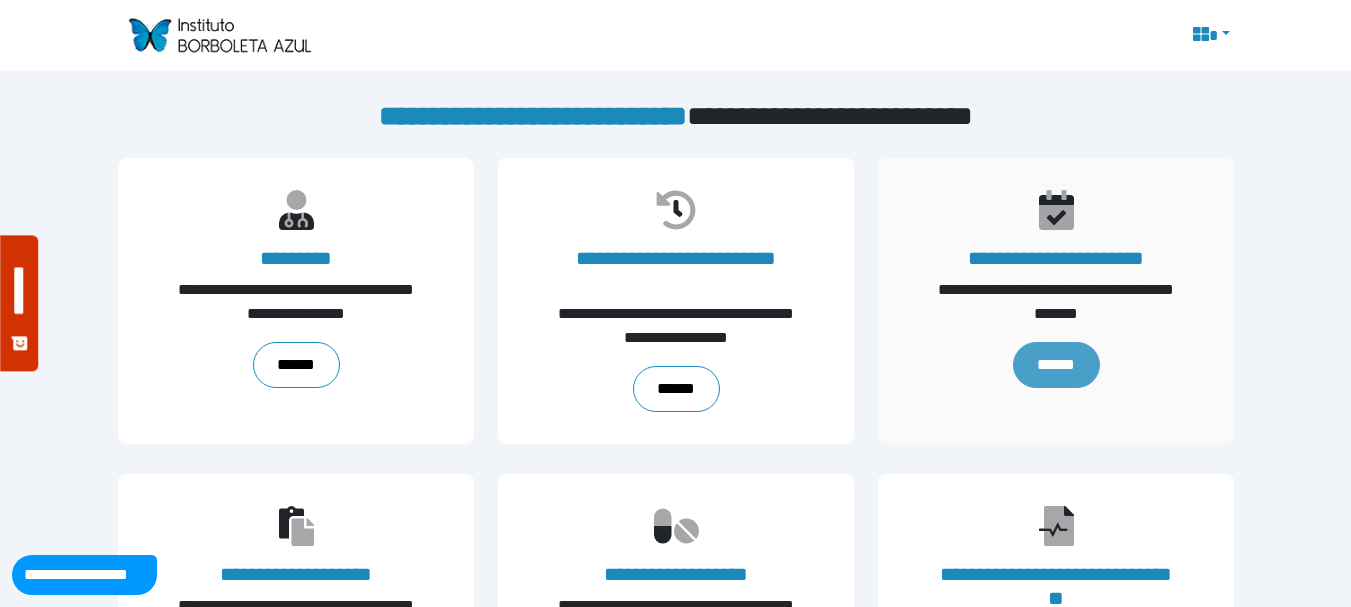 click on "******" at bounding box center (1055, 365) 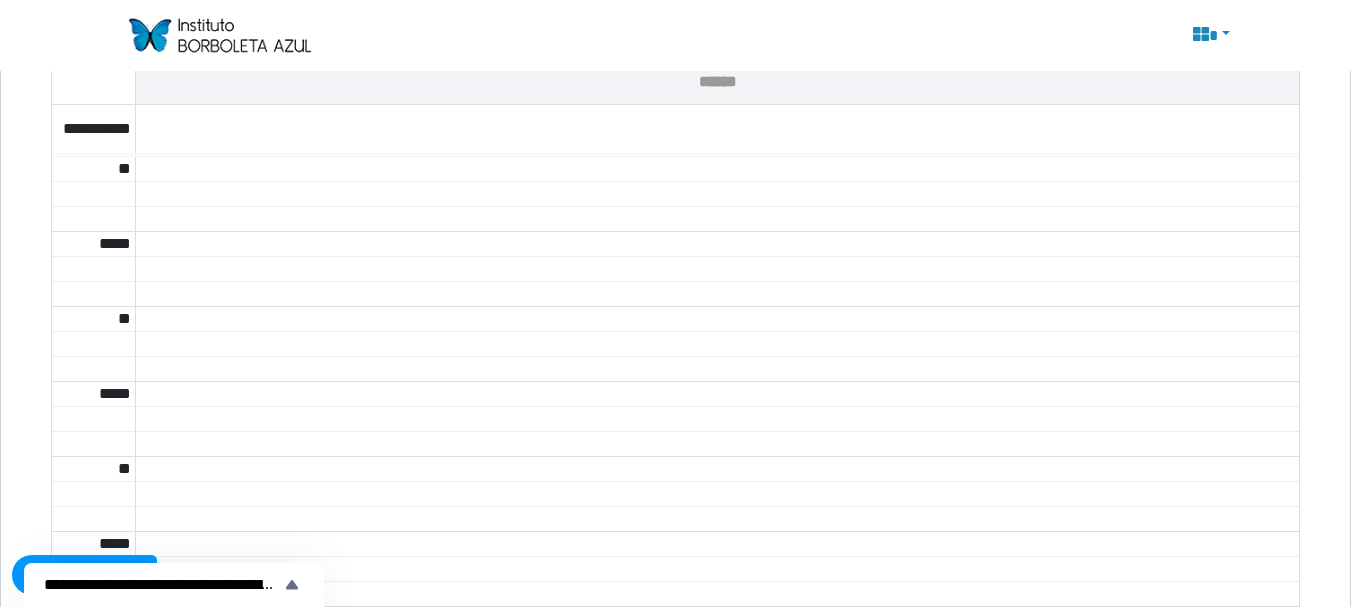 scroll, scrollTop: 0, scrollLeft: 0, axis: both 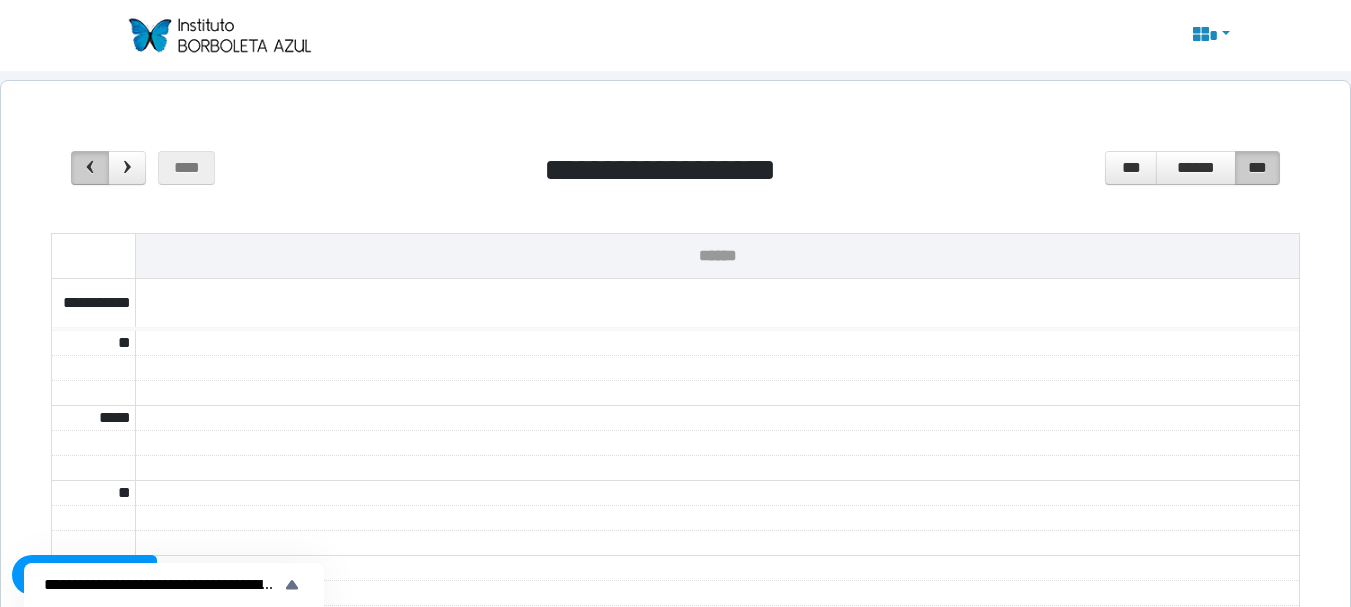 click at bounding box center [90, 168] 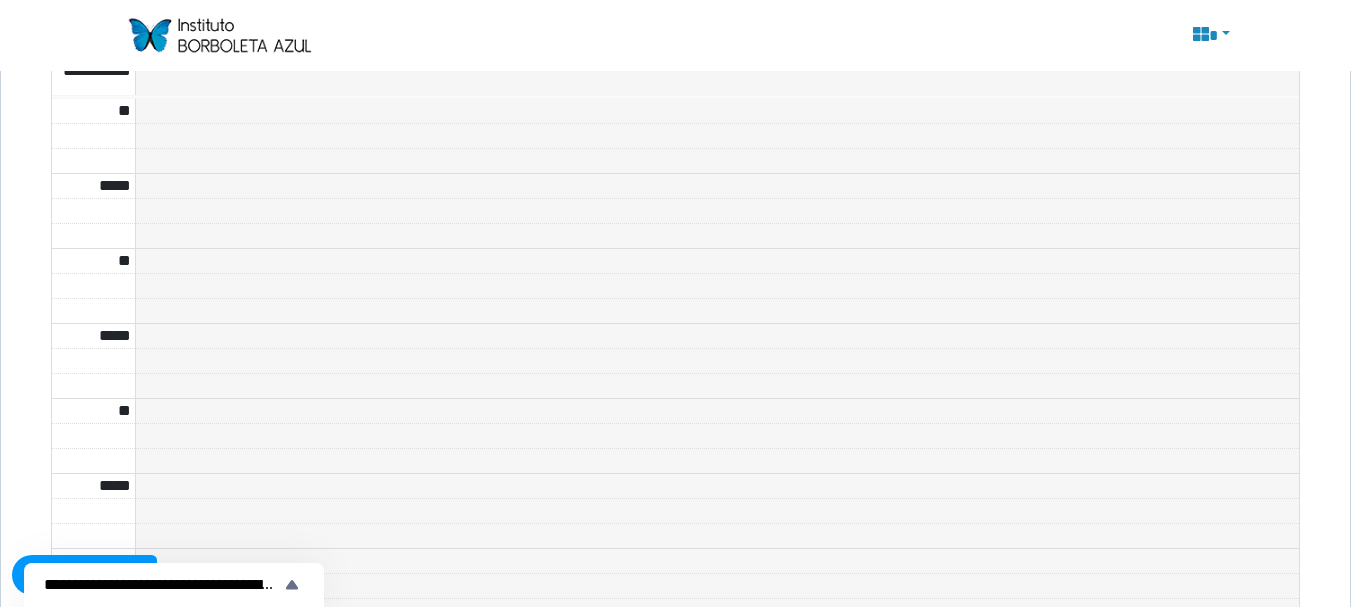 scroll, scrollTop: 0, scrollLeft: 0, axis: both 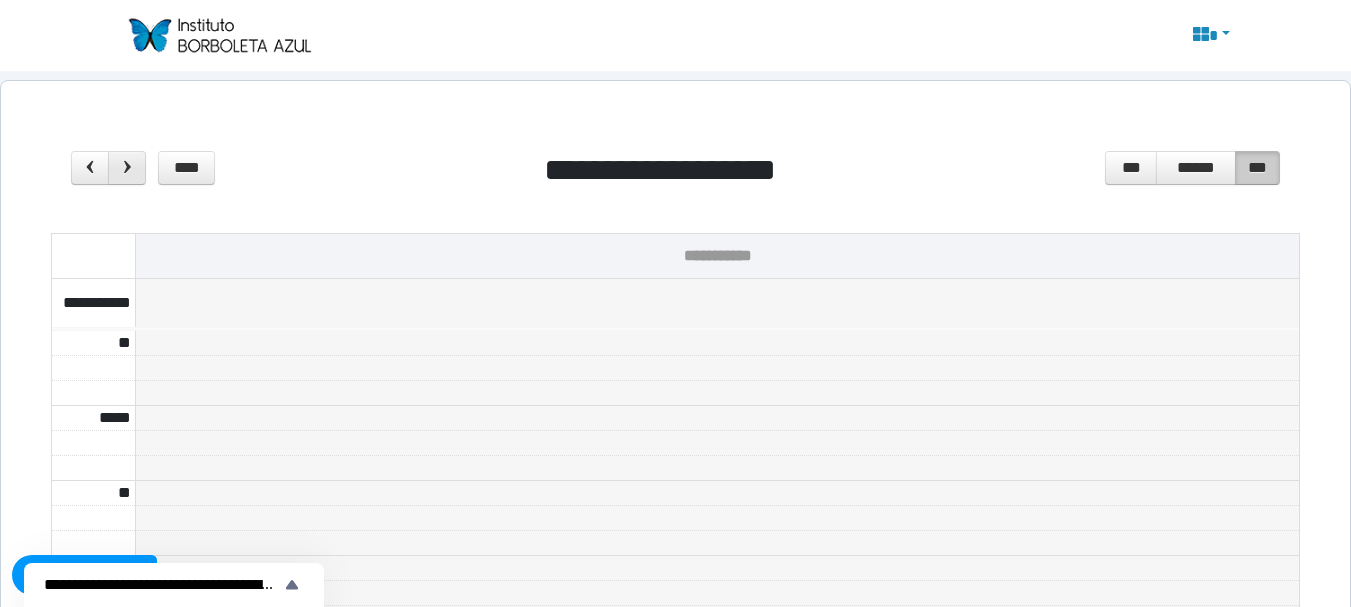 click at bounding box center (127, 167) 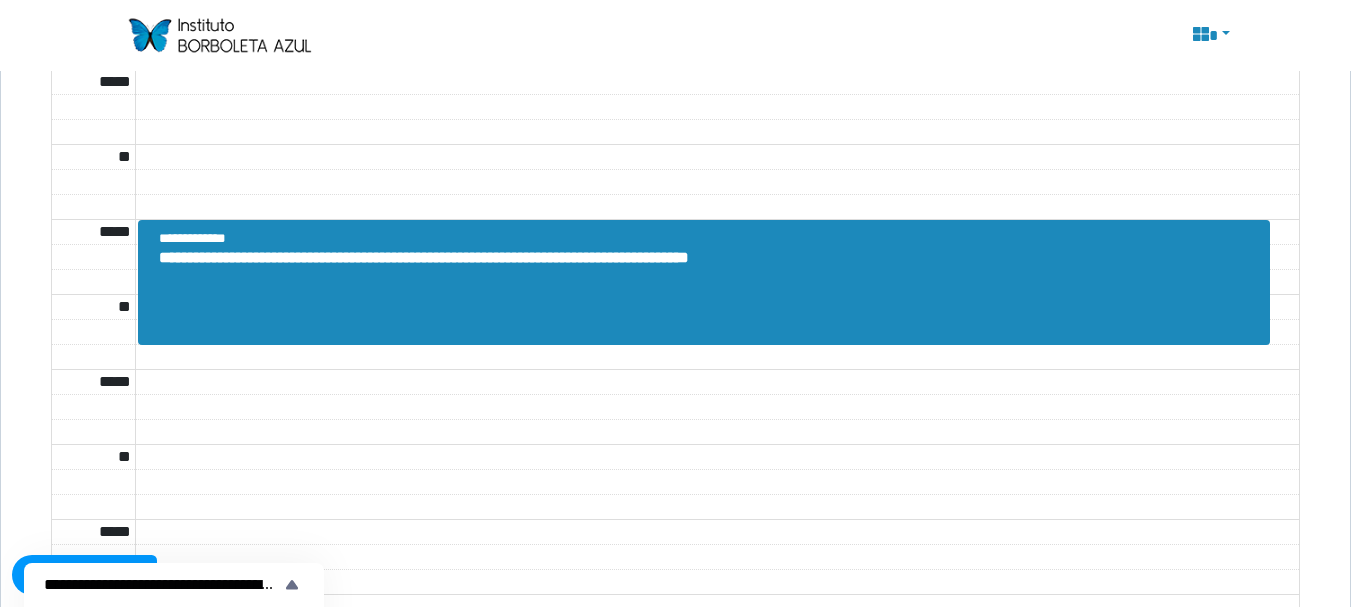 scroll, scrollTop: 1687, scrollLeft: 0, axis: vertical 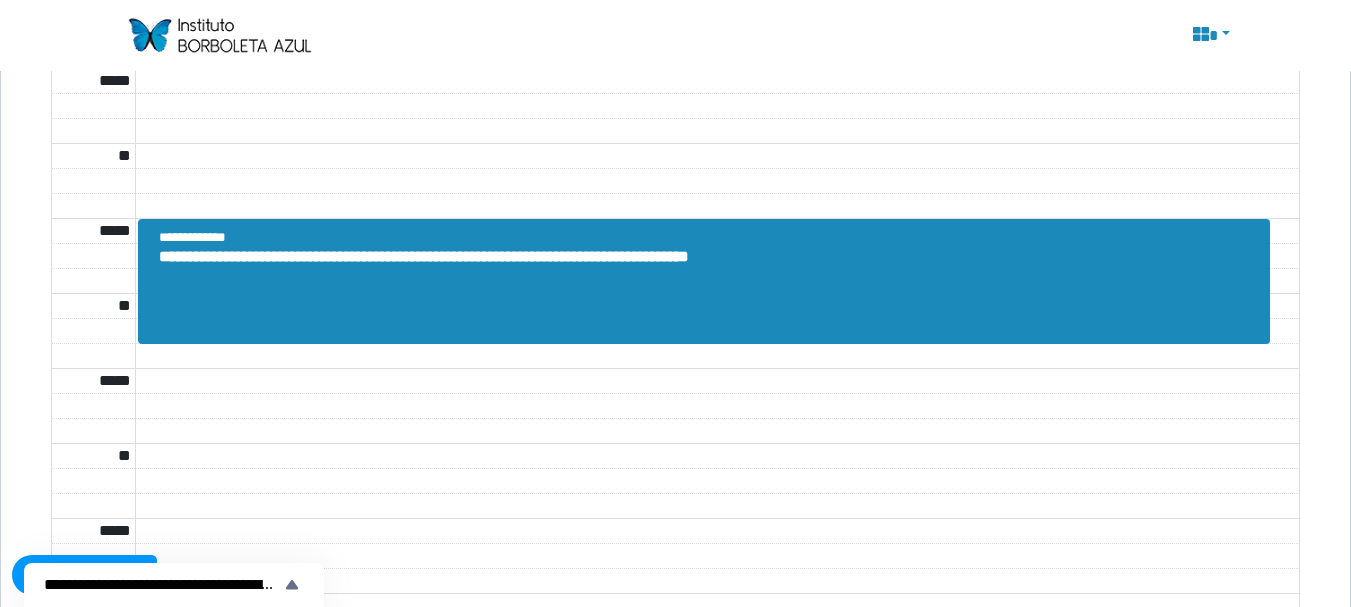 click on "**********" at bounding box center [709, 257] 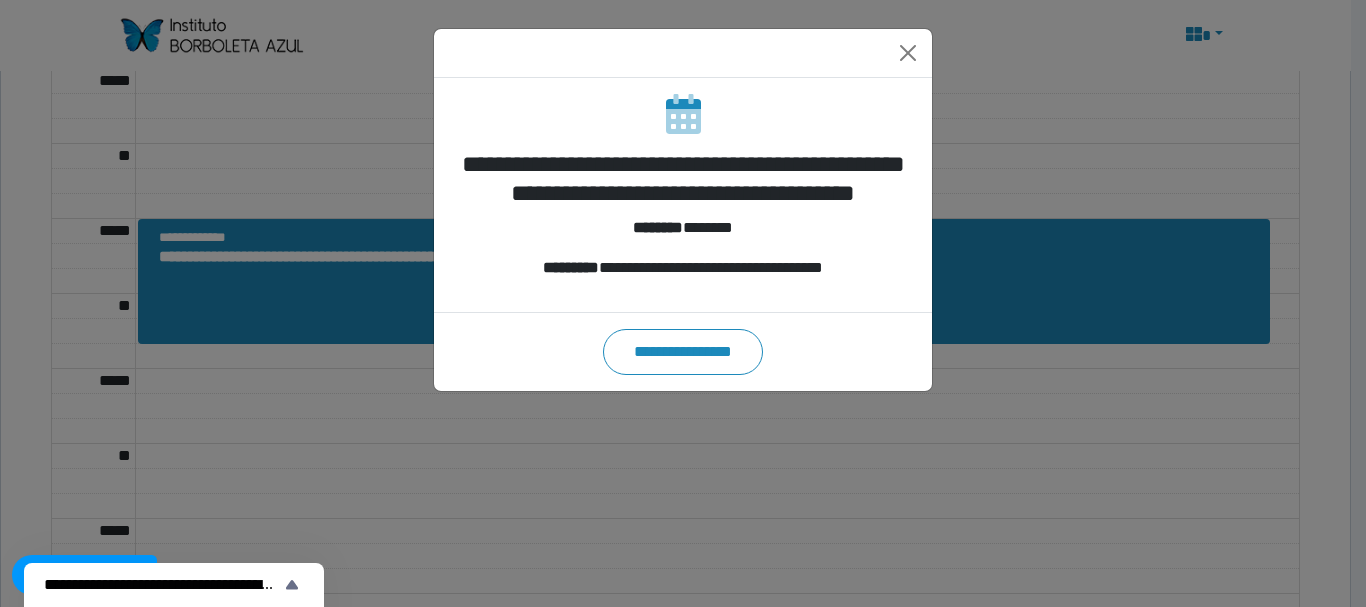 click on "**********" at bounding box center (683, 303) 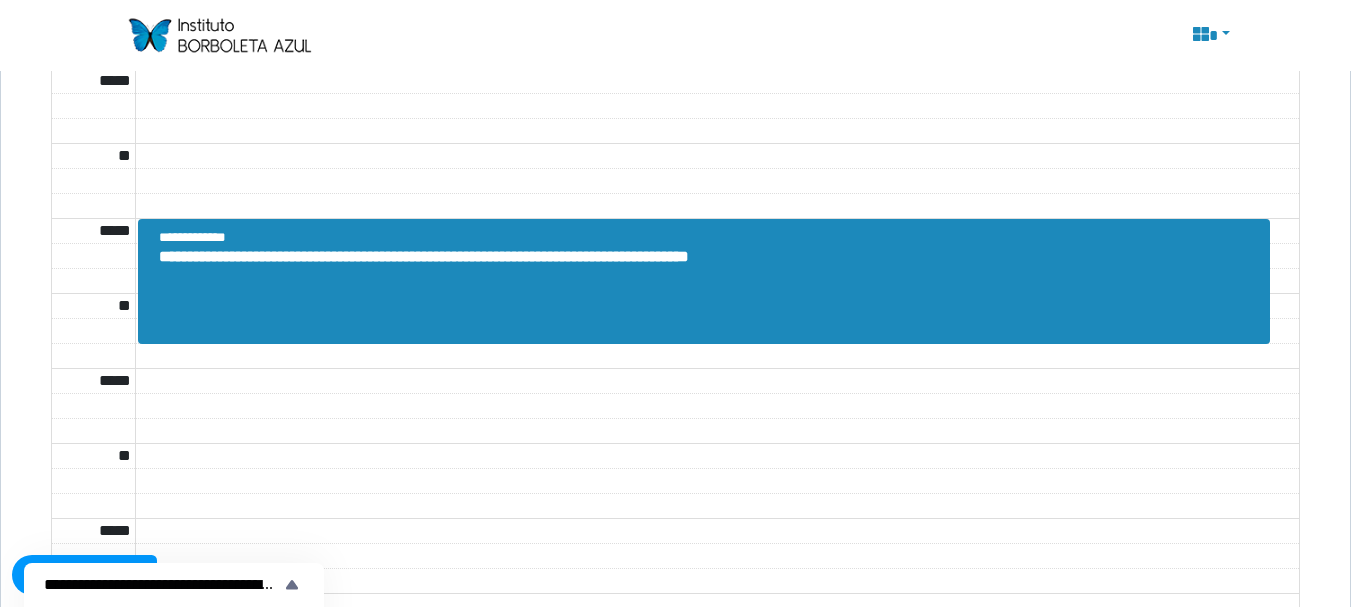 click on "**********" at bounding box center (709, 257) 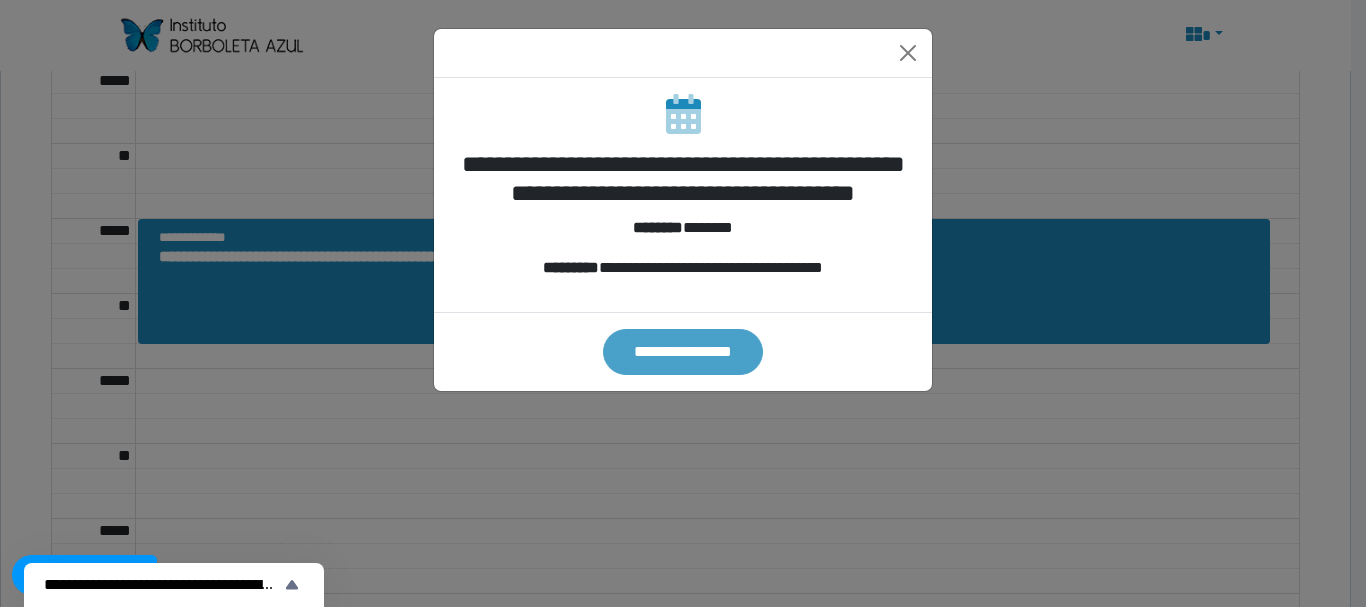 click on "**********" at bounding box center [683, 352] 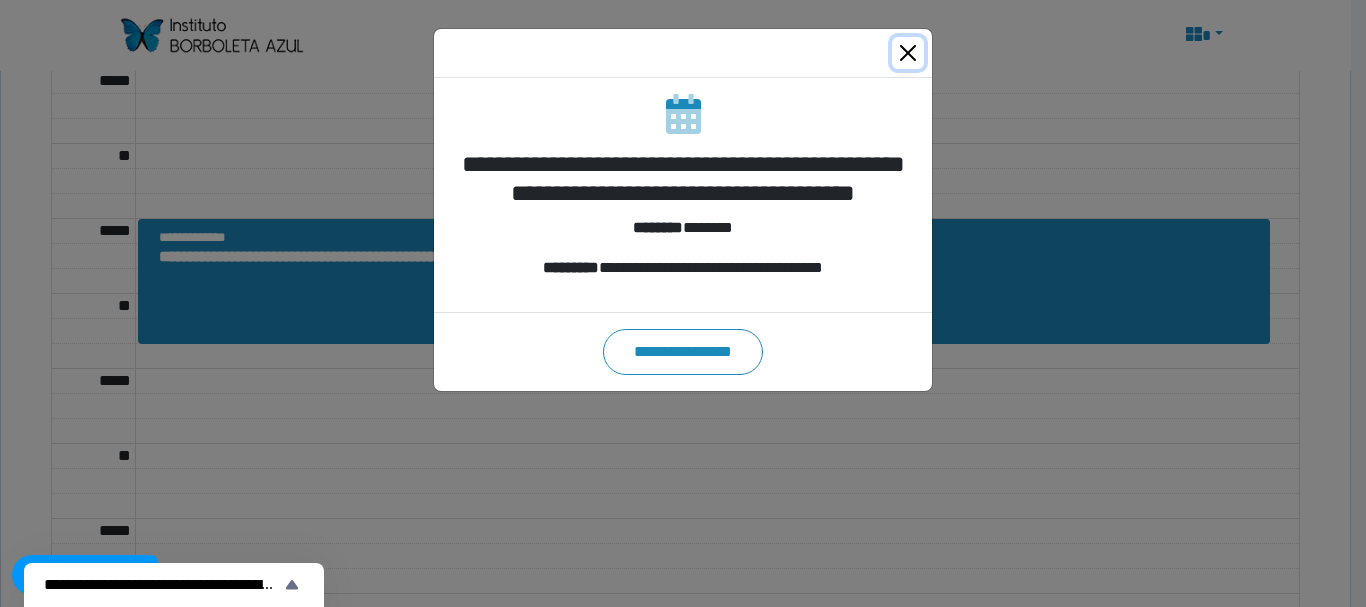 click at bounding box center (908, 53) 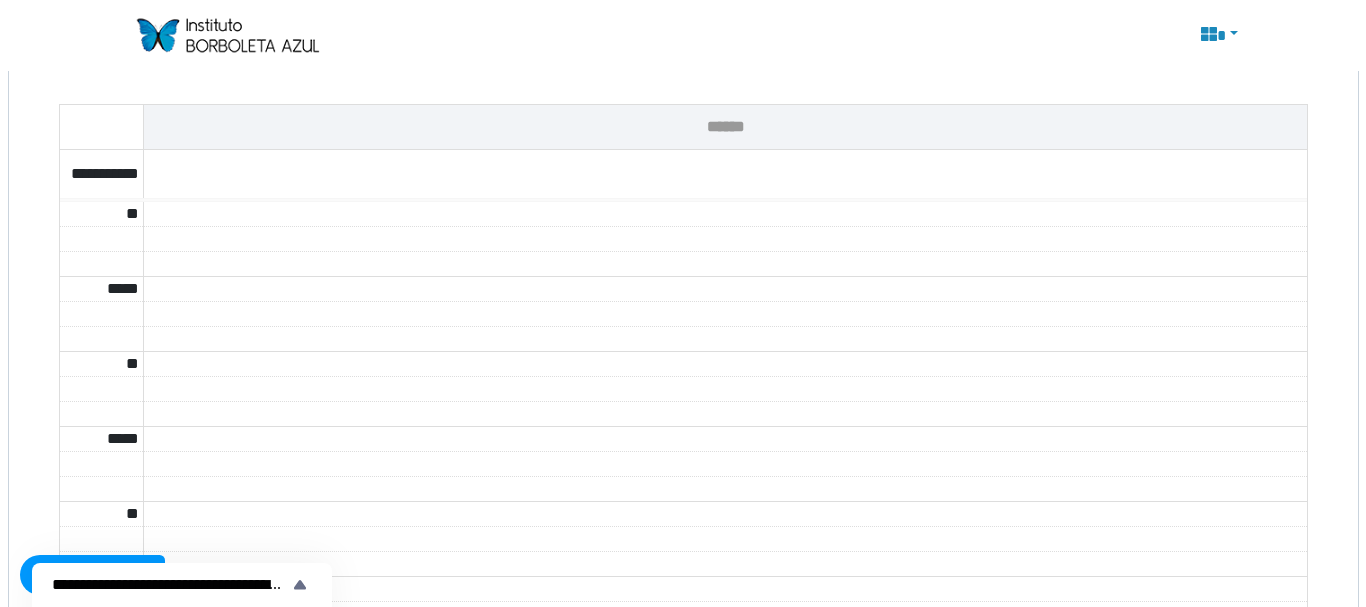 scroll, scrollTop: 0, scrollLeft: 0, axis: both 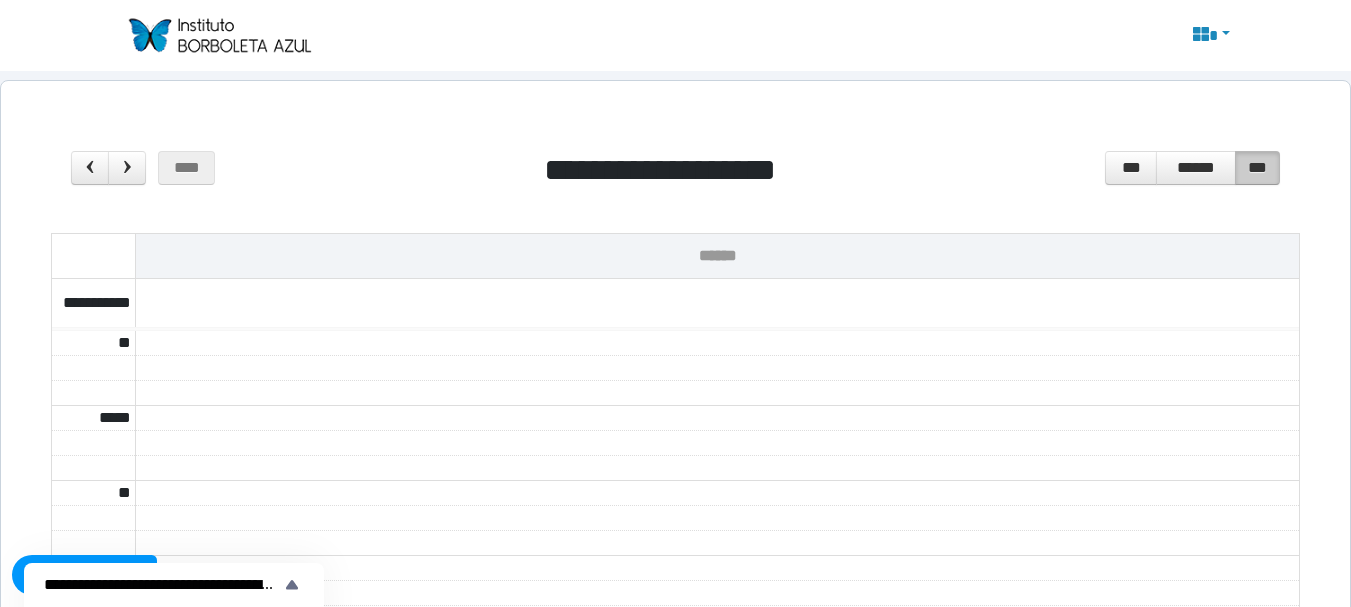 click 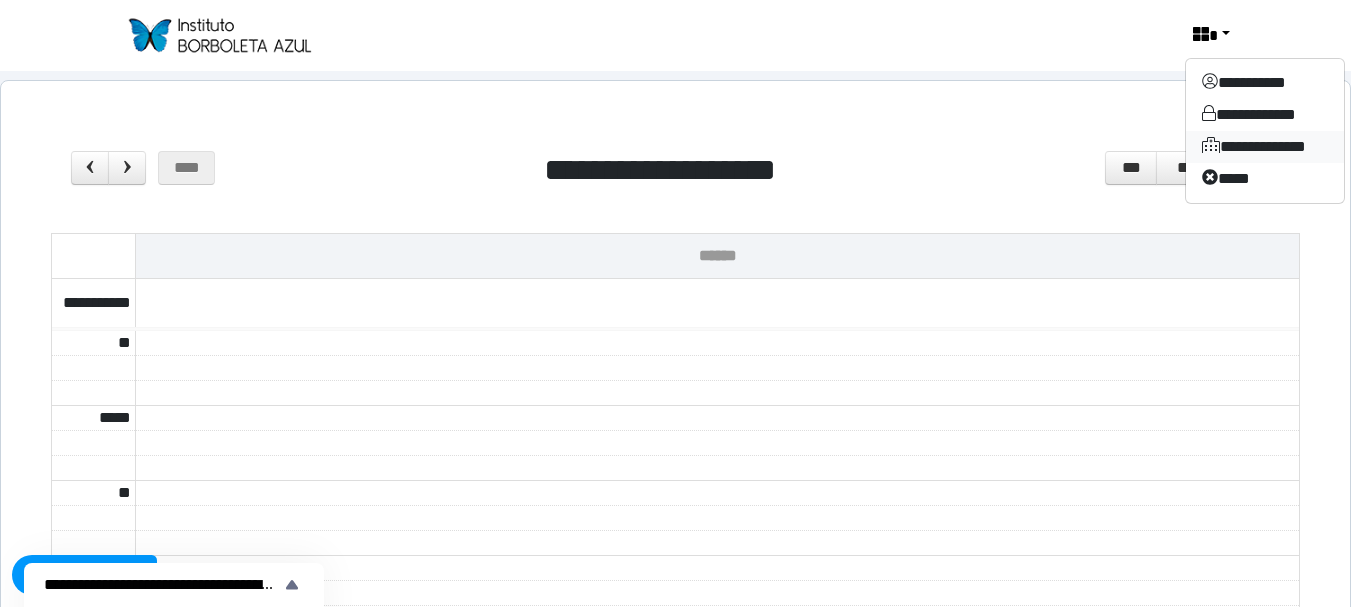 click on "**********" at bounding box center [1265, 147] 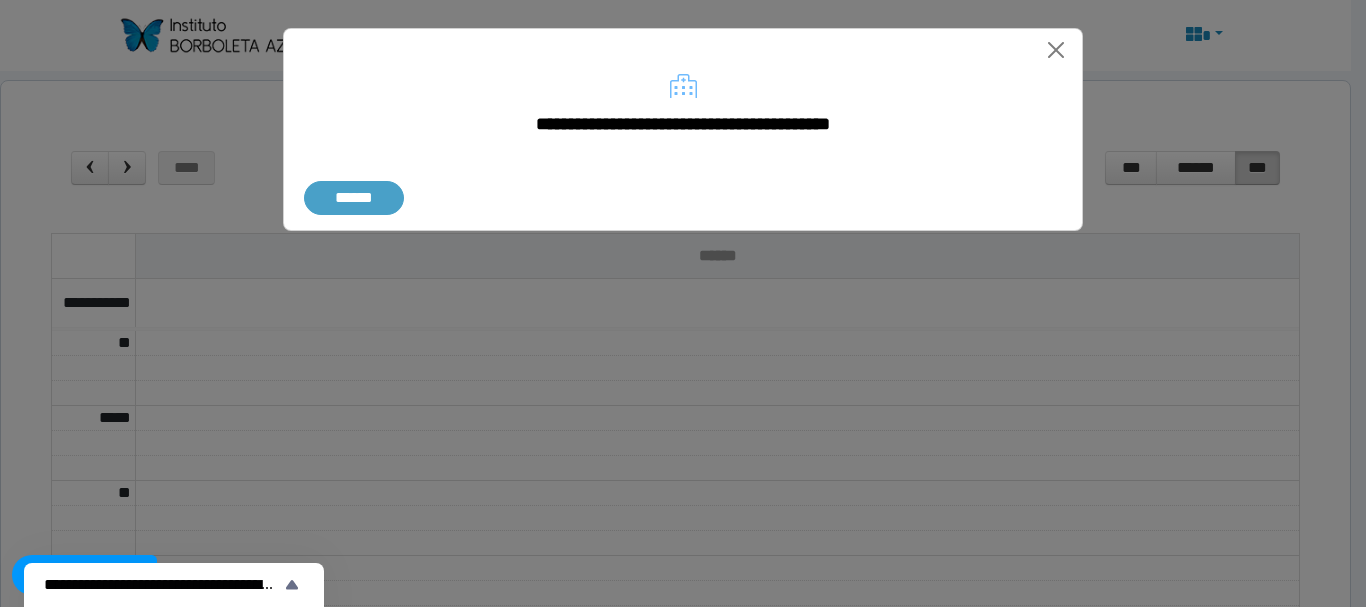 drag, startPoint x: 492, startPoint y: 175, endPoint x: 393, endPoint y: 190, distance: 100.12991 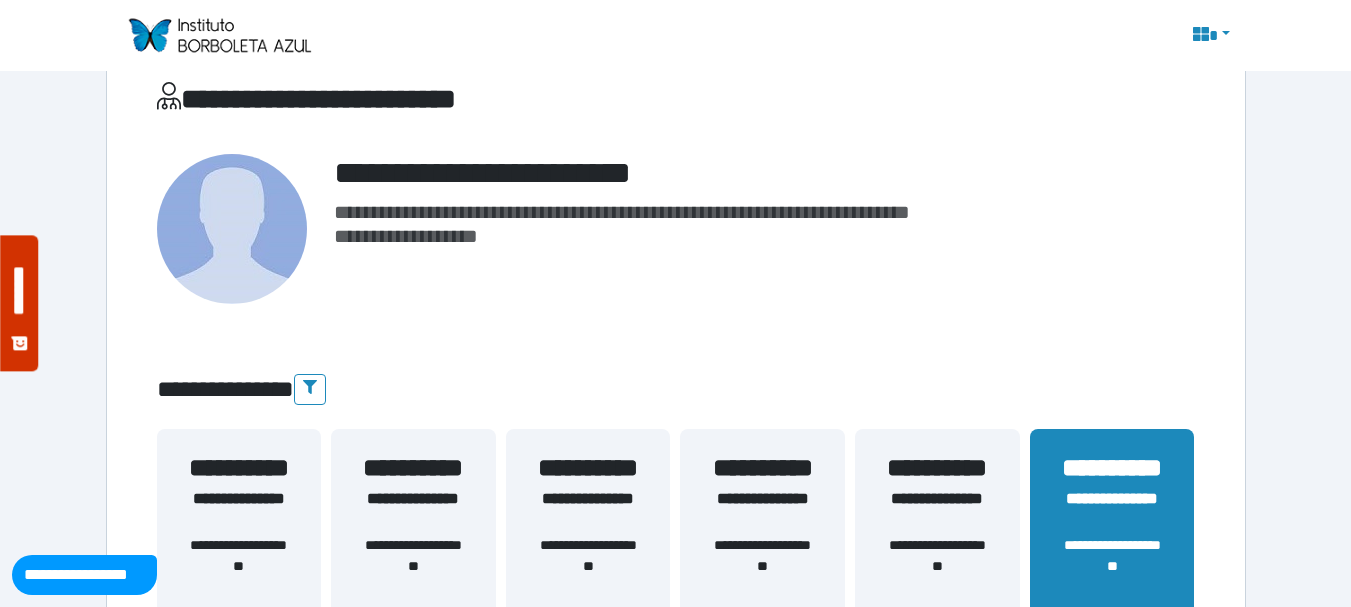 scroll, scrollTop: 72, scrollLeft: 0, axis: vertical 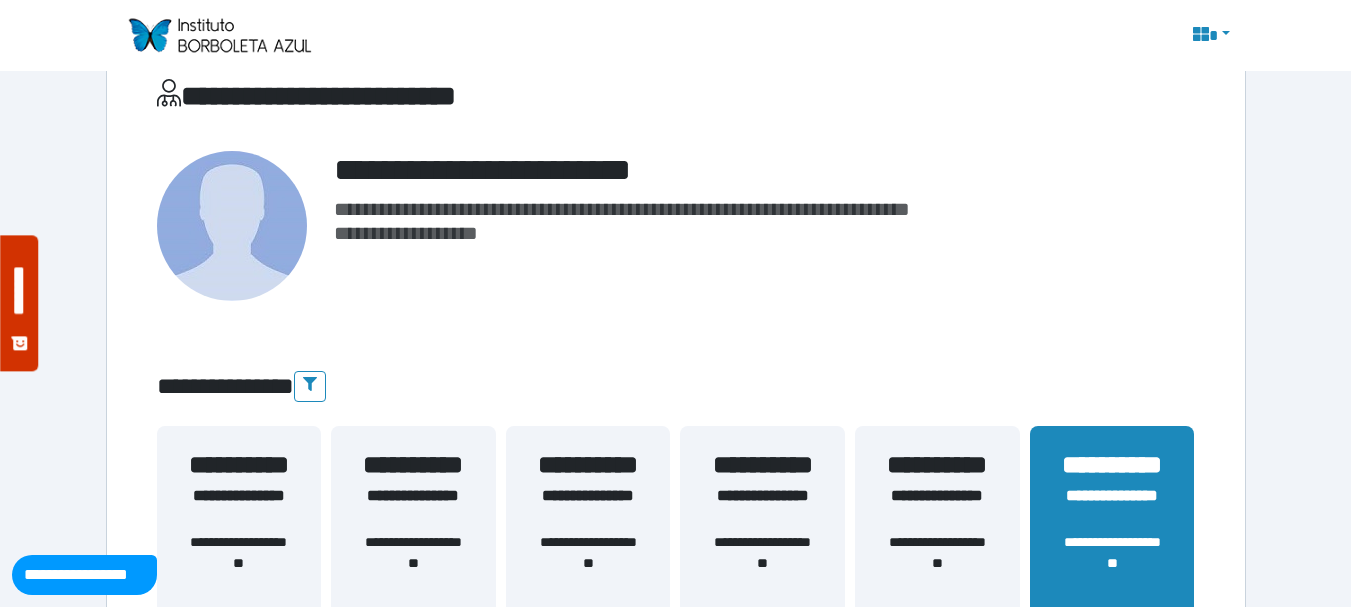 click at bounding box center [219, 35] 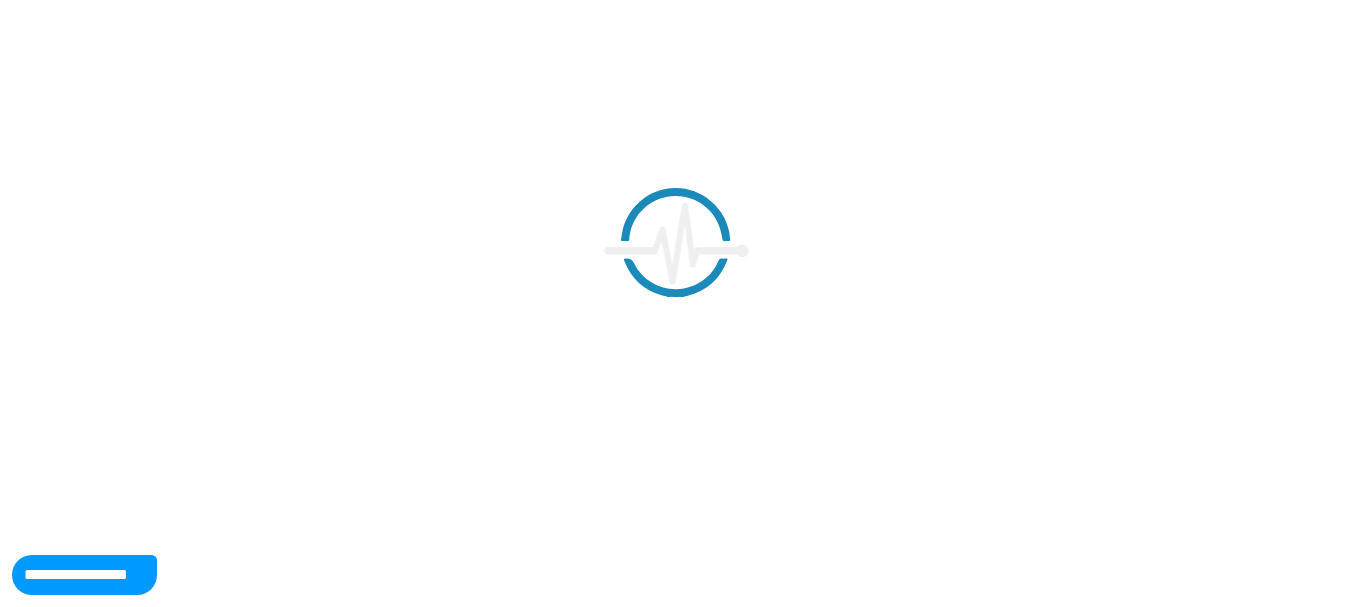 scroll, scrollTop: 0, scrollLeft: 0, axis: both 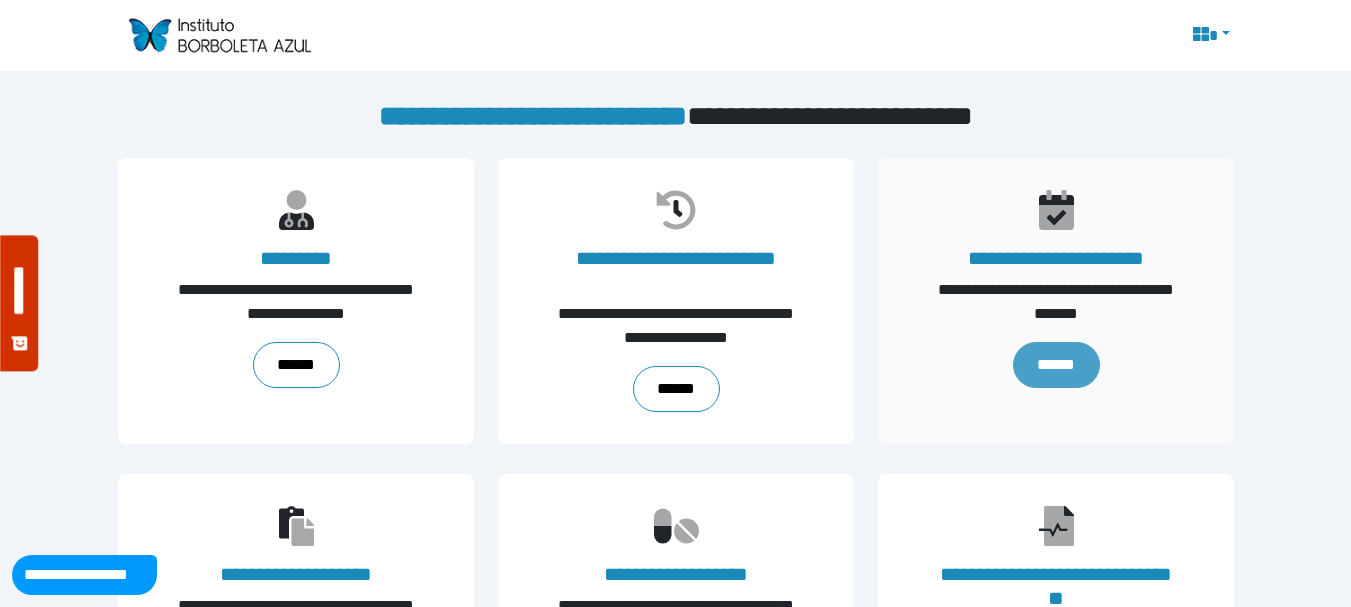 click on "******" at bounding box center (1055, 365) 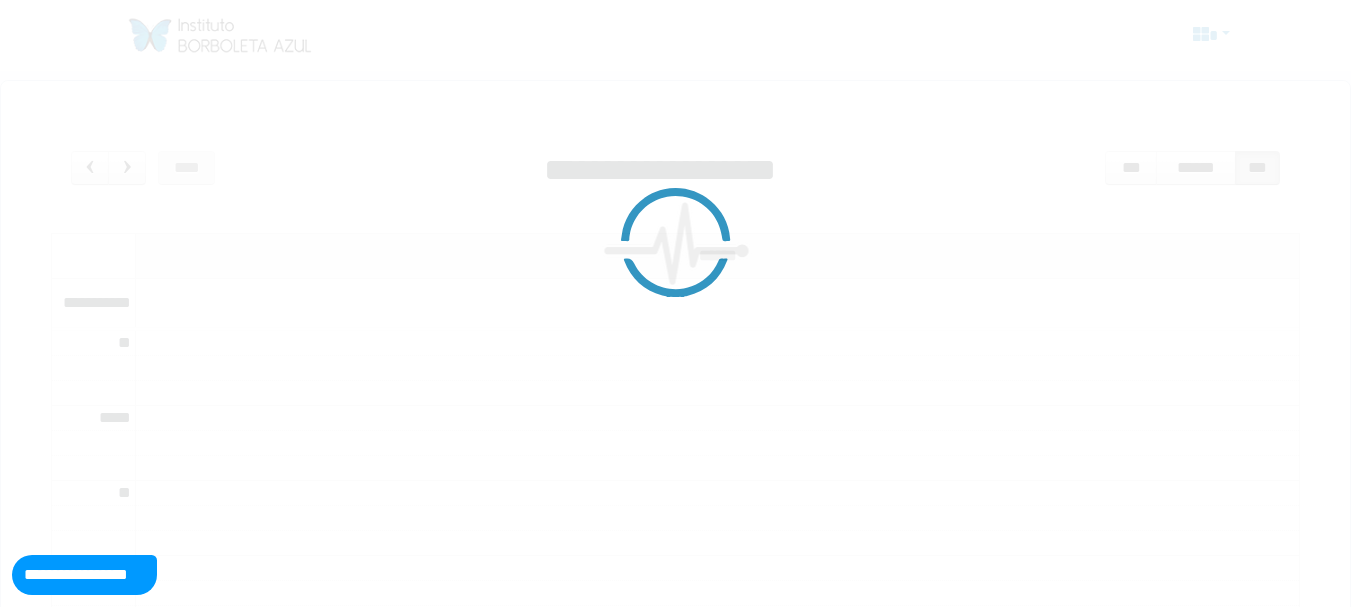 scroll, scrollTop: 0, scrollLeft: 0, axis: both 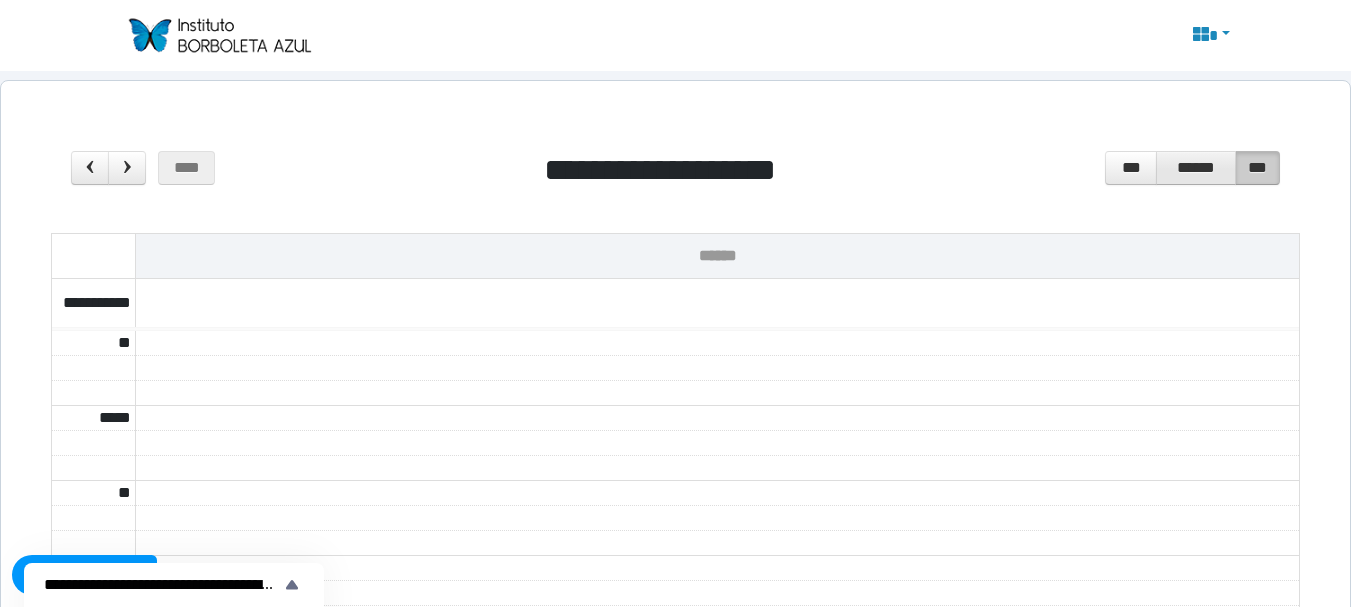 click on "******" at bounding box center [1196, 168] 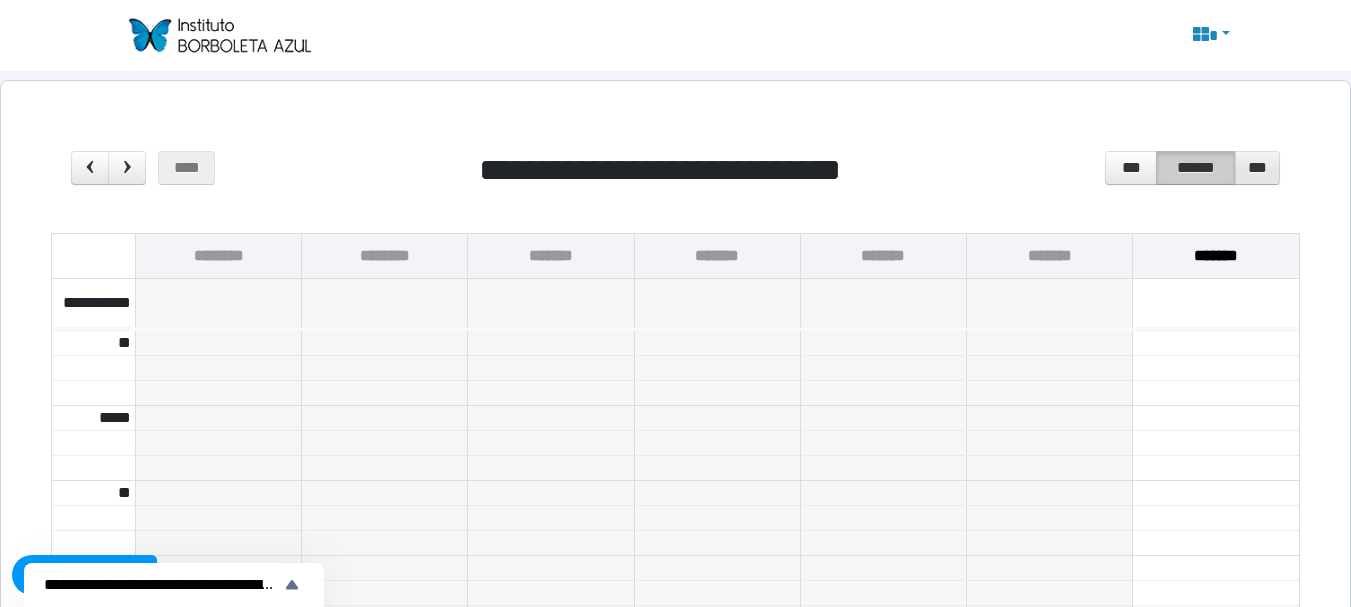 click on "***" at bounding box center [1257, 168] 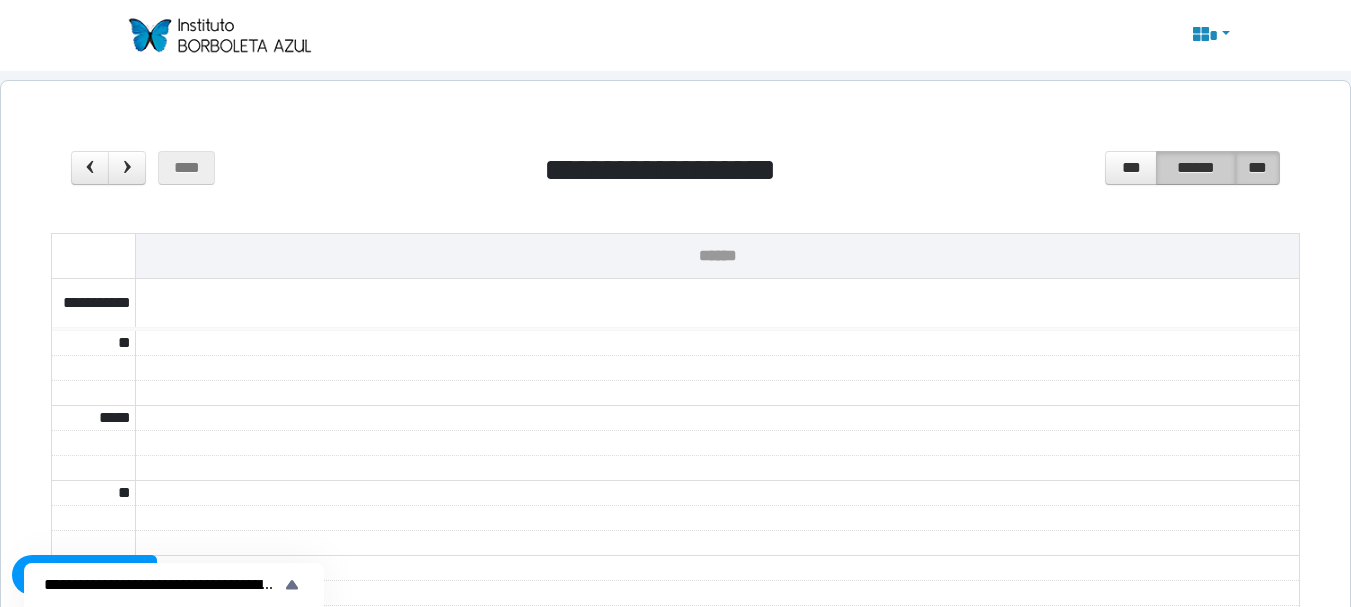 click on "******" at bounding box center (1196, 168) 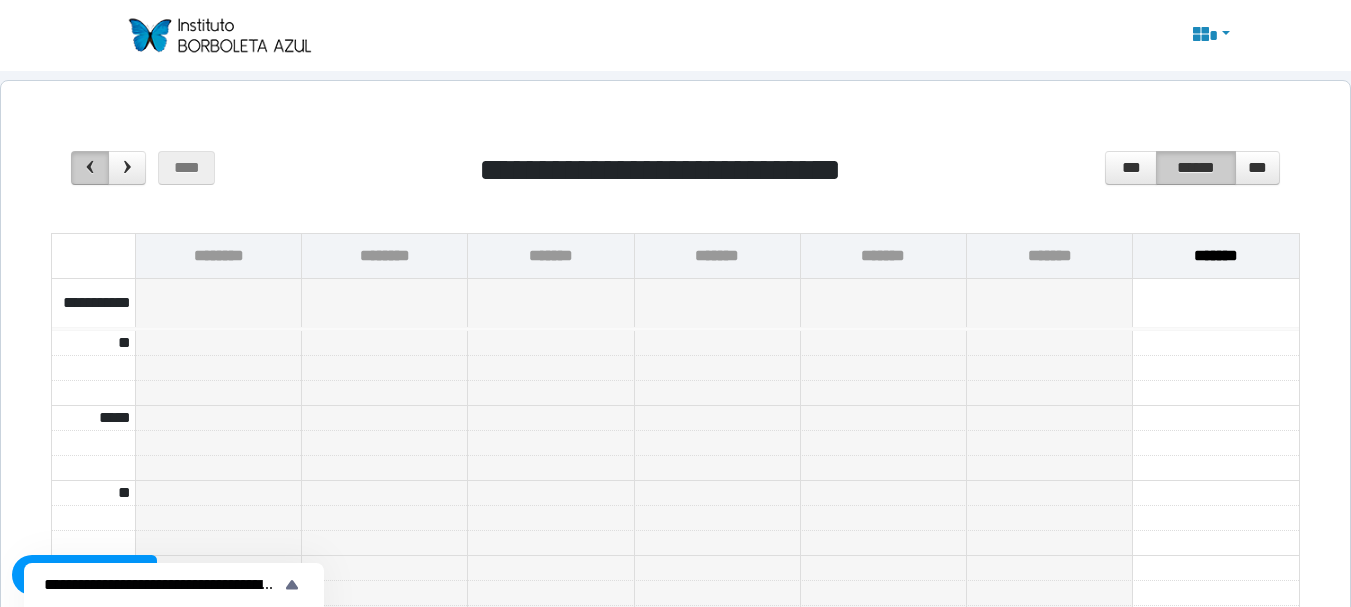 click at bounding box center [90, 167] 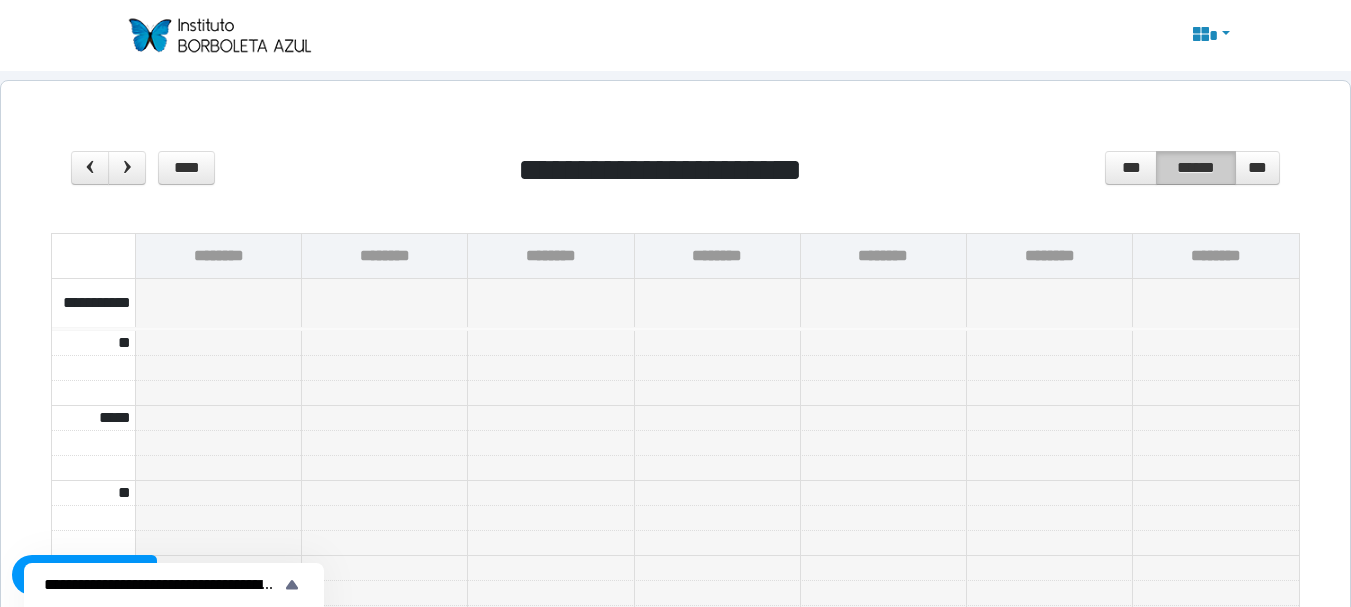 click at bounding box center (675, 287) 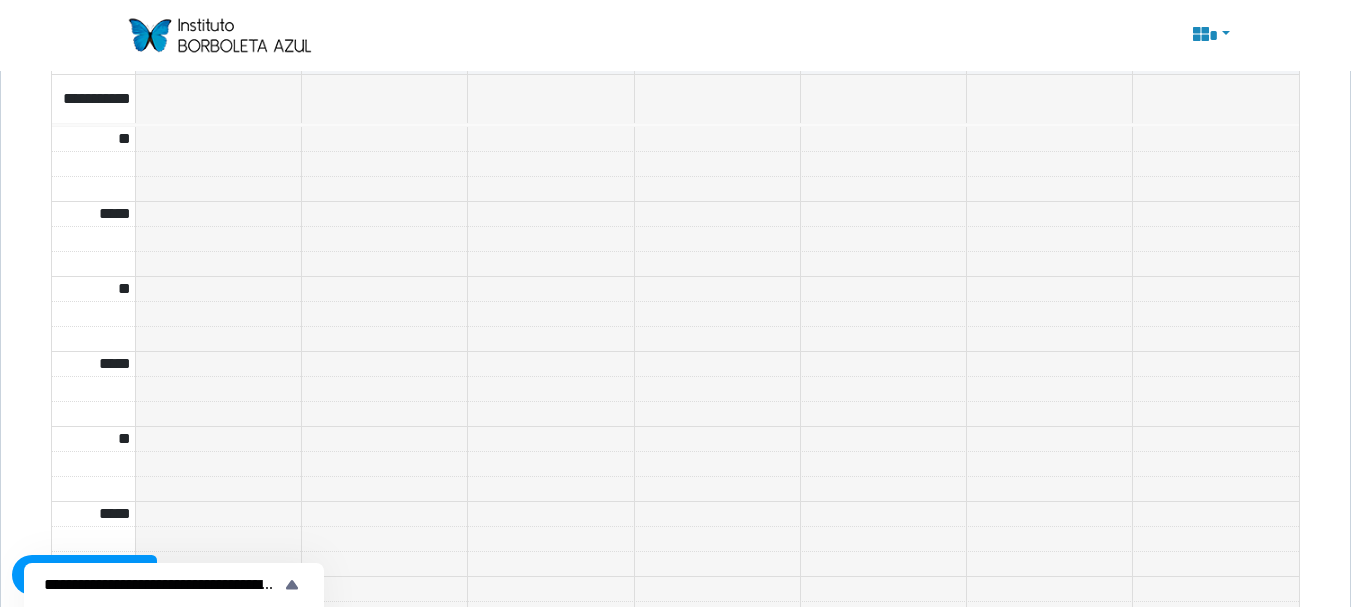 scroll, scrollTop: 0, scrollLeft: 0, axis: both 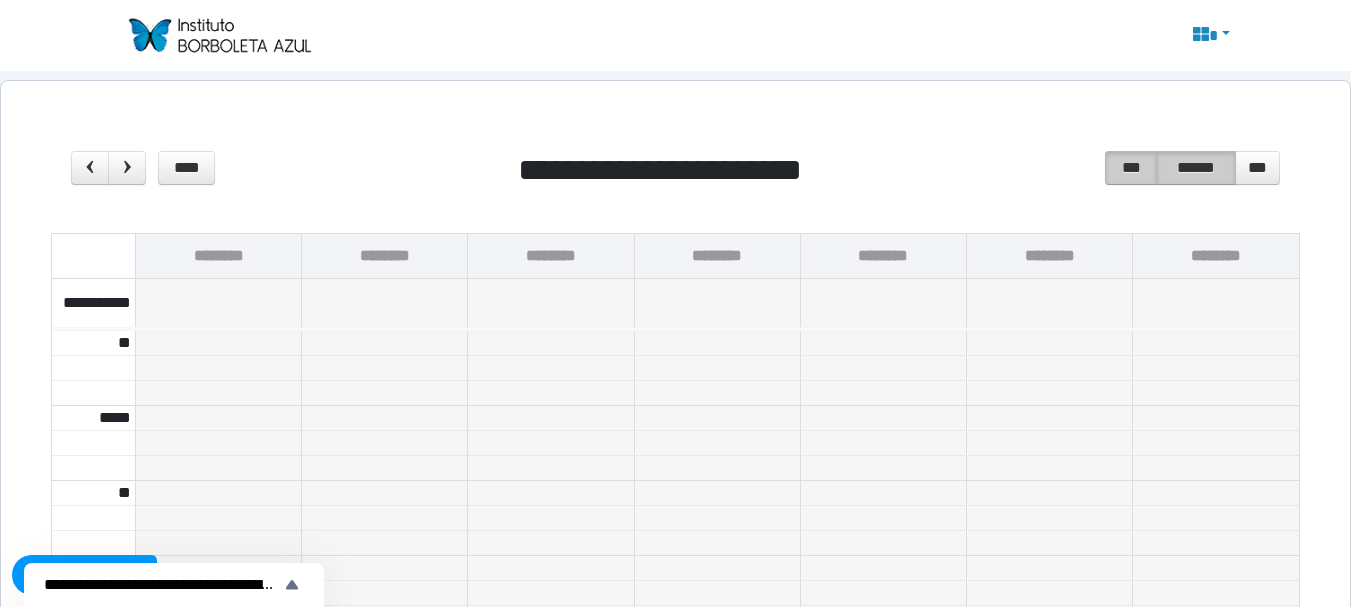 click on "***" at bounding box center (1130, 168) 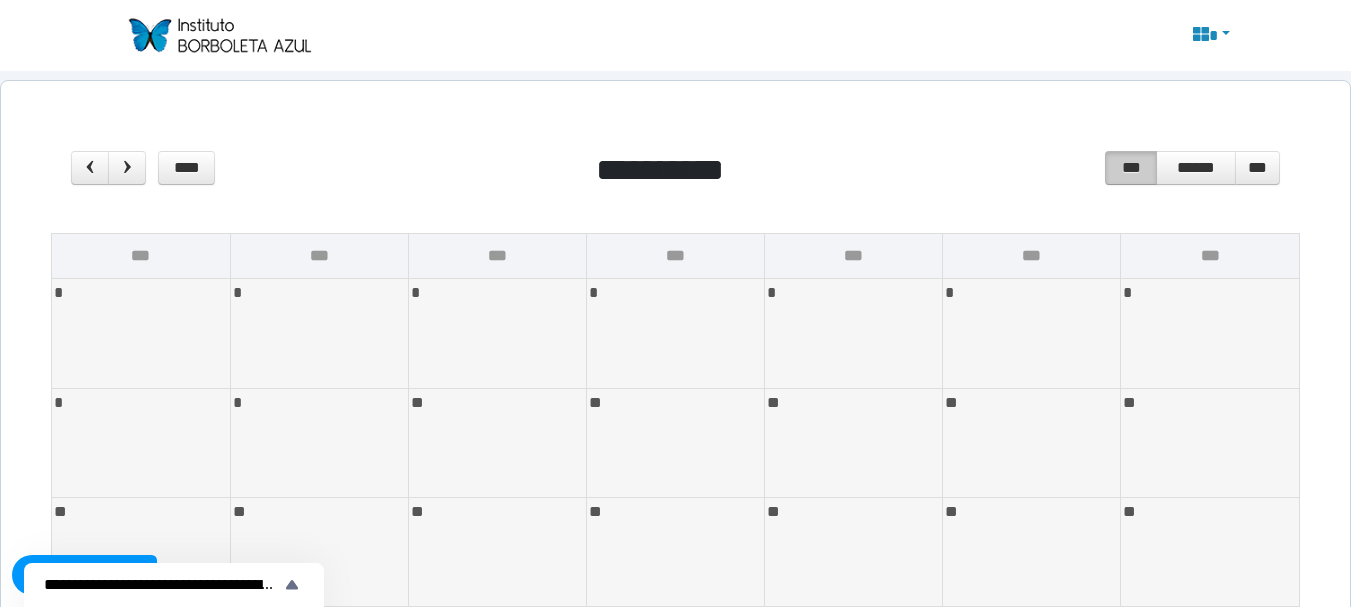 scroll, scrollTop: 398, scrollLeft: 0, axis: vertical 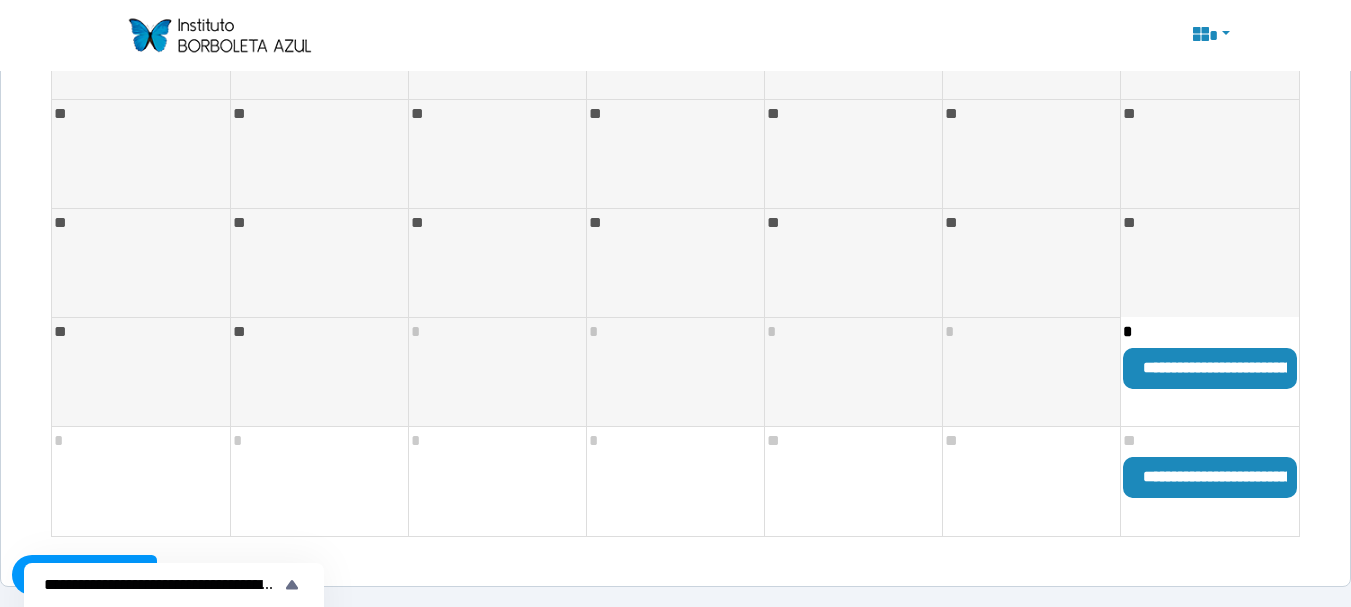 click at bounding box center (1210, 263) 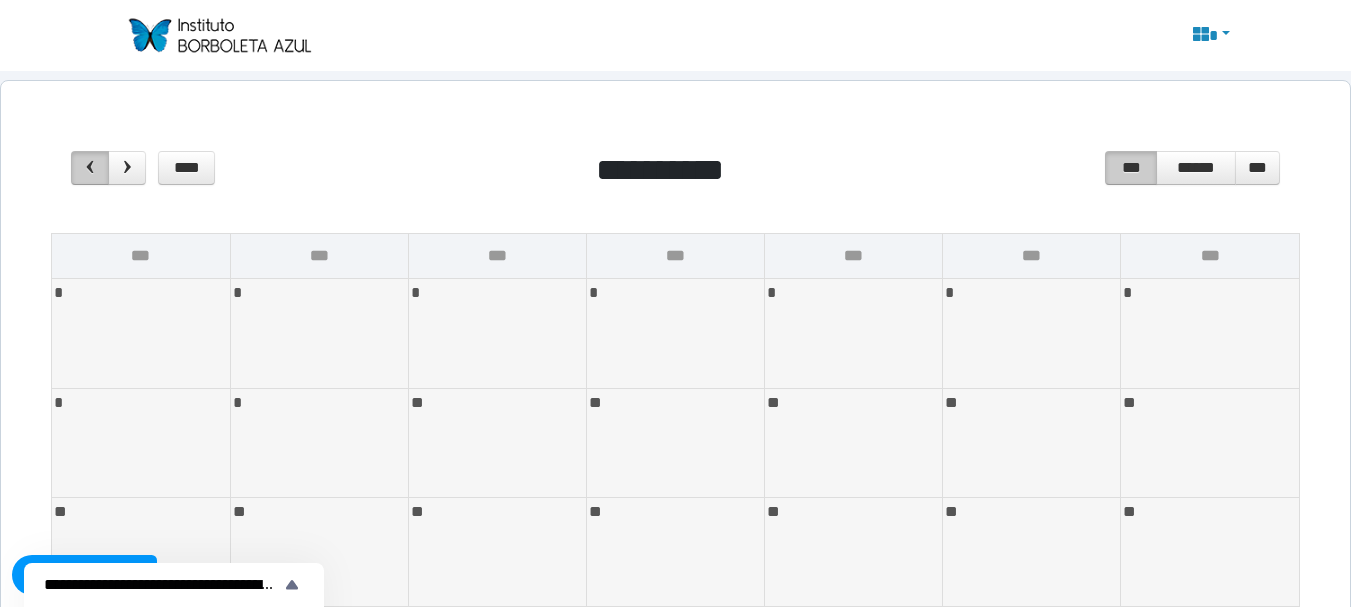 click at bounding box center [90, 167] 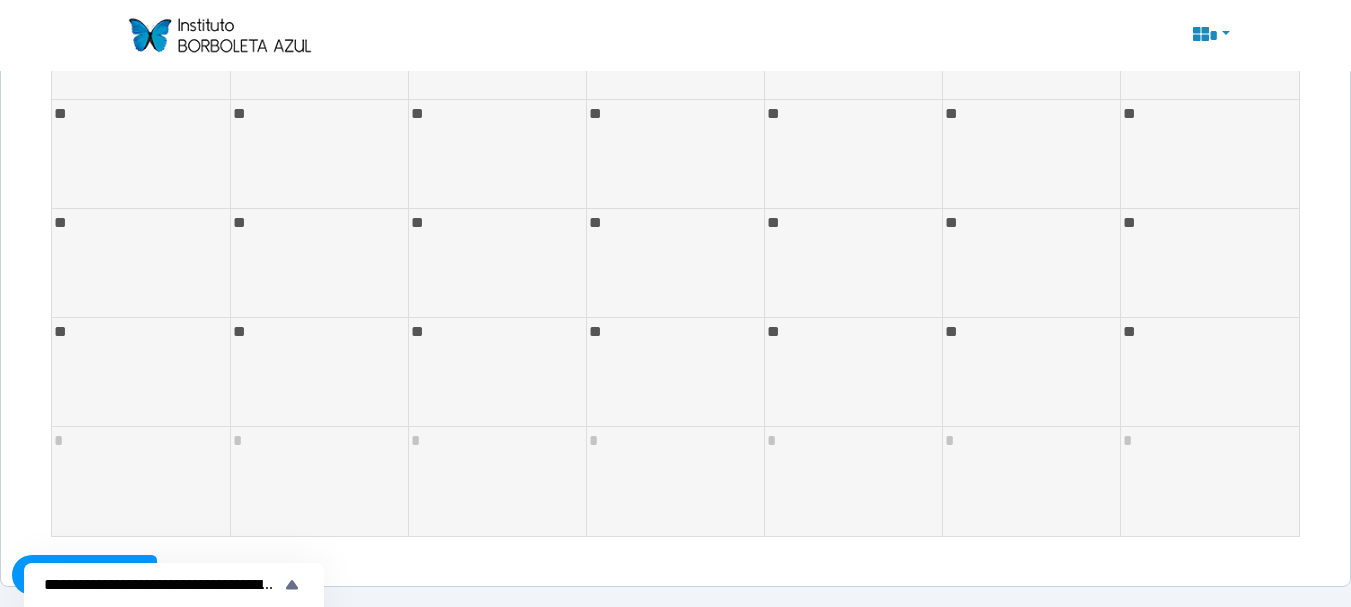 scroll, scrollTop: 0, scrollLeft: 0, axis: both 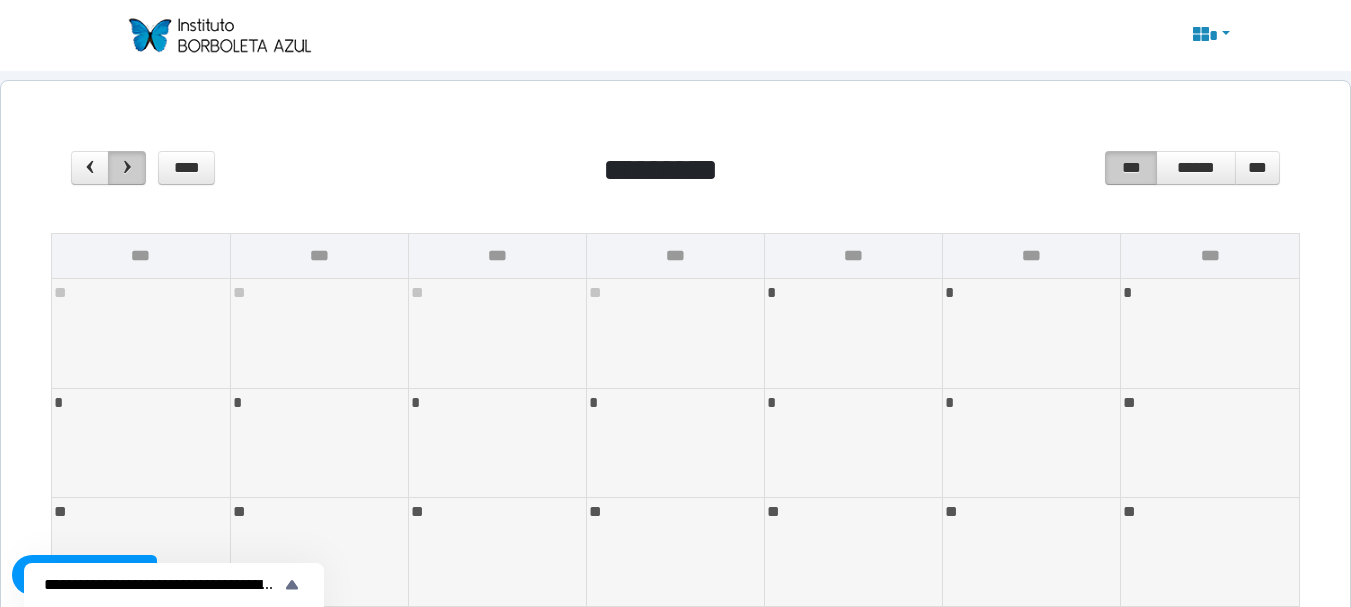 click at bounding box center [127, 167] 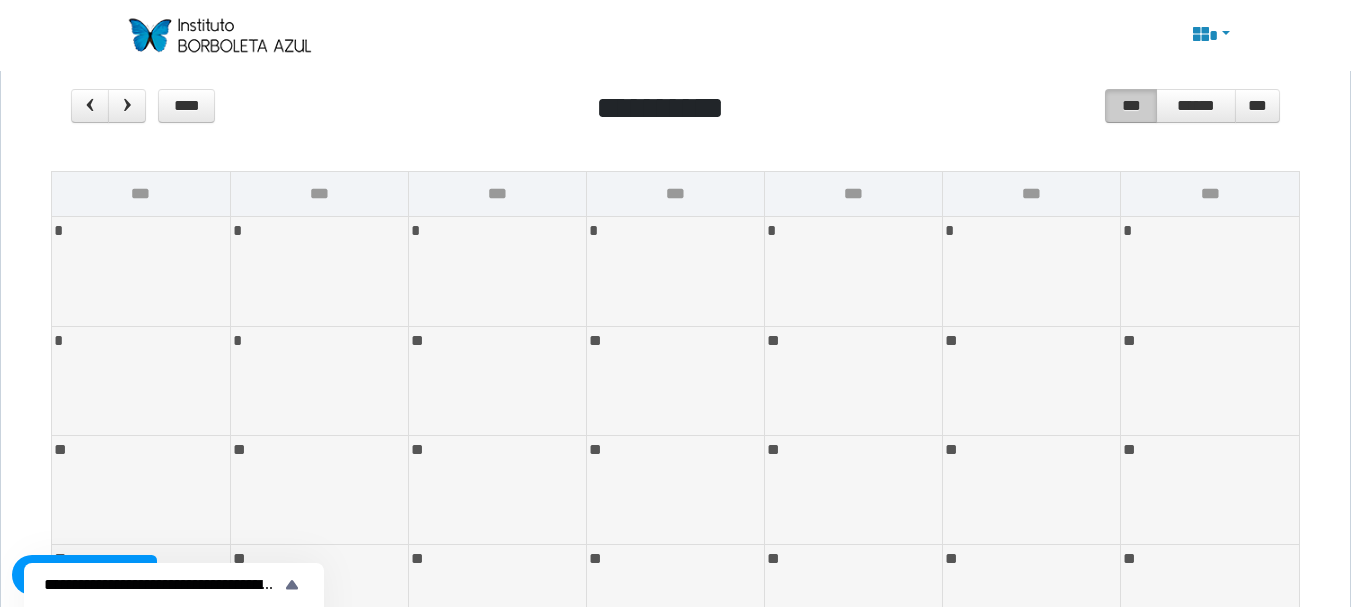 scroll, scrollTop: 61, scrollLeft: 0, axis: vertical 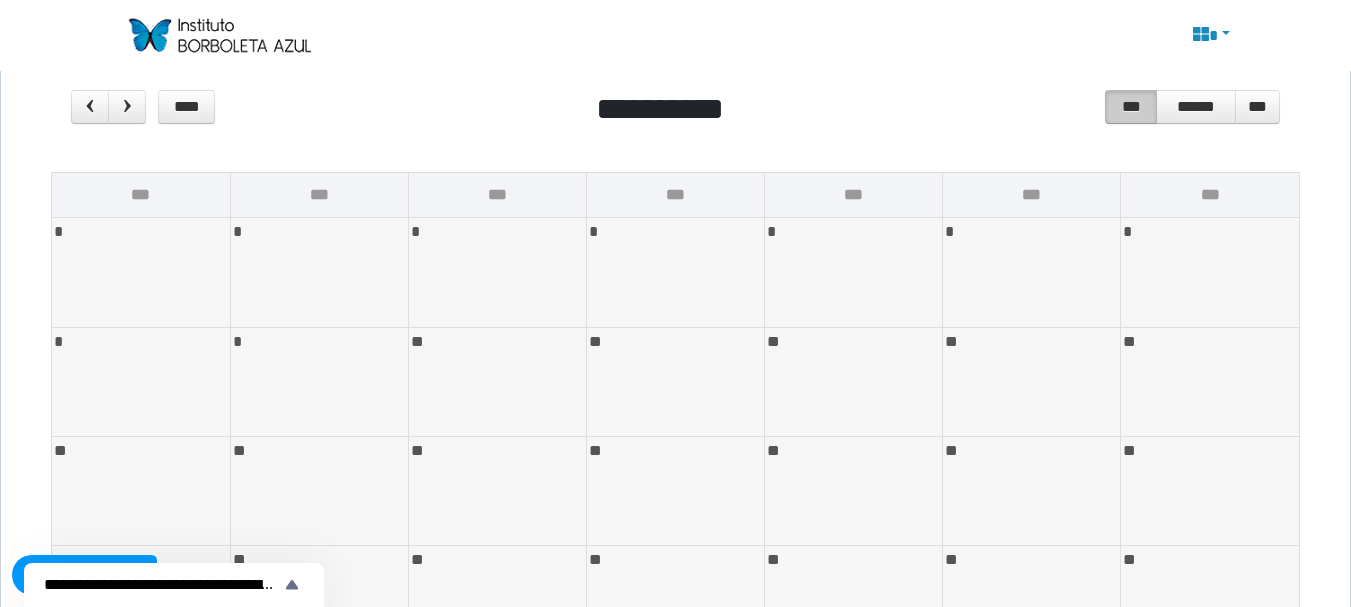 click on "**" at bounding box center (1210, 560) 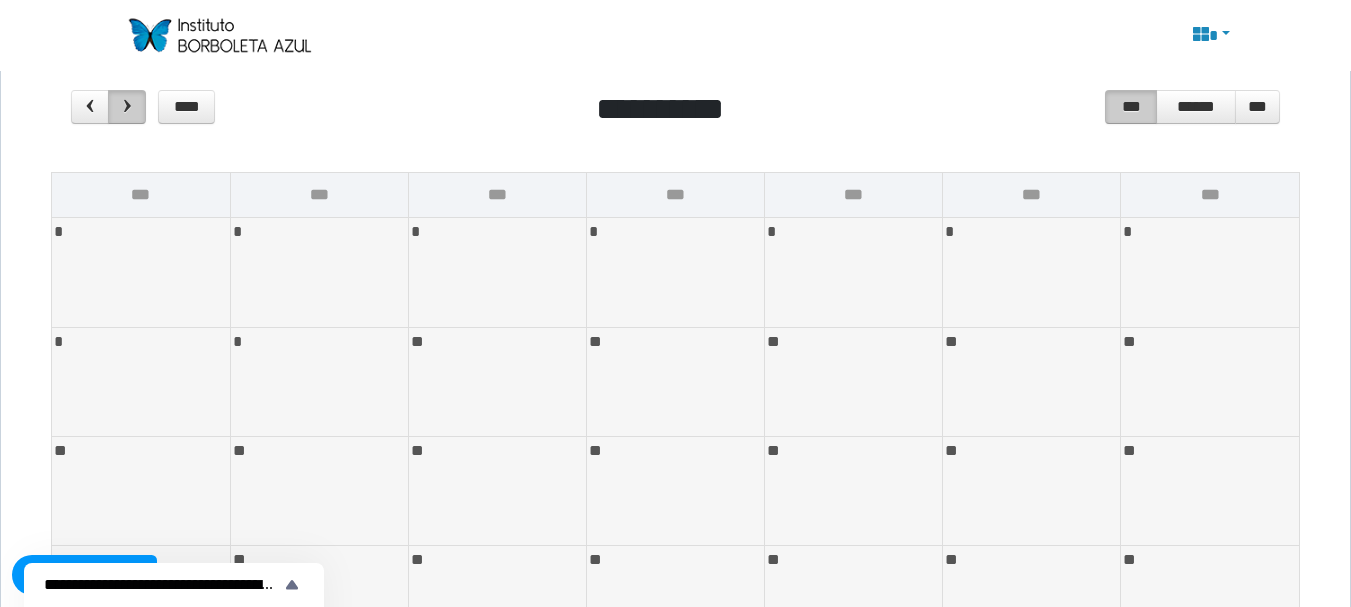 click at bounding box center [127, 106] 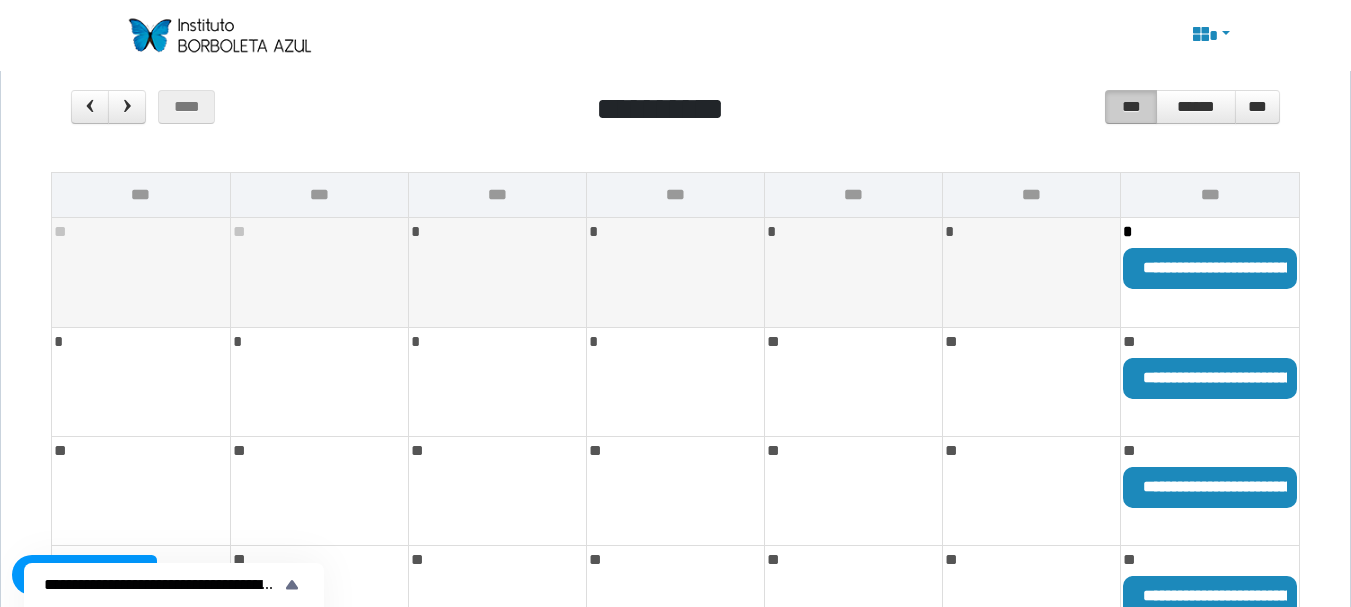 click on "*****" at bounding box center [1158, 377] 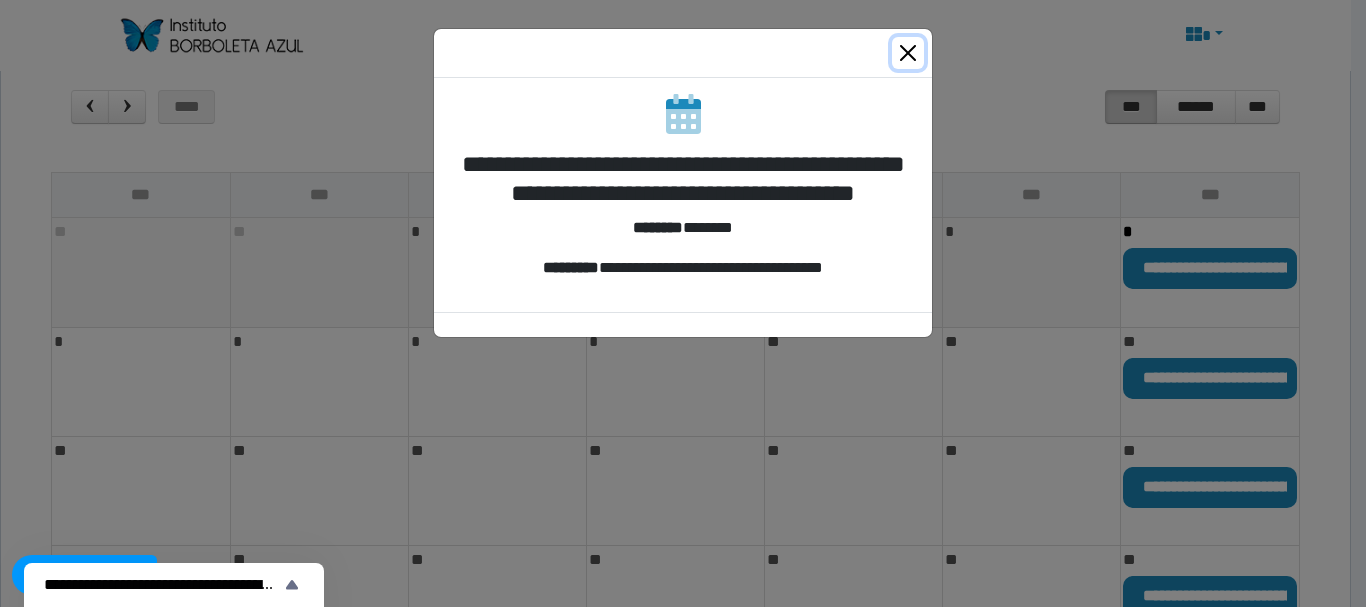 click at bounding box center (908, 53) 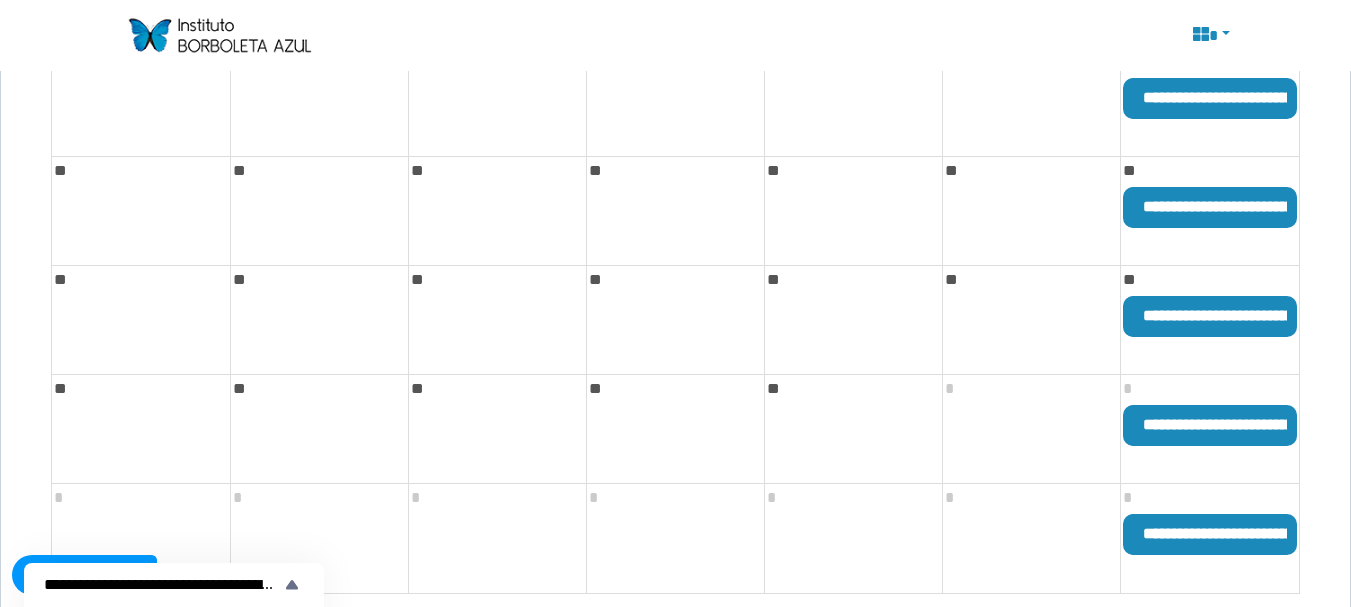 scroll, scrollTop: 398, scrollLeft: 0, axis: vertical 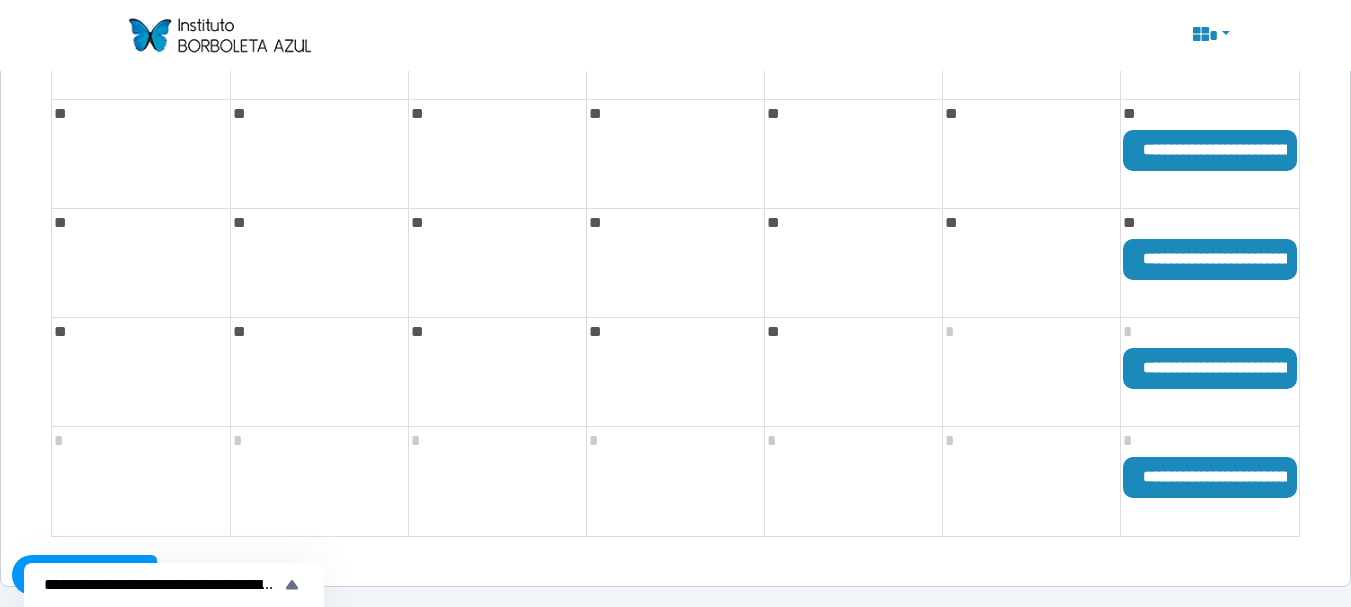 click on "*****" at bounding box center (1158, 476) 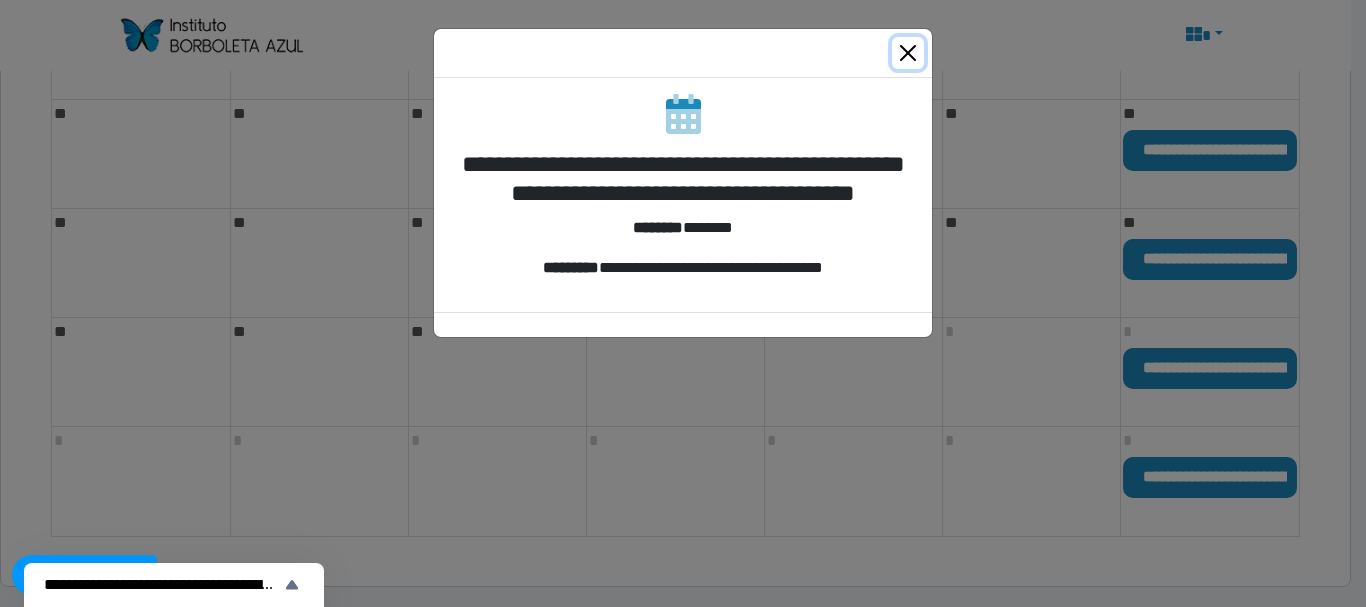 click at bounding box center (908, 53) 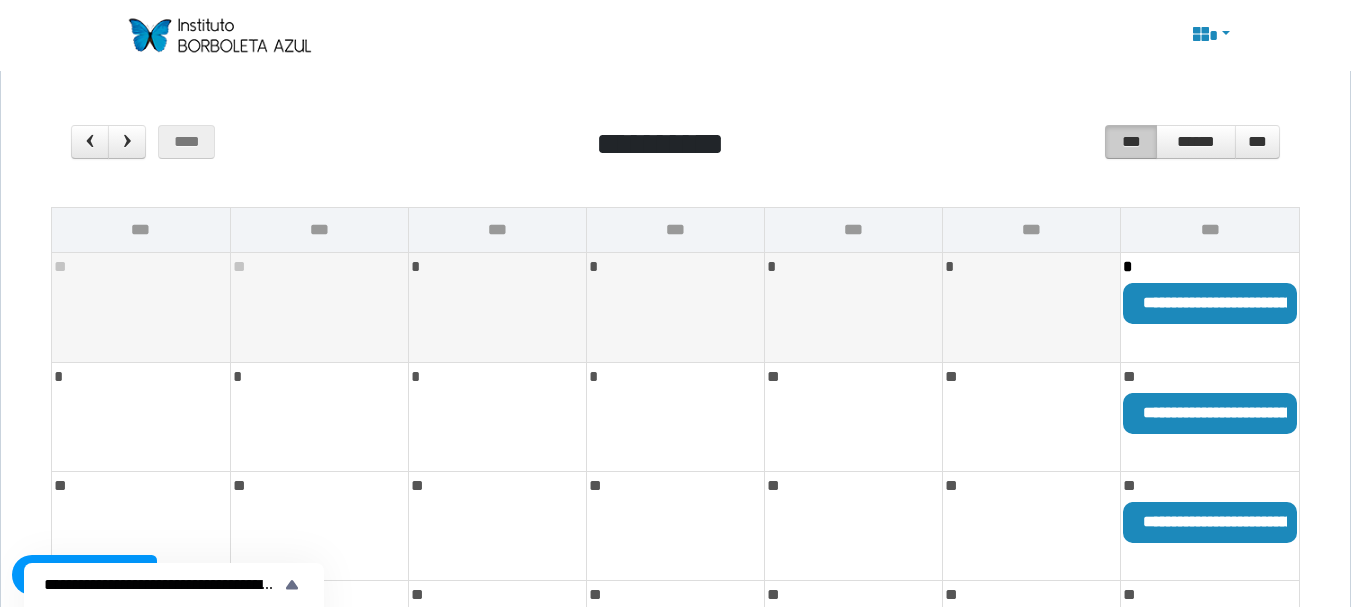 scroll, scrollTop: 25, scrollLeft: 0, axis: vertical 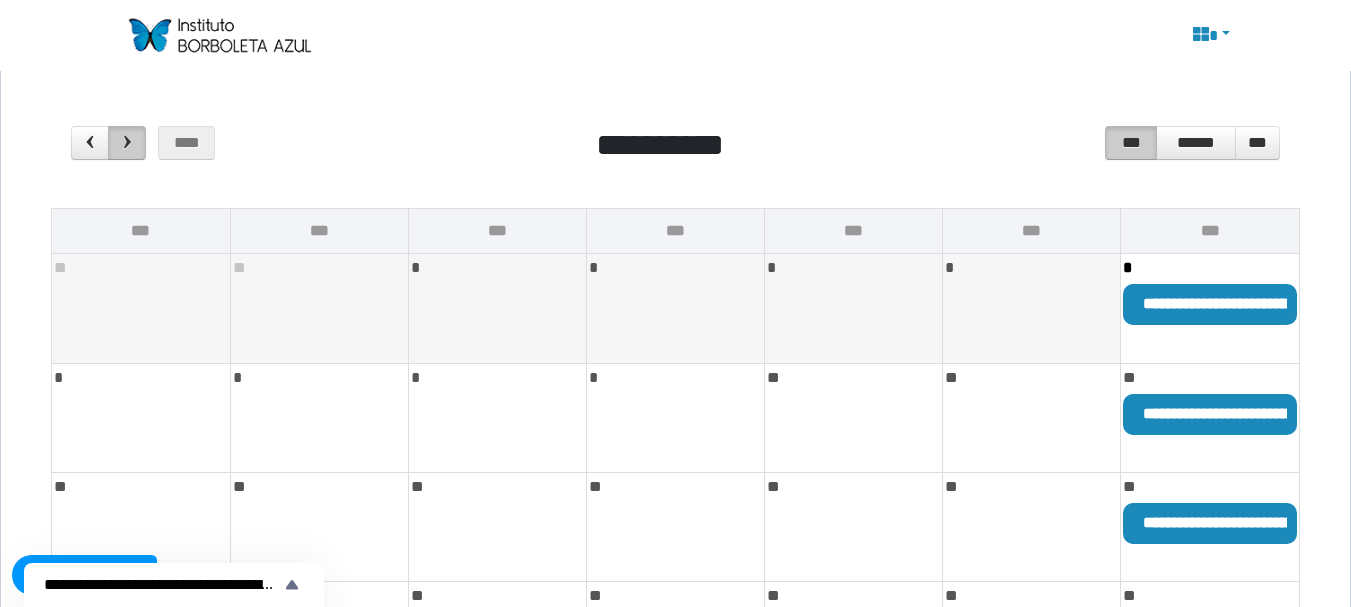 click at bounding box center (127, 143) 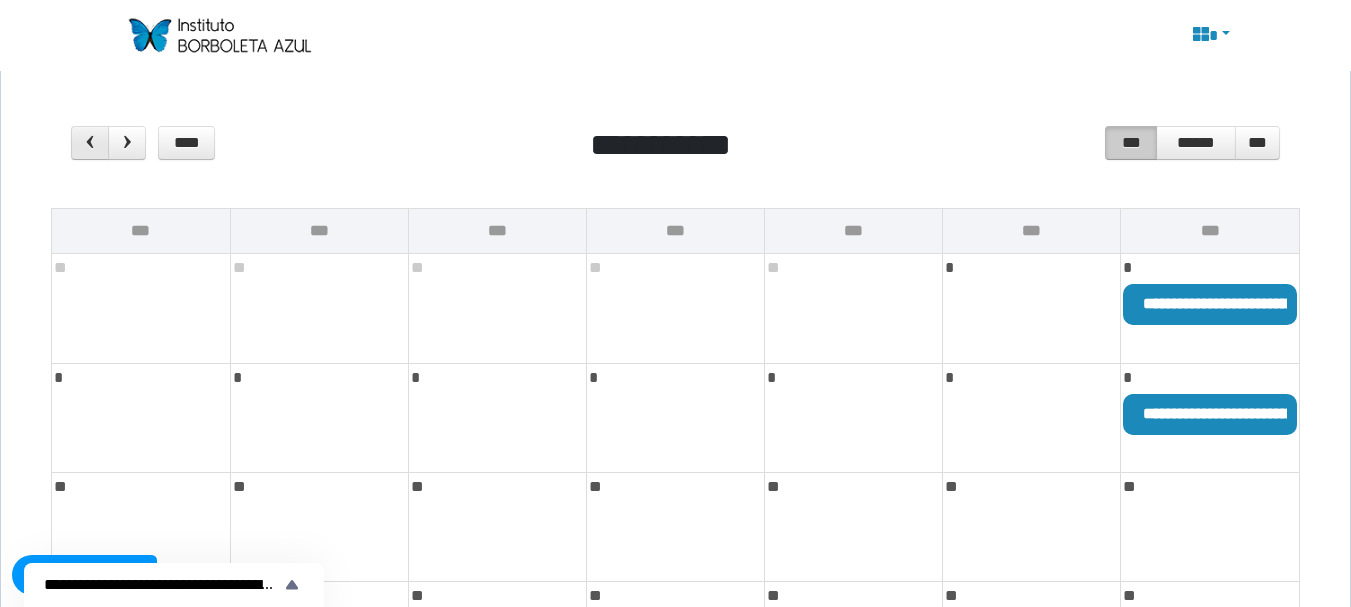 click at bounding box center [90, 142] 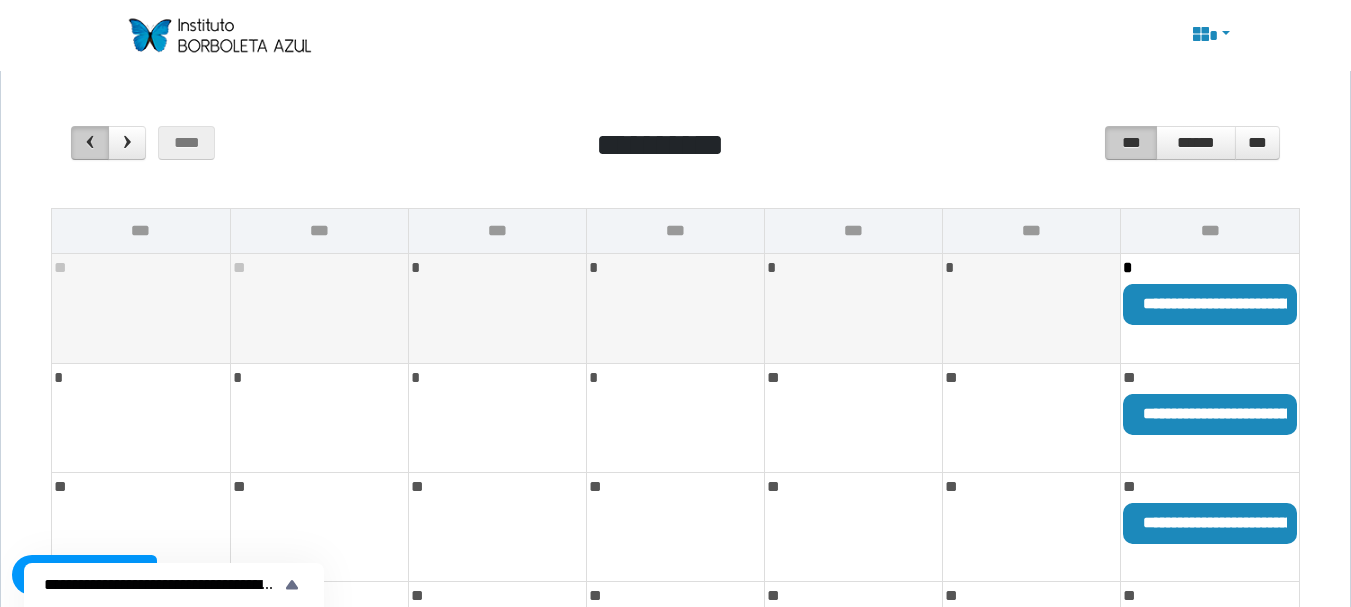 click at bounding box center [90, 142] 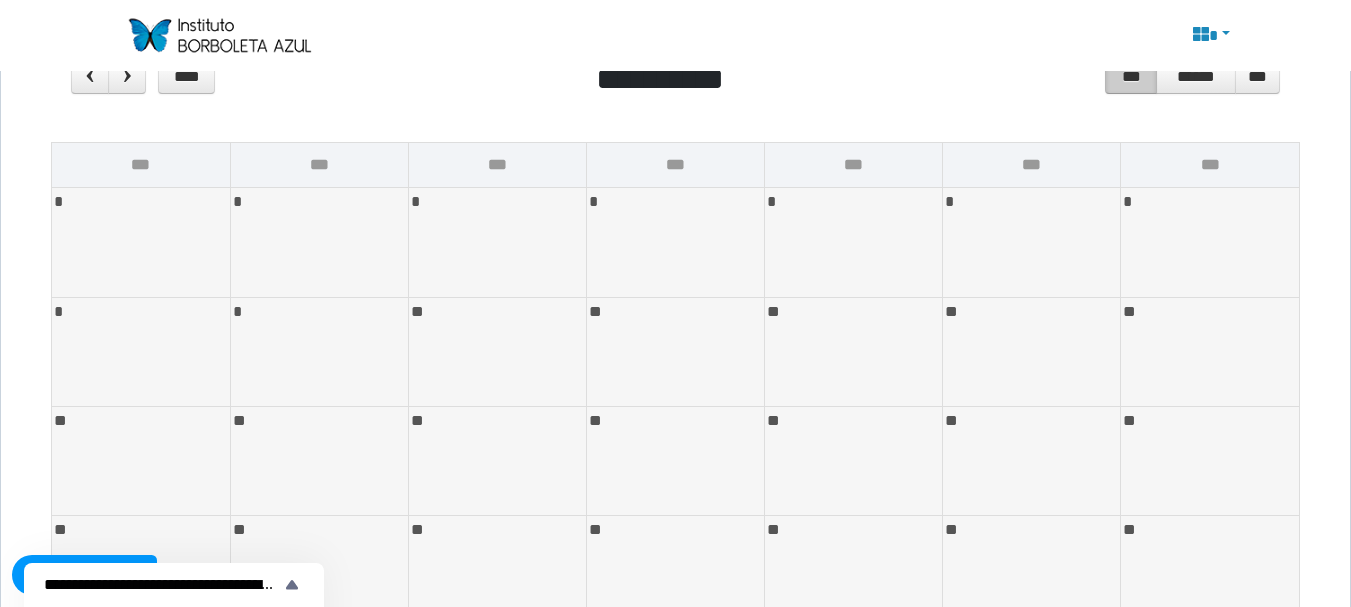 scroll, scrollTop: 90, scrollLeft: 0, axis: vertical 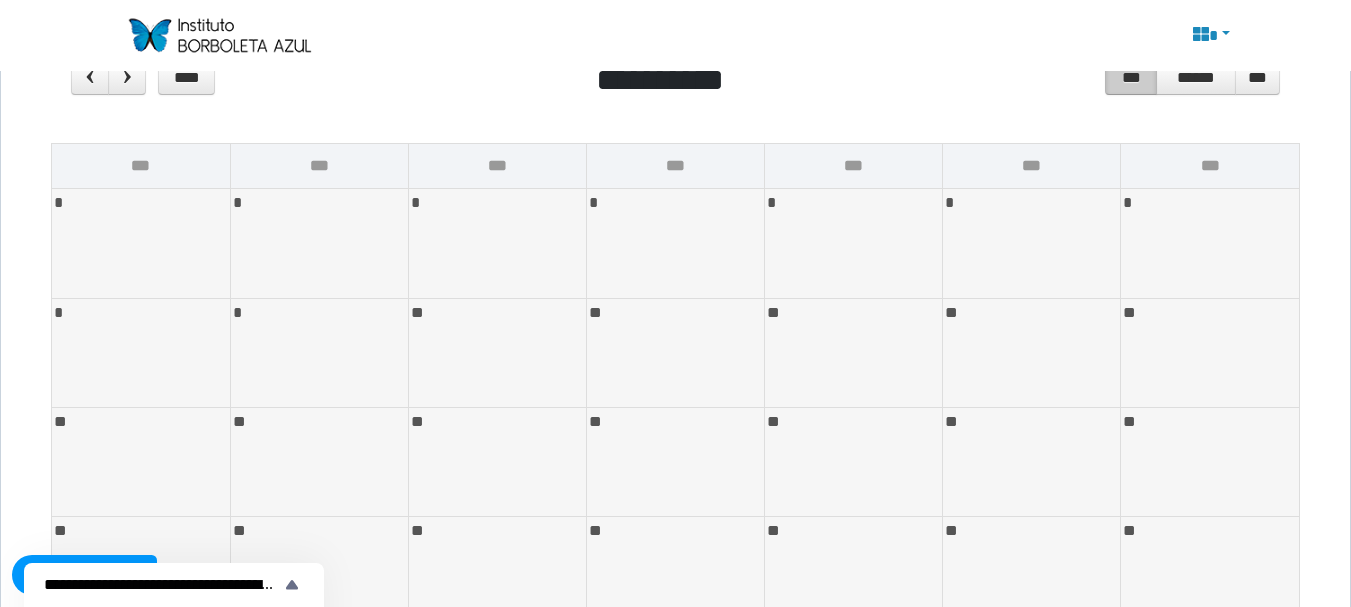 click at bounding box center (497, 462) 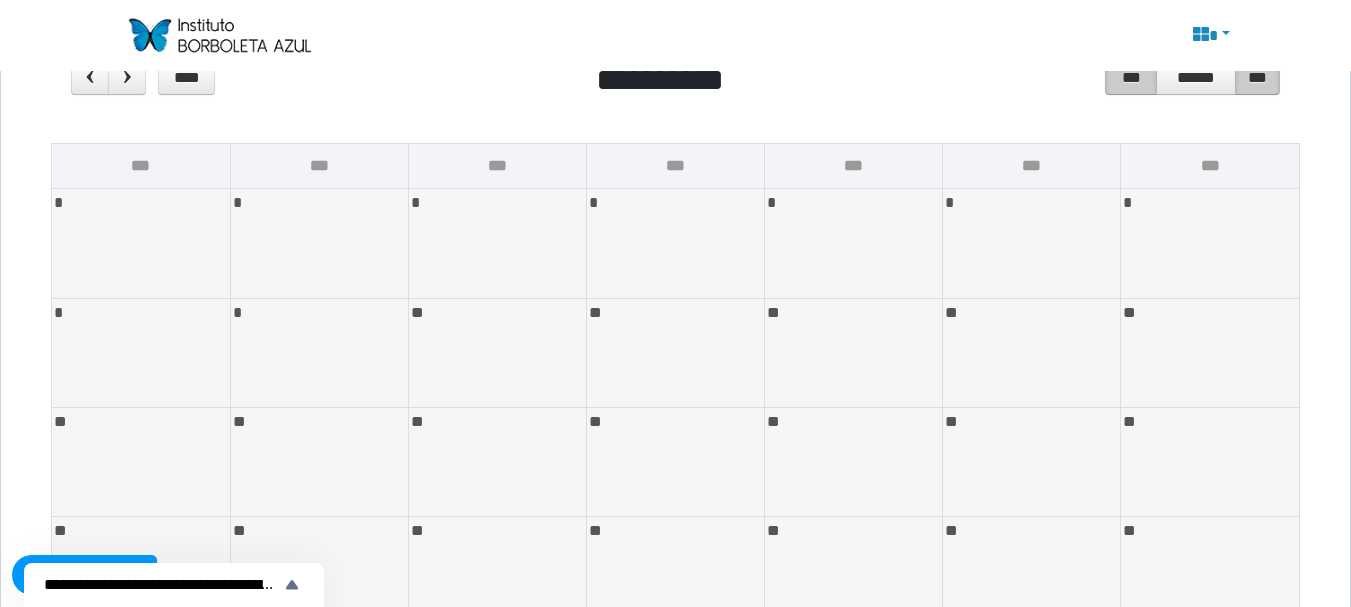 click on "***" at bounding box center [1257, 78] 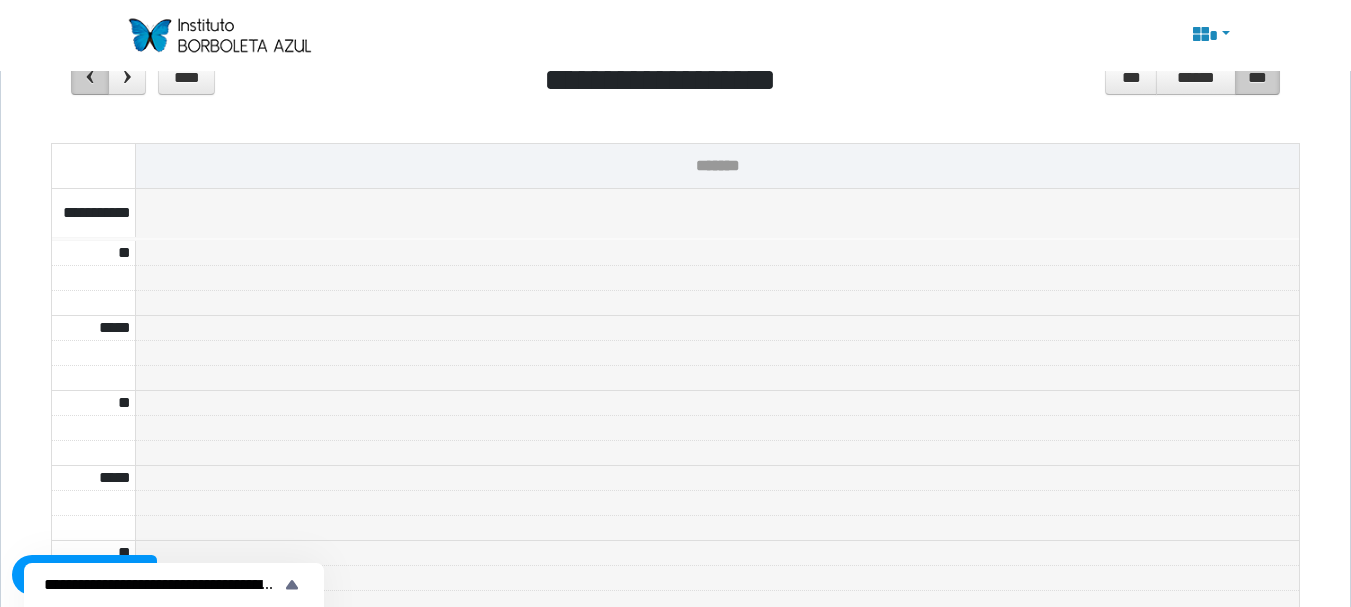 click at bounding box center [90, 77] 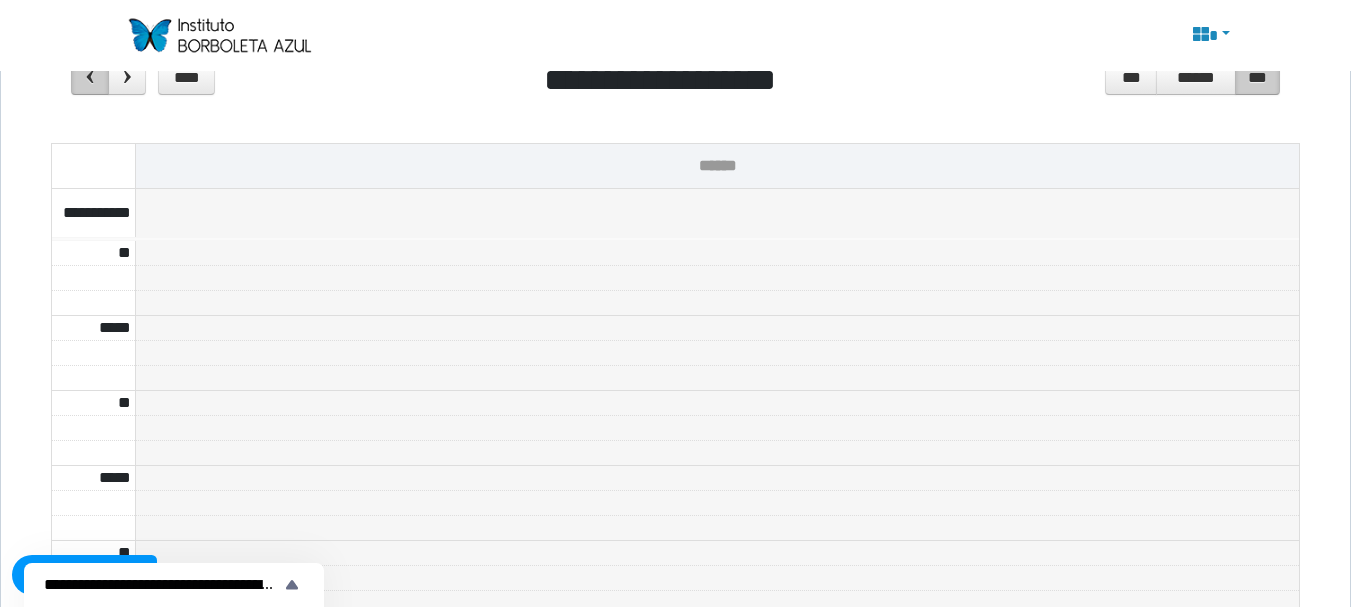 click at bounding box center [90, 77] 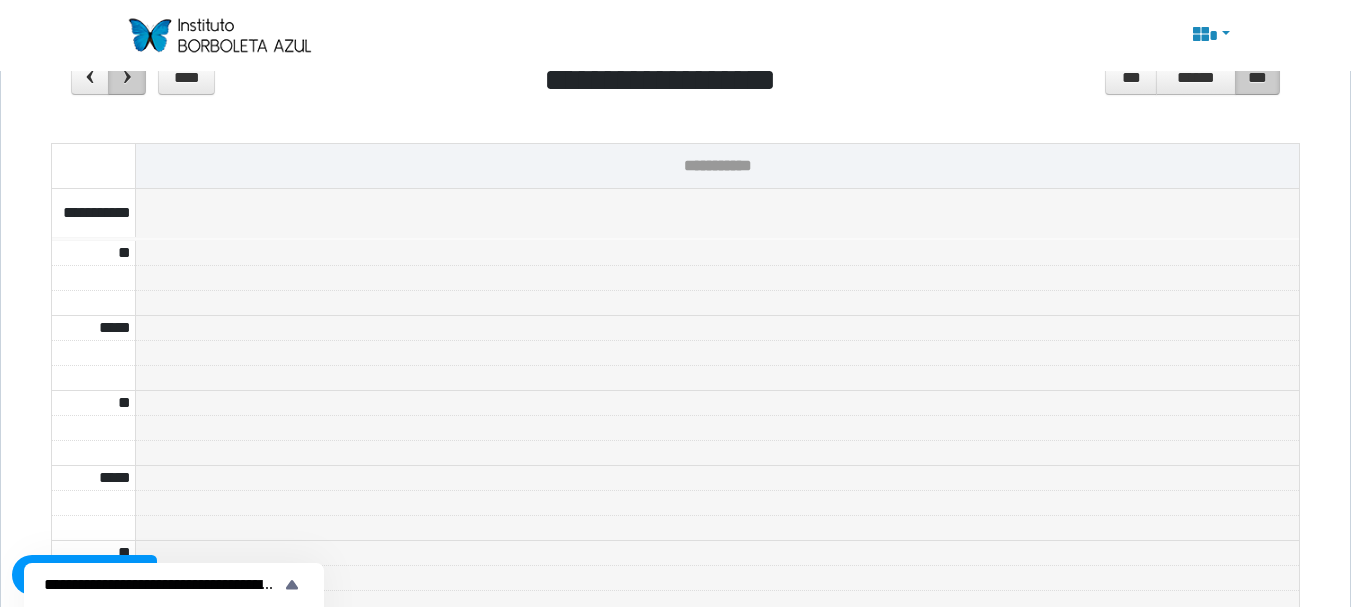 click at bounding box center (127, 78) 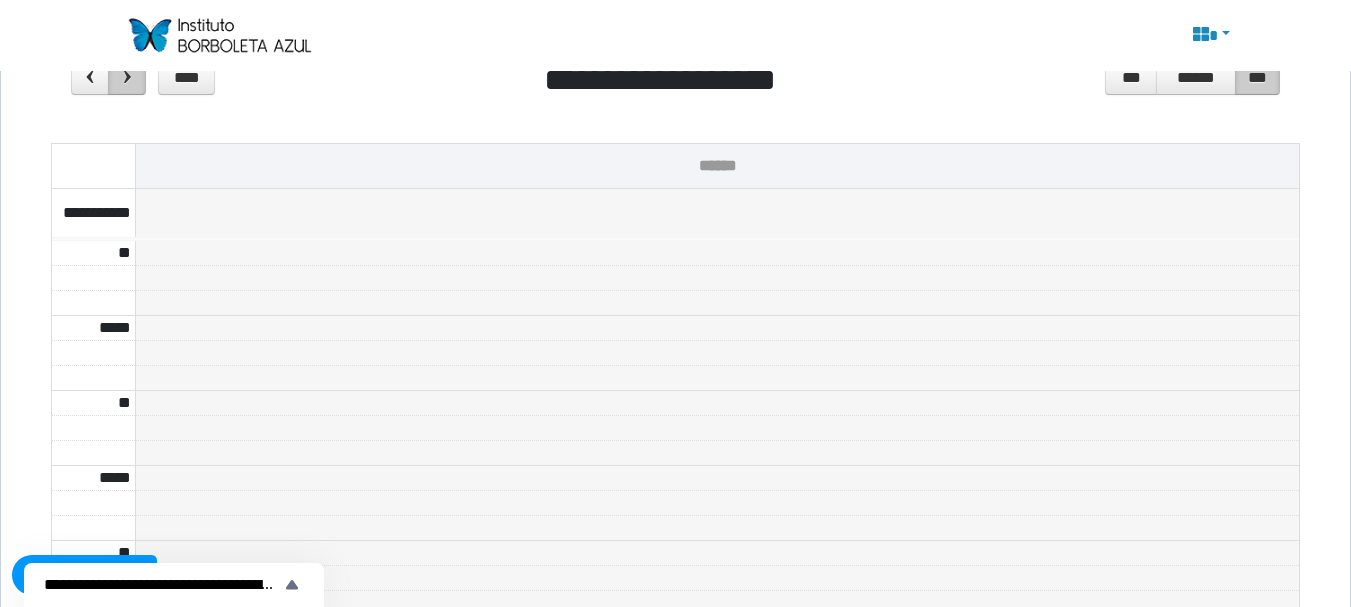 click at bounding box center [127, 78] 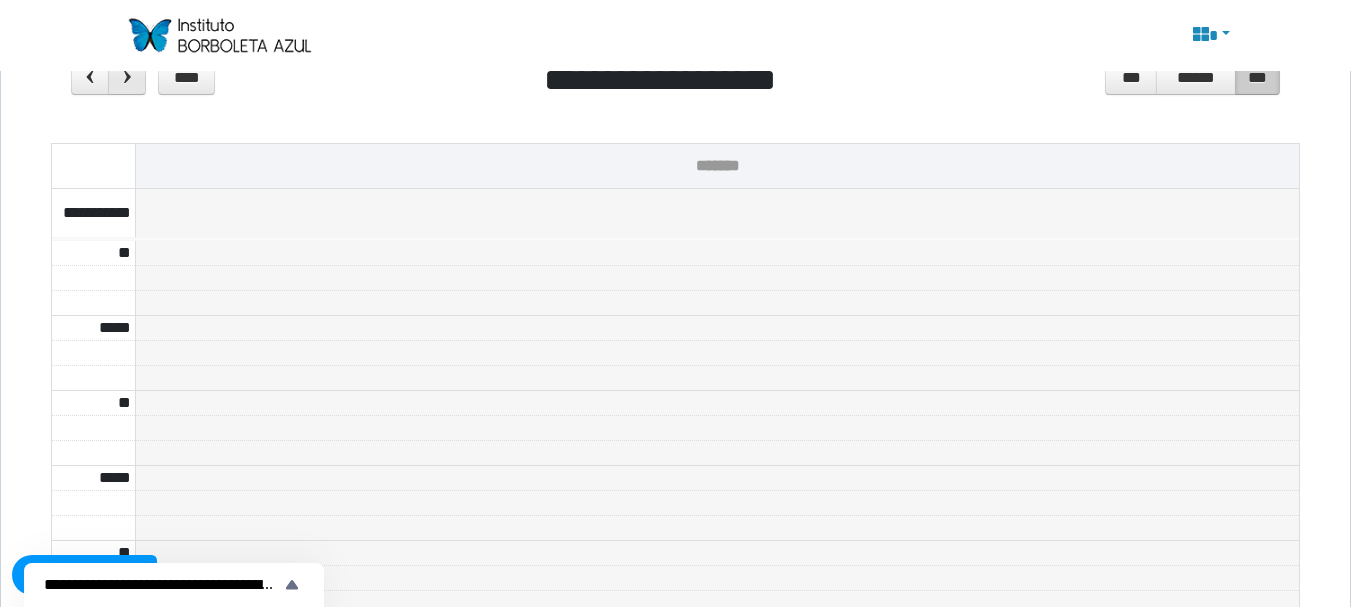 click at bounding box center [127, 78] 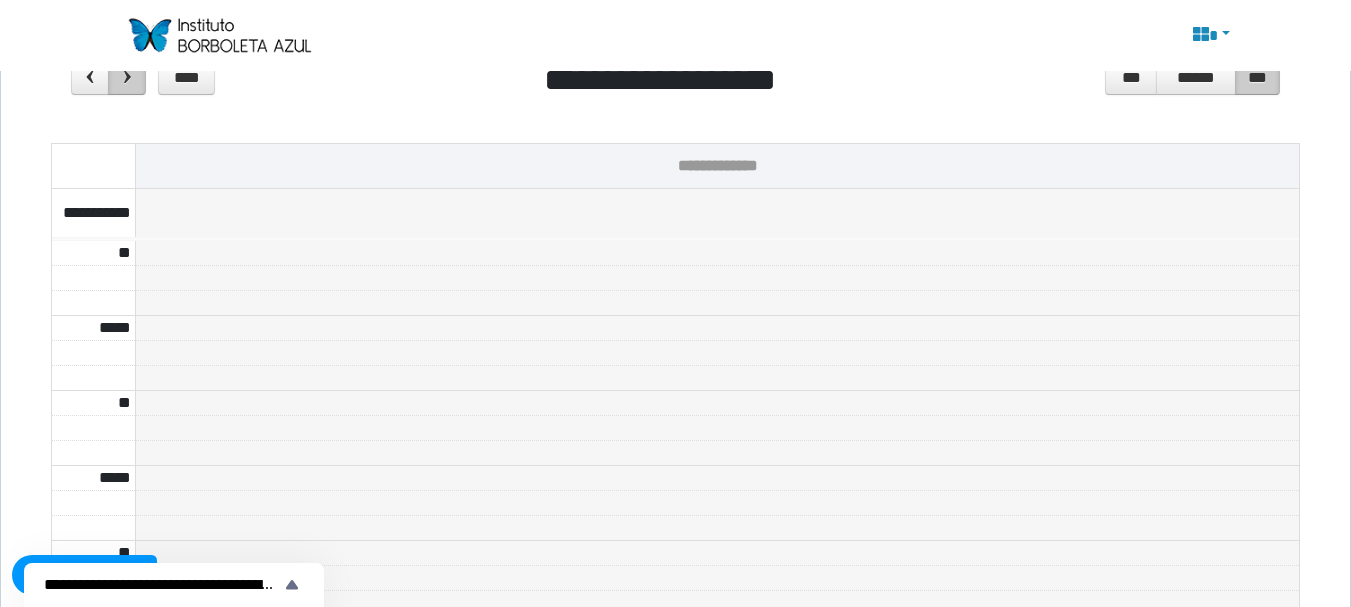 click at bounding box center (127, 78) 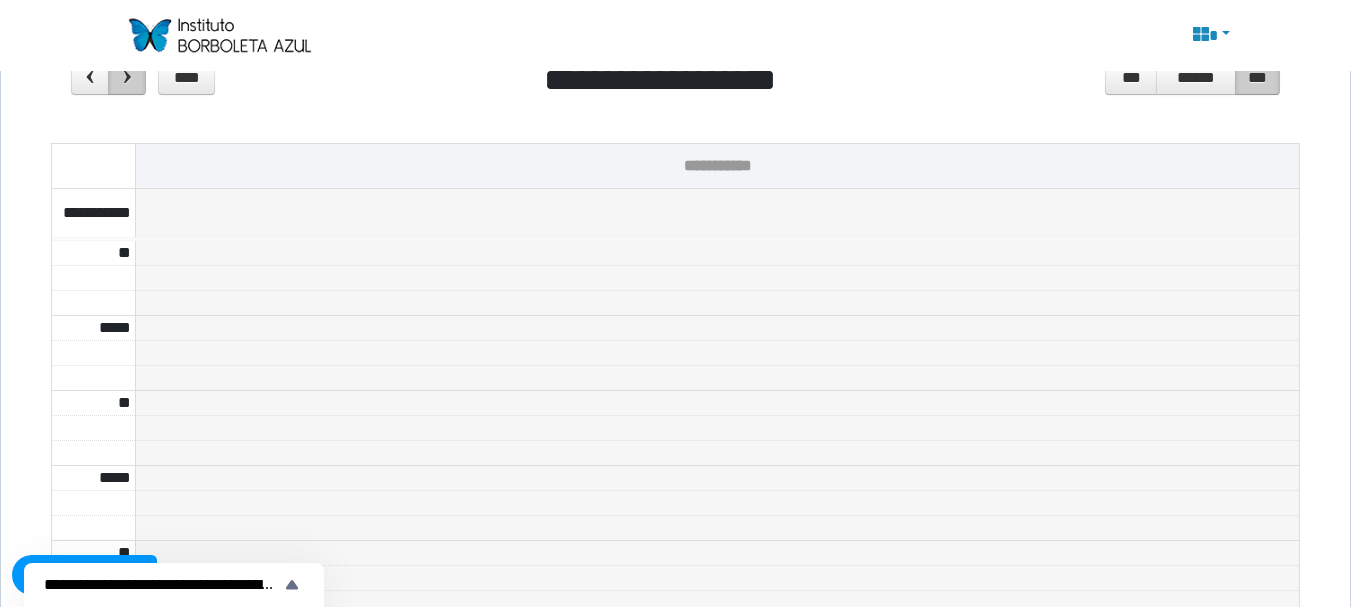 click at bounding box center (127, 78) 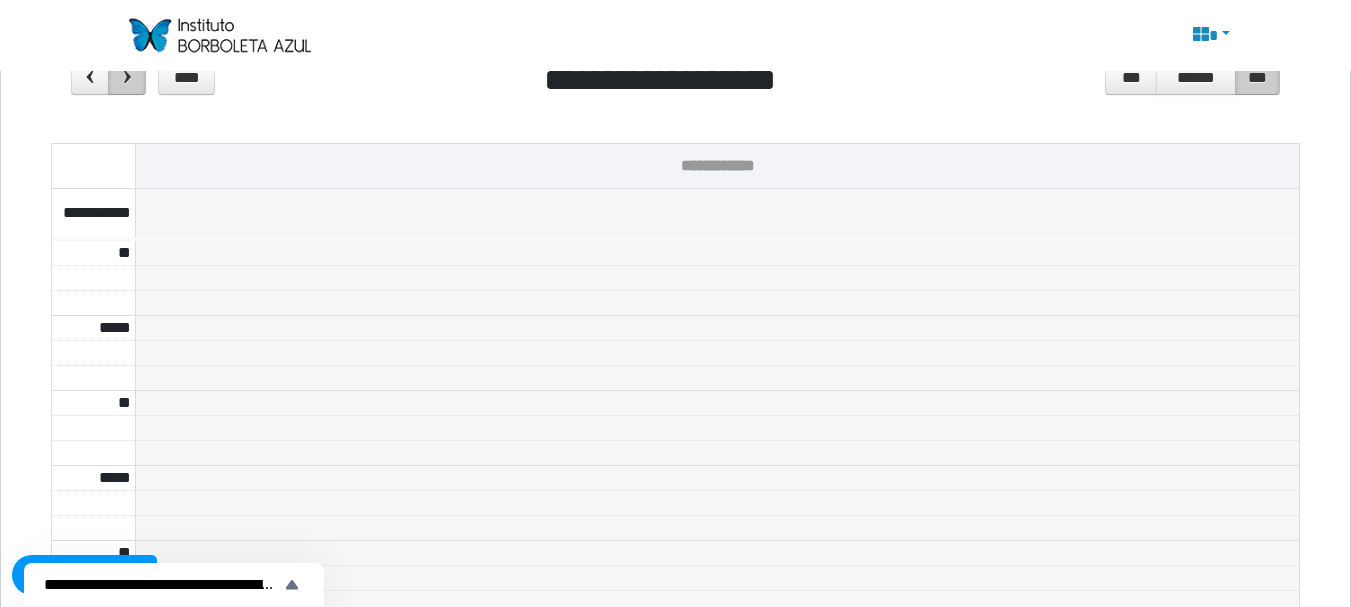 click at bounding box center [127, 78] 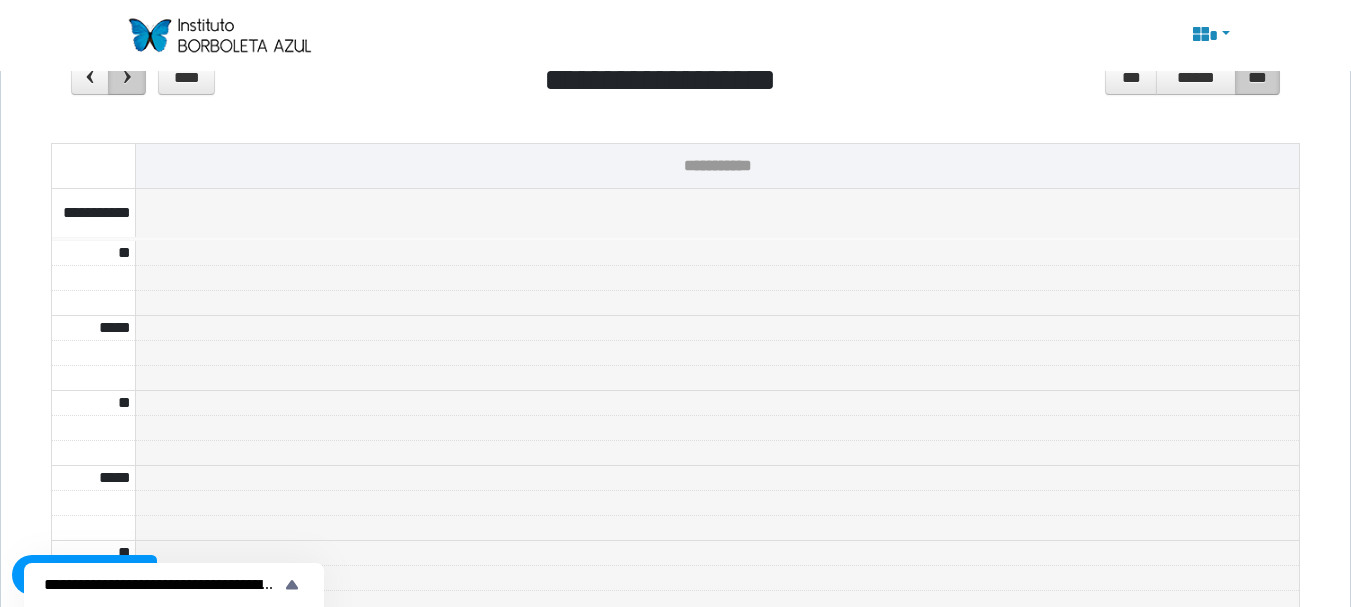 click at bounding box center [127, 78] 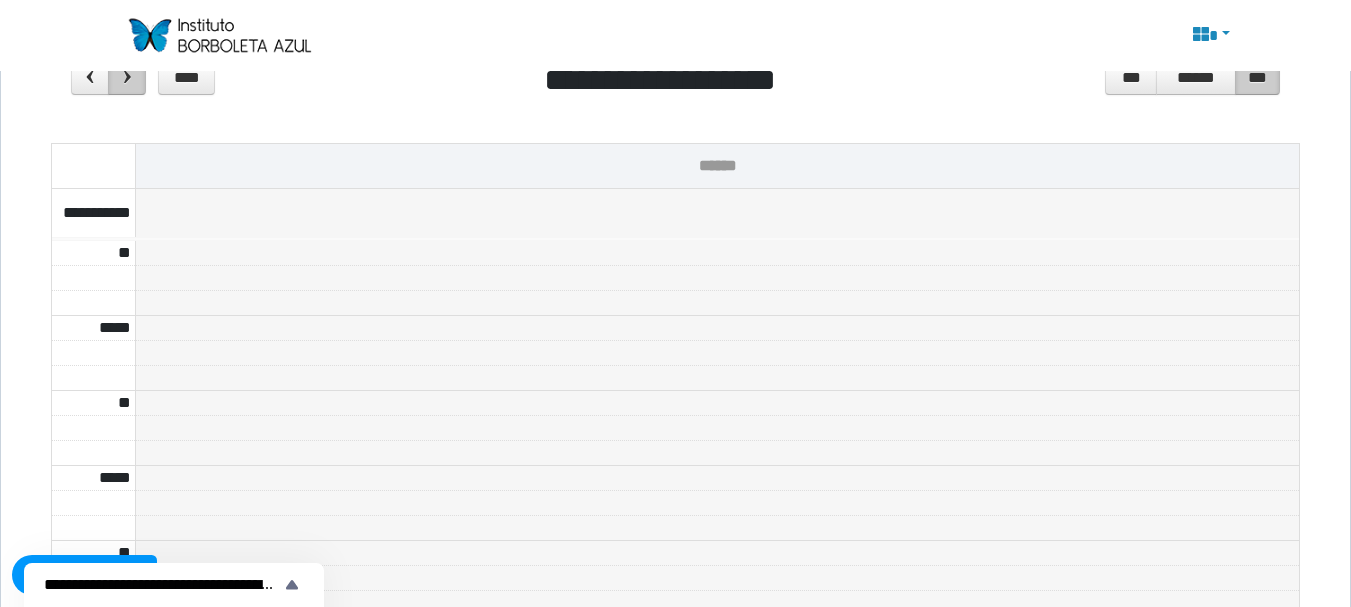 click at bounding box center (127, 78) 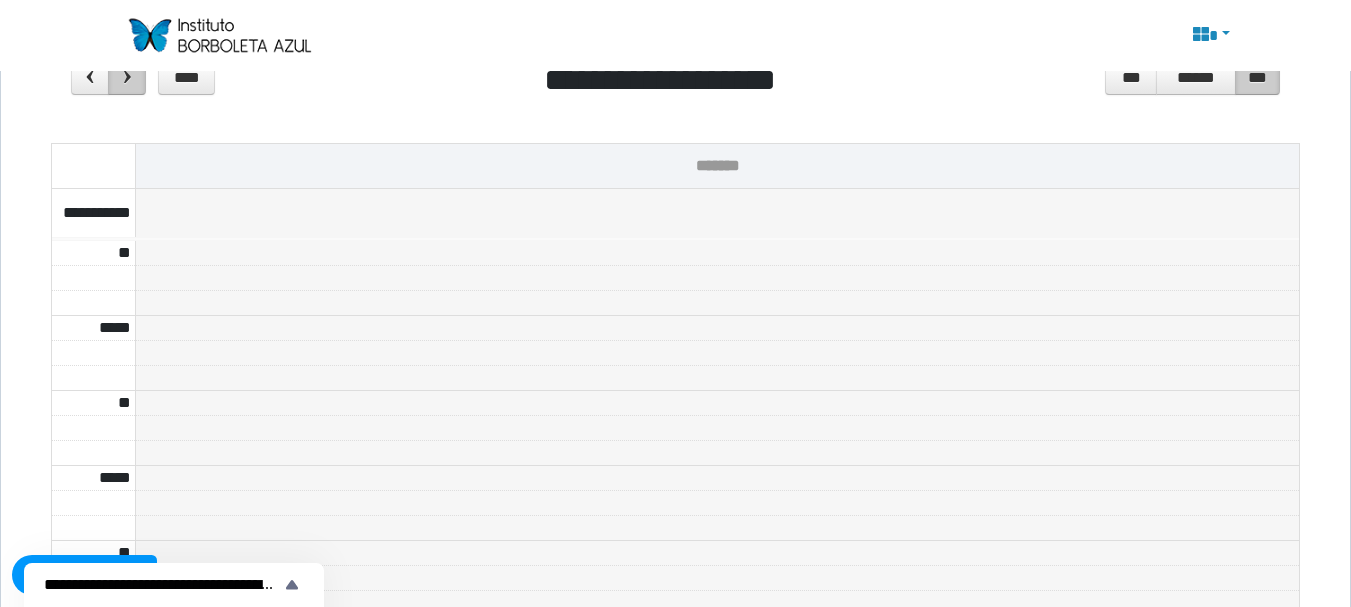 click at bounding box center (127, 78) 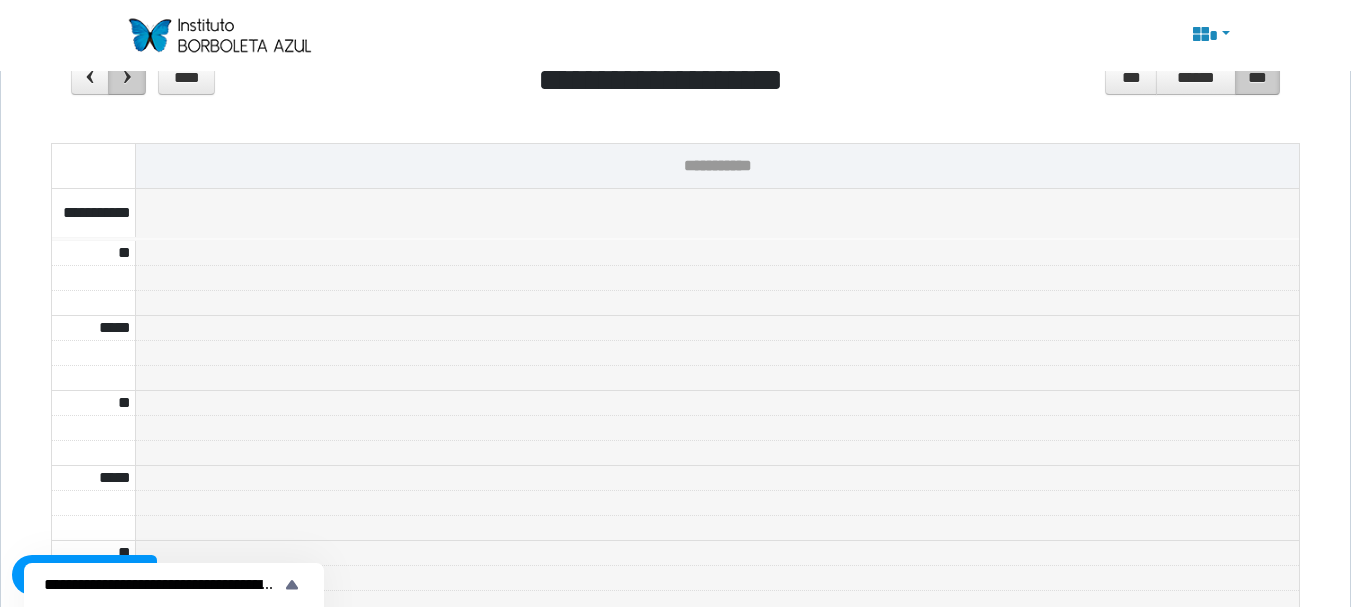 click at bounding box center (127, 78) 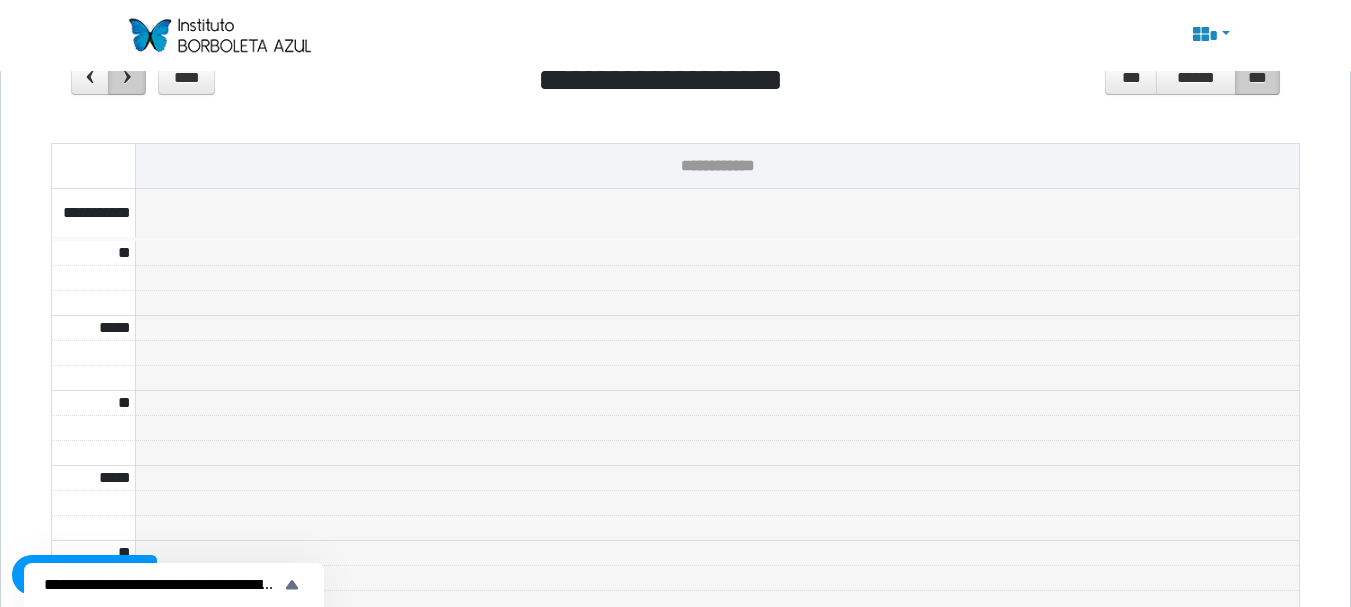 click at bounding box center (127, 78) 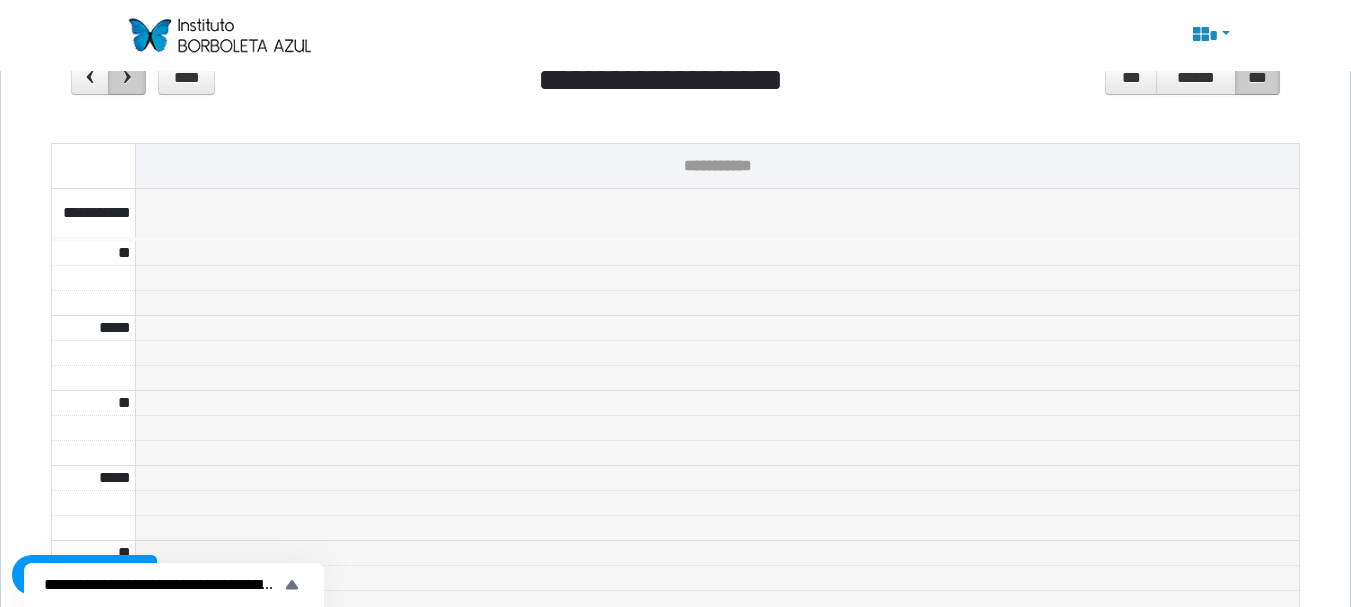 click at bounding box center (127, 78) 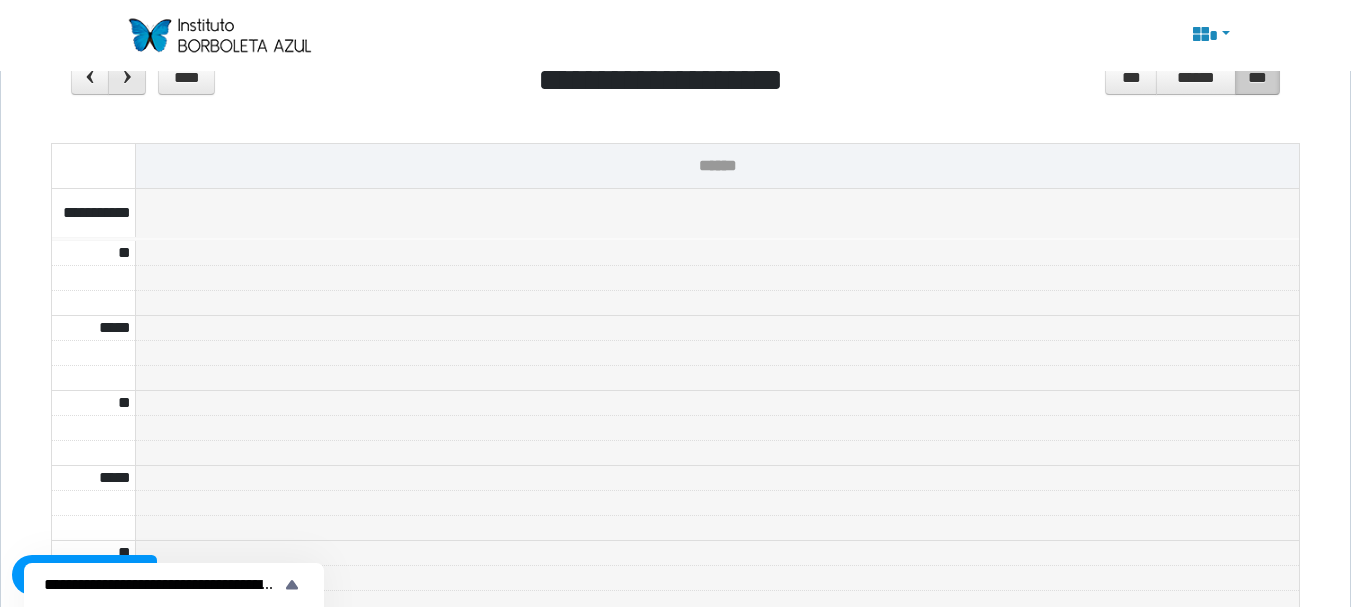 click at bounding box center (127, 78) 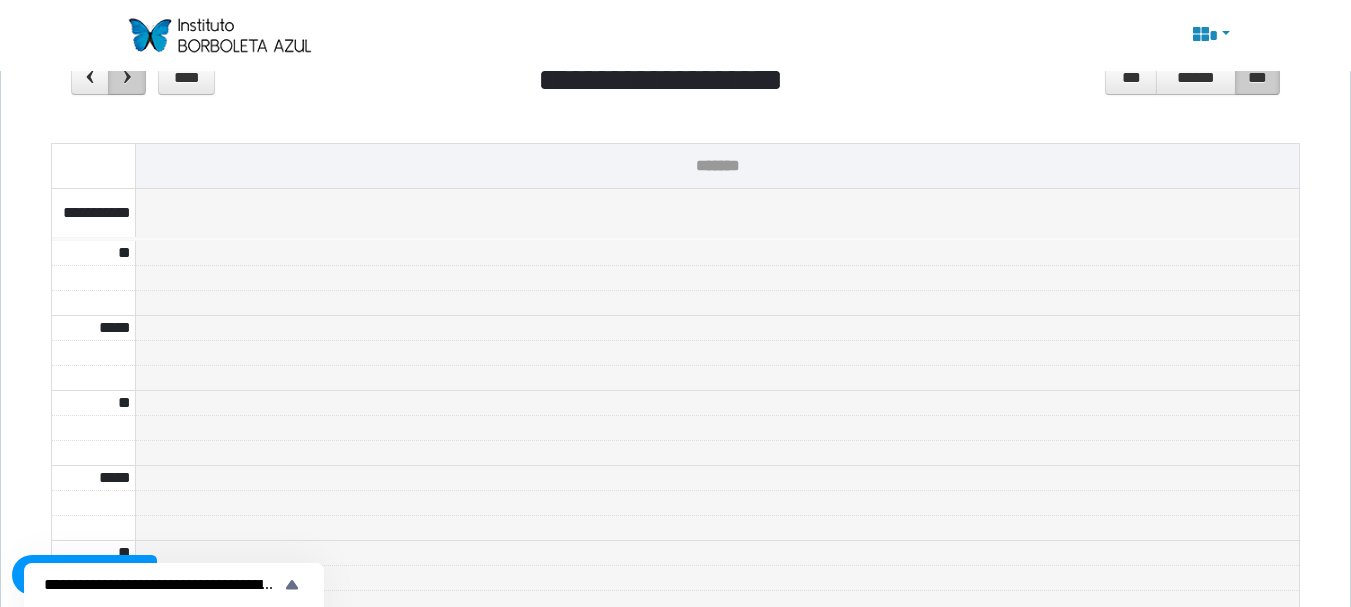 click at bounding box center (127, 78) 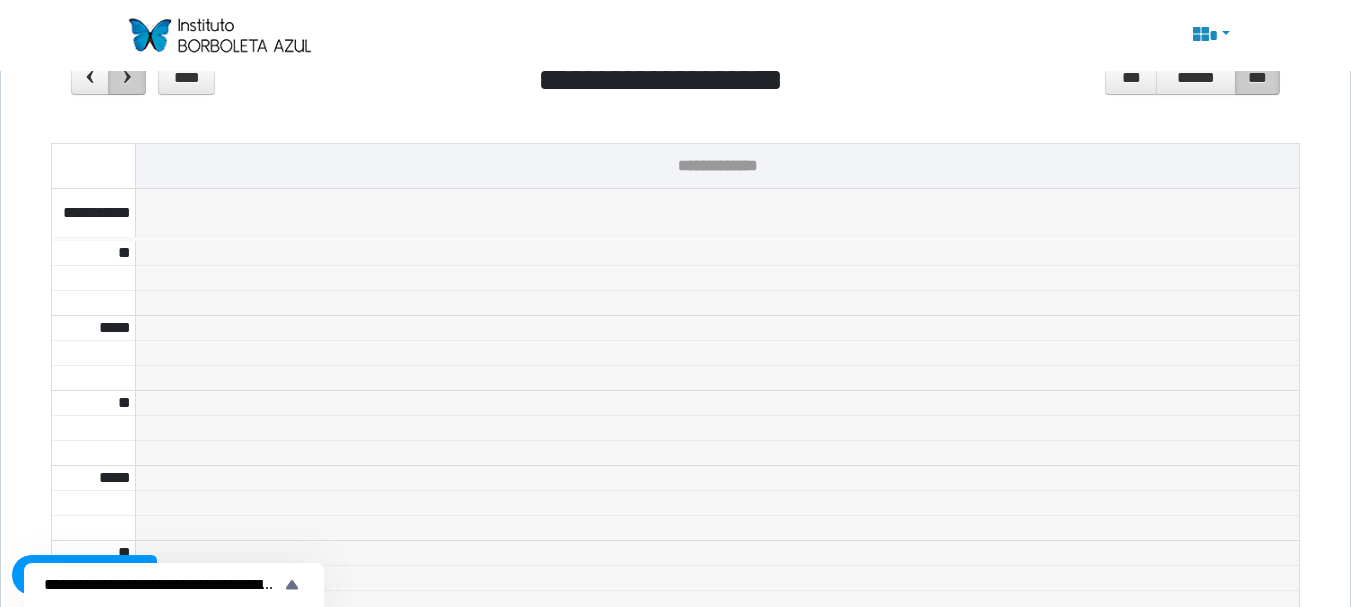 click at bounding box center [127, 78] 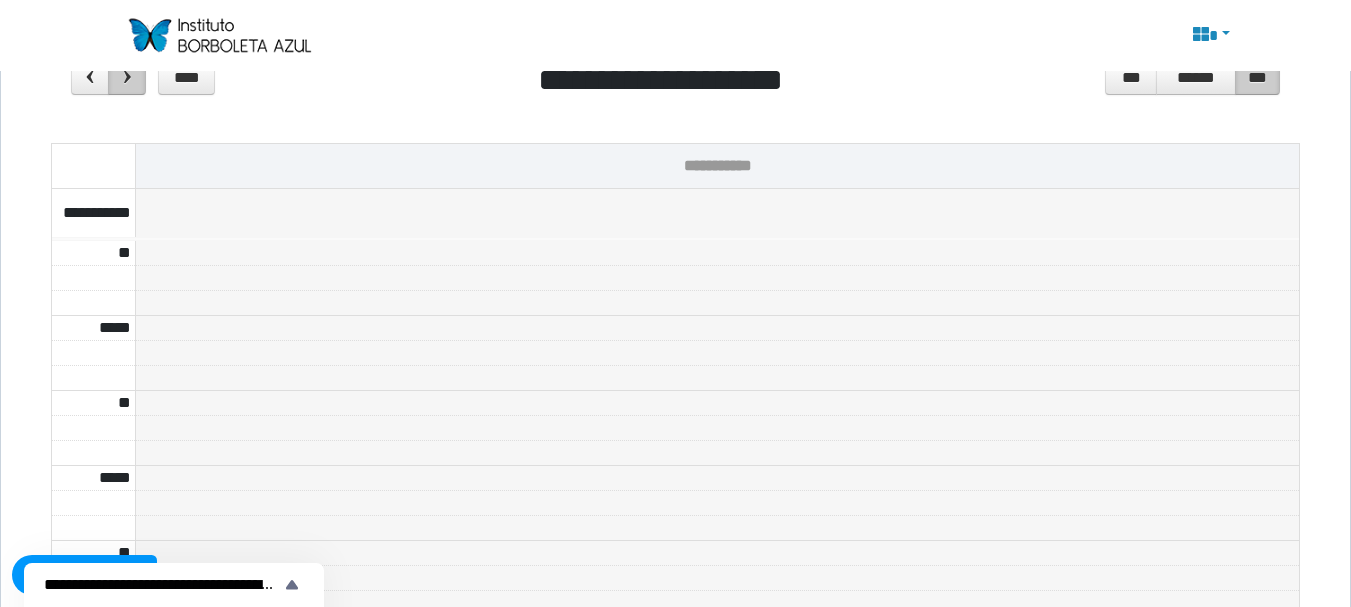click at bounding box center [127, 78] 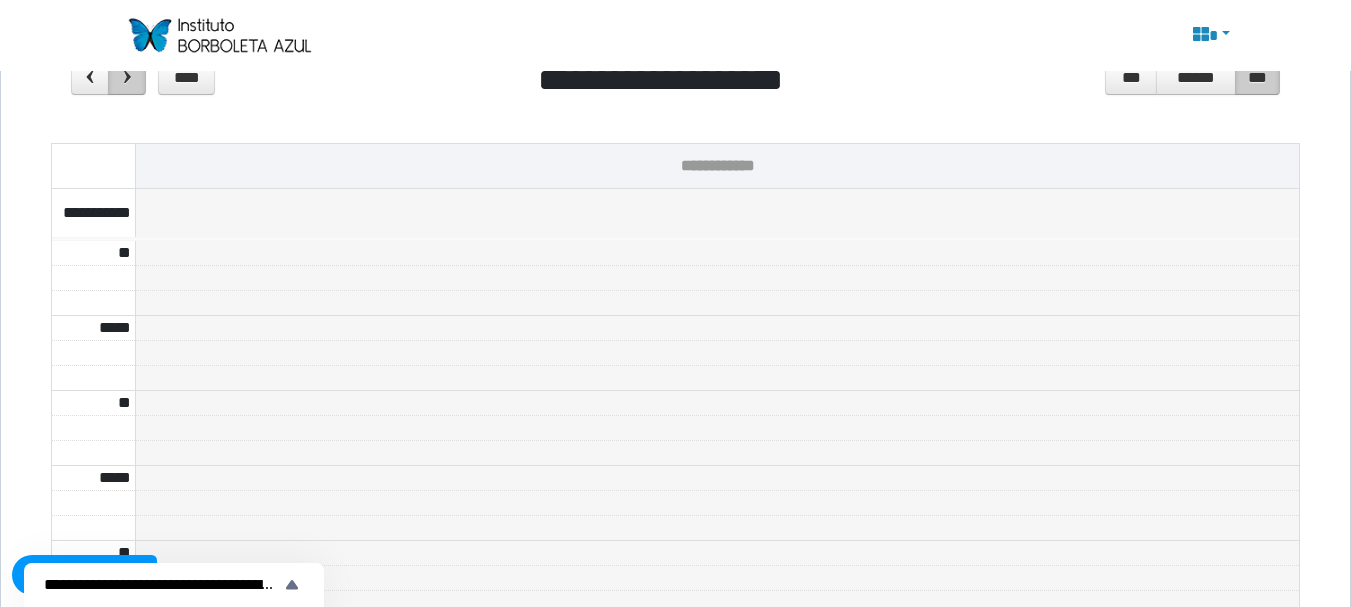 click at bounding box center [127, 78] 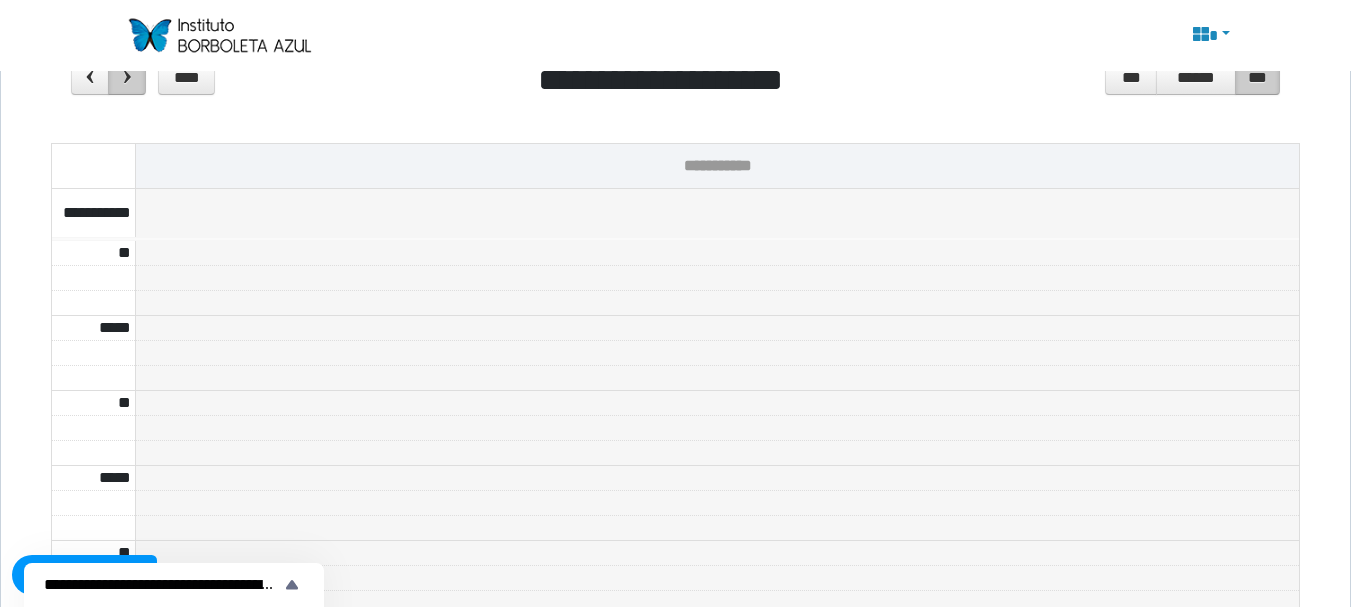 click at bounding box center (127, 78) 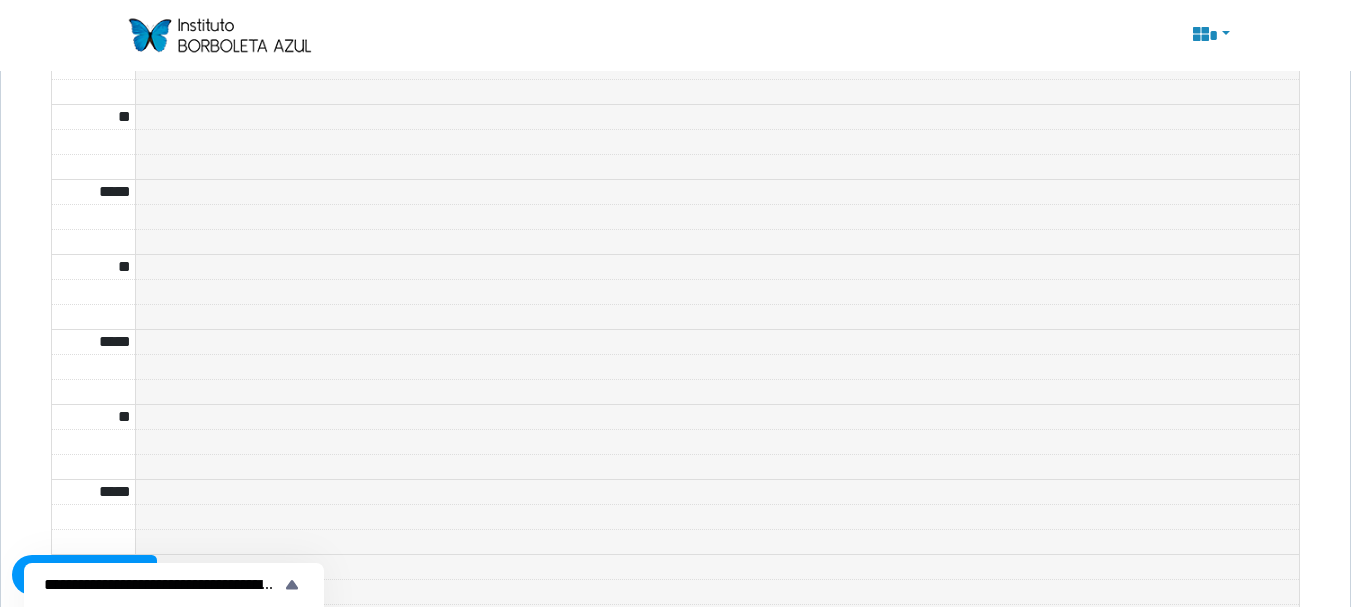 scroll, scrollTop: 0, scrollLeft: 0, axis: both 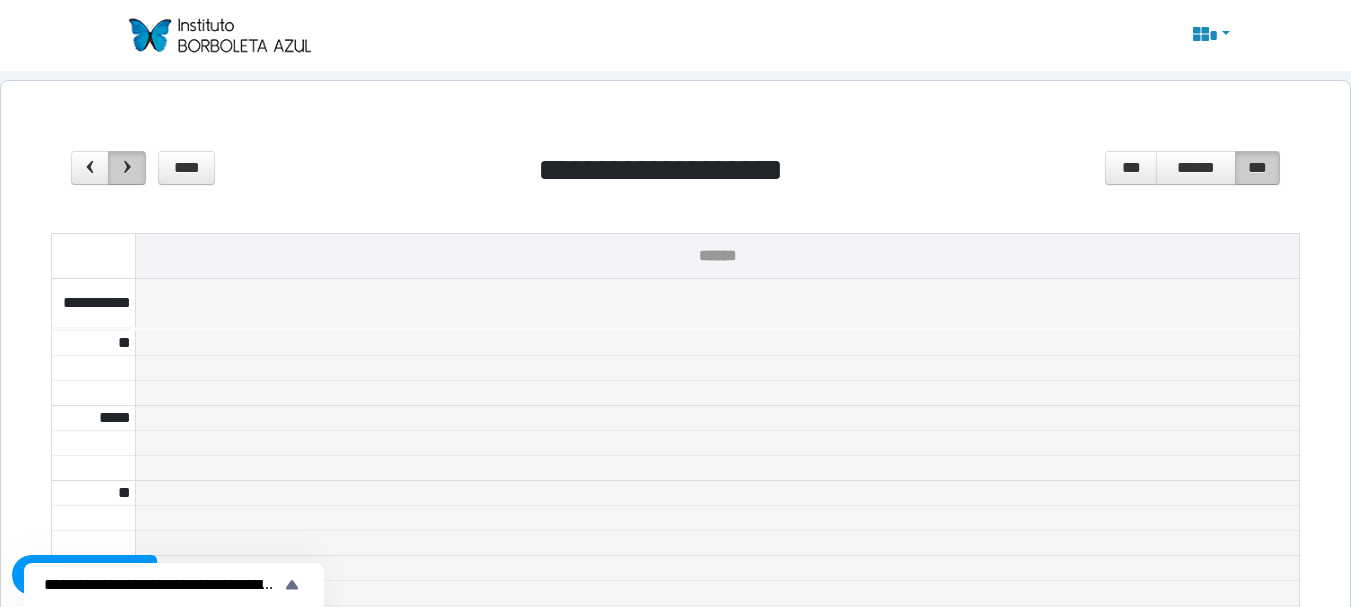 click at bounding box center (127, 167) 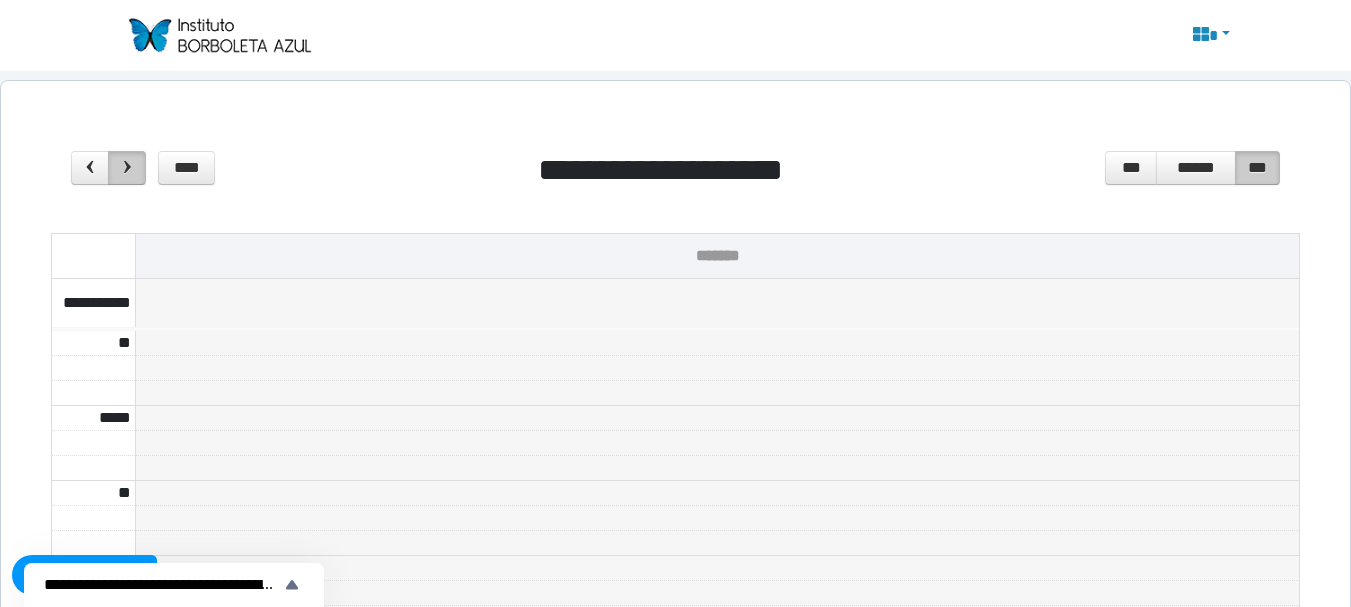 click at bounding box center (127, 167) 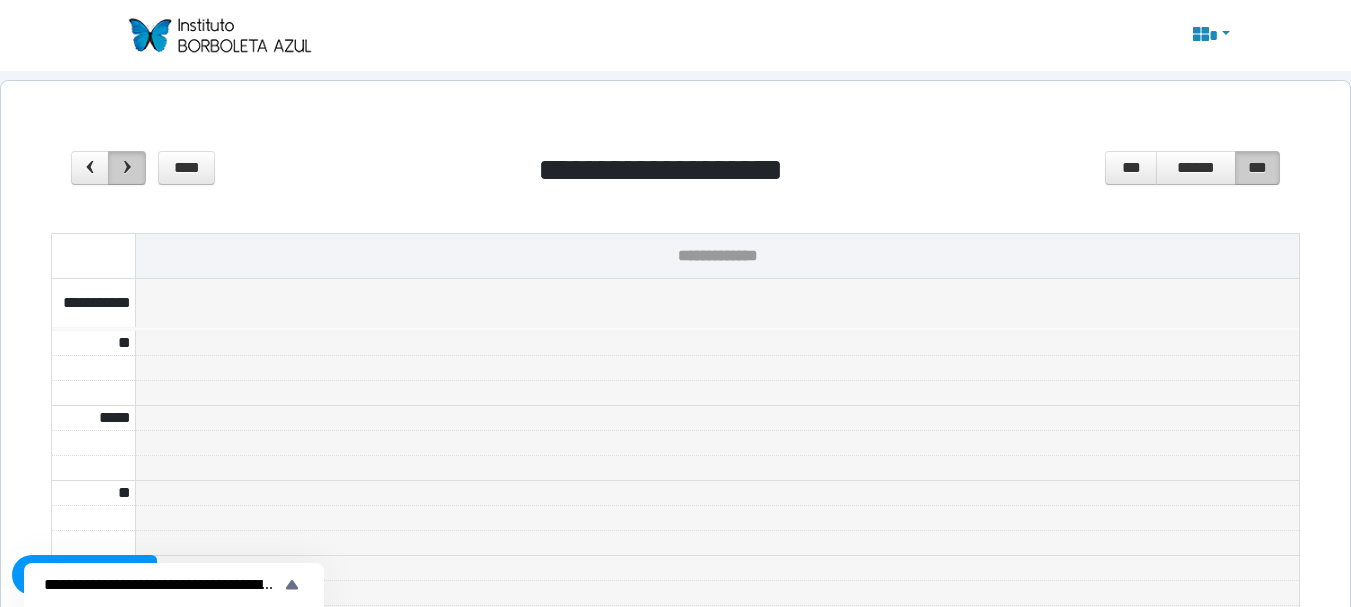 click at bounding box center (127, 167) 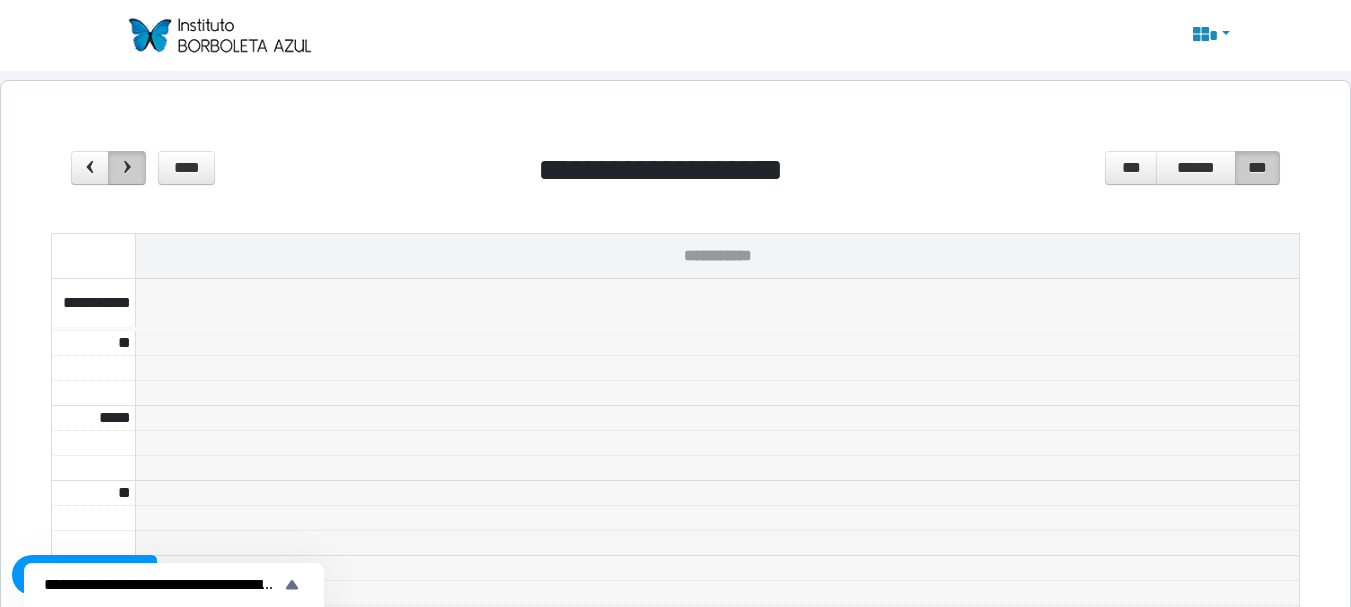 click at bounding box center (127, 167) 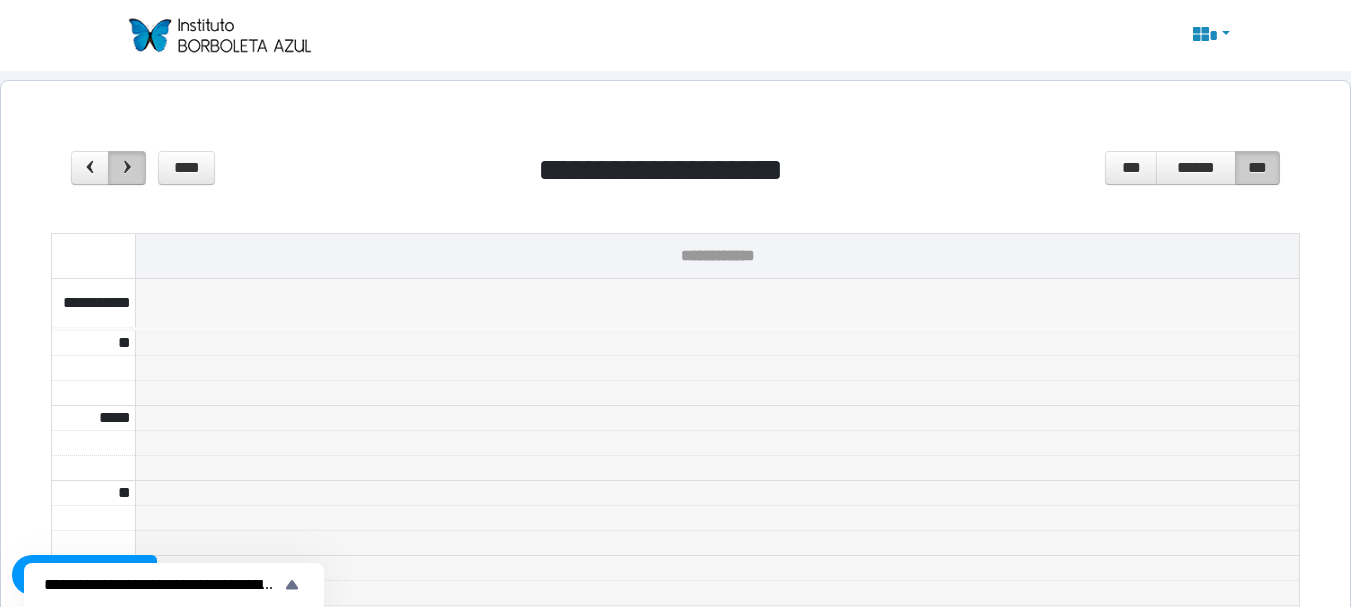 click at bounding box center (127, 167) 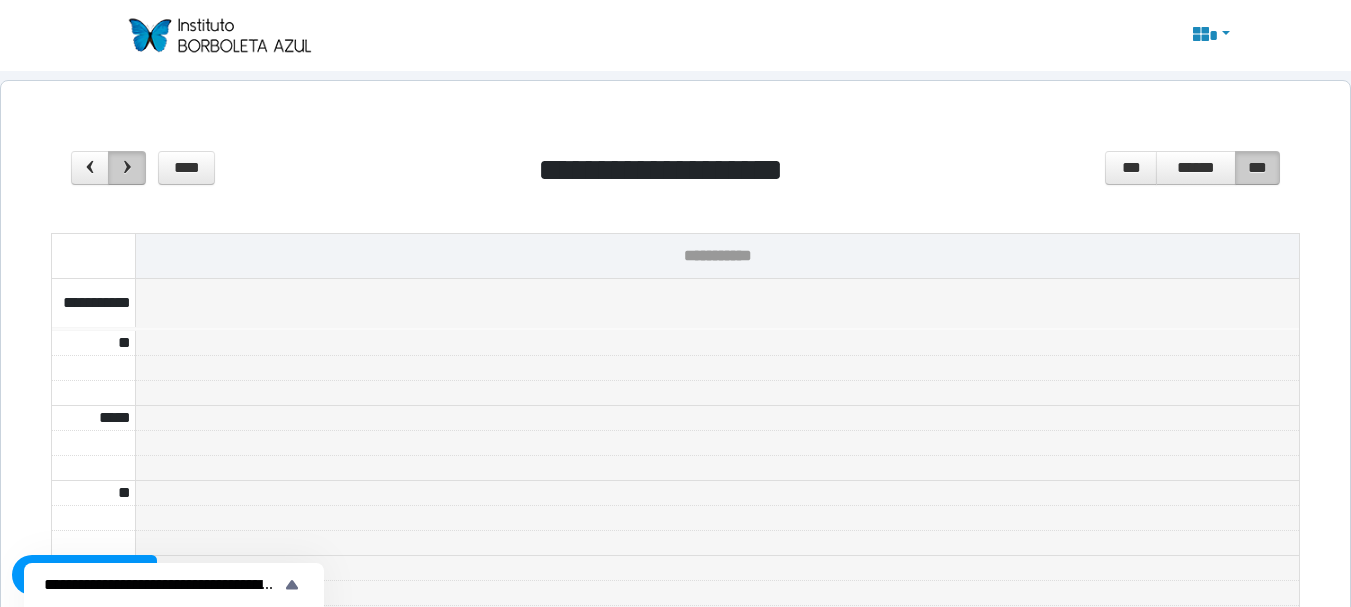 click at bounding box center (127, 167) 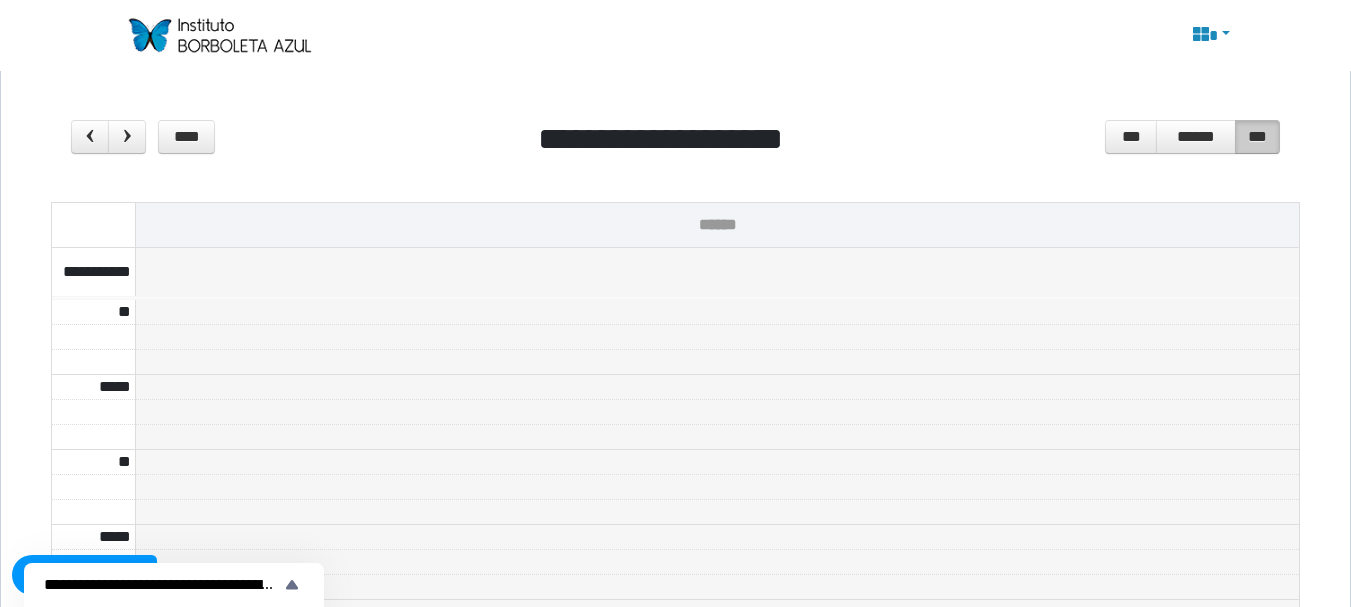 scroll, scrollTop: 0, scrollLeft: 0, axis: both 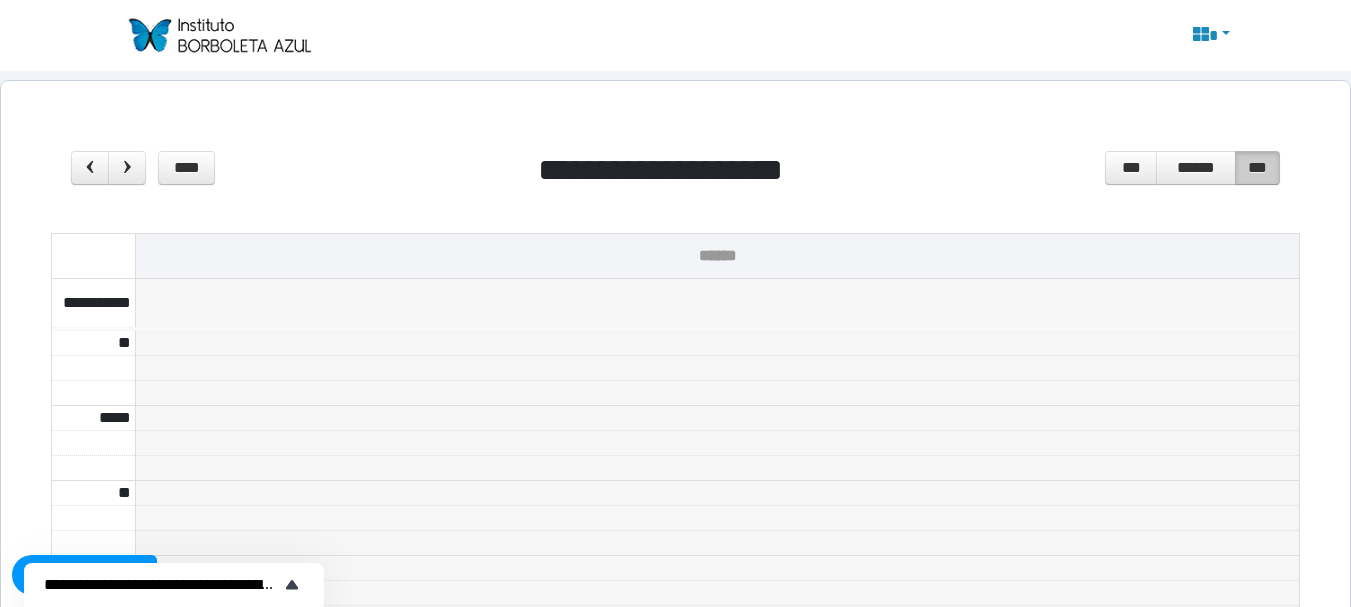 click 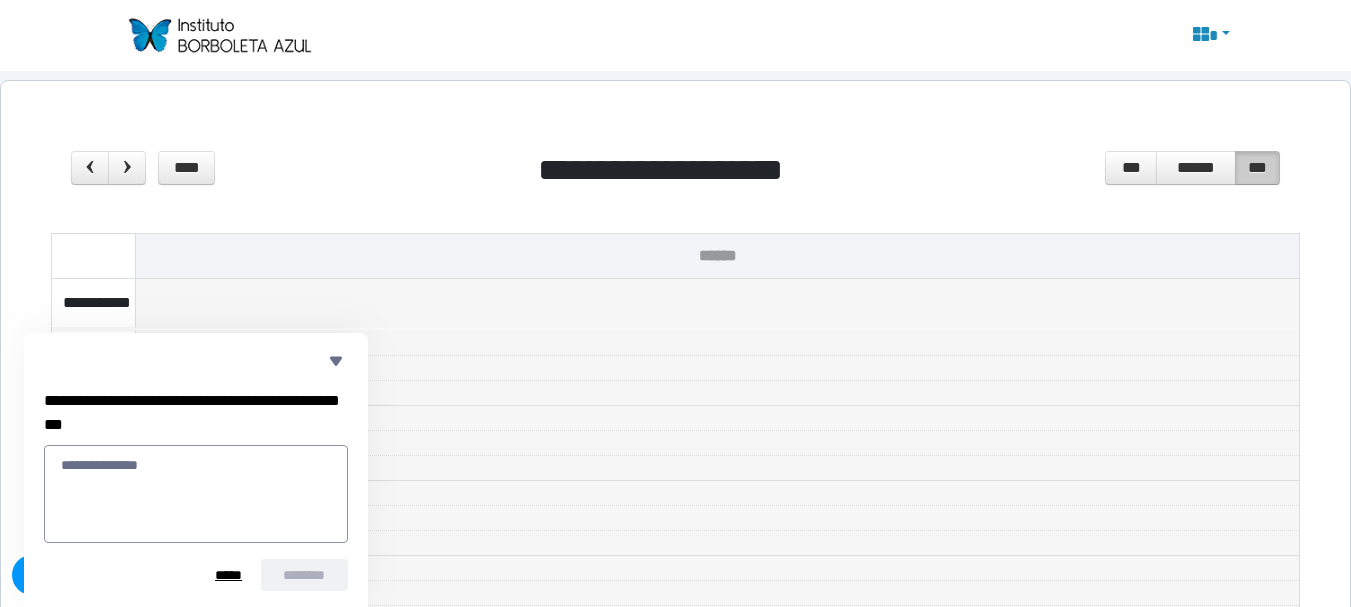 click on "**********" at bounding box center (675, 174) 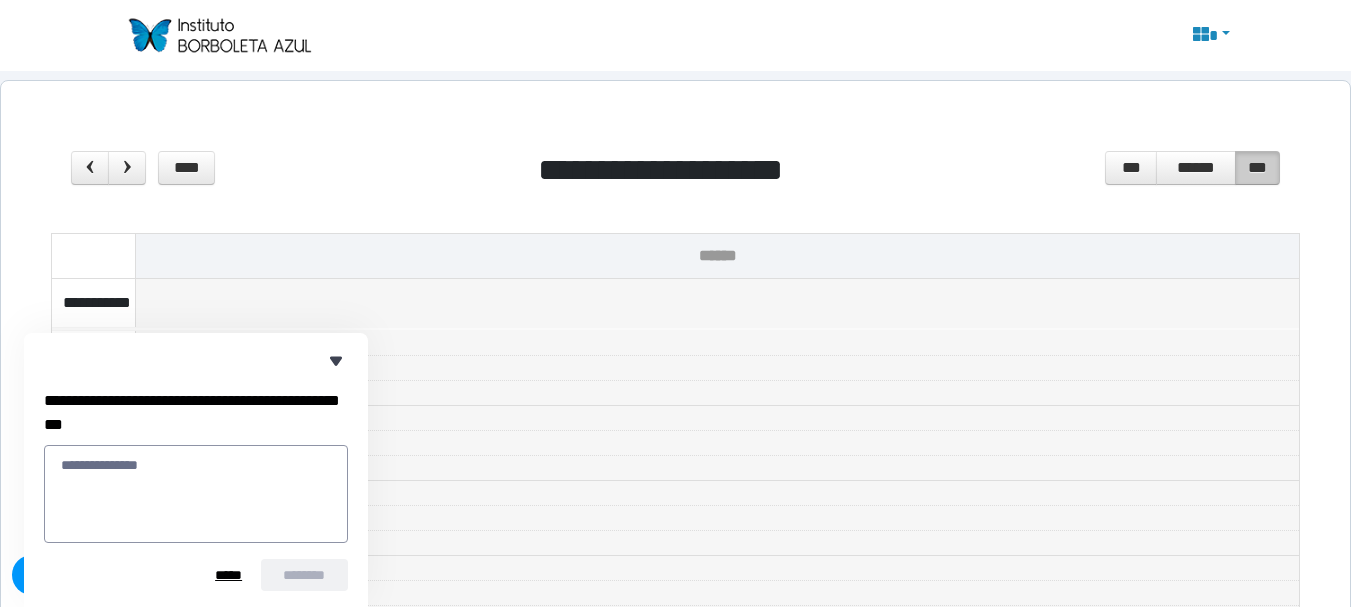 click 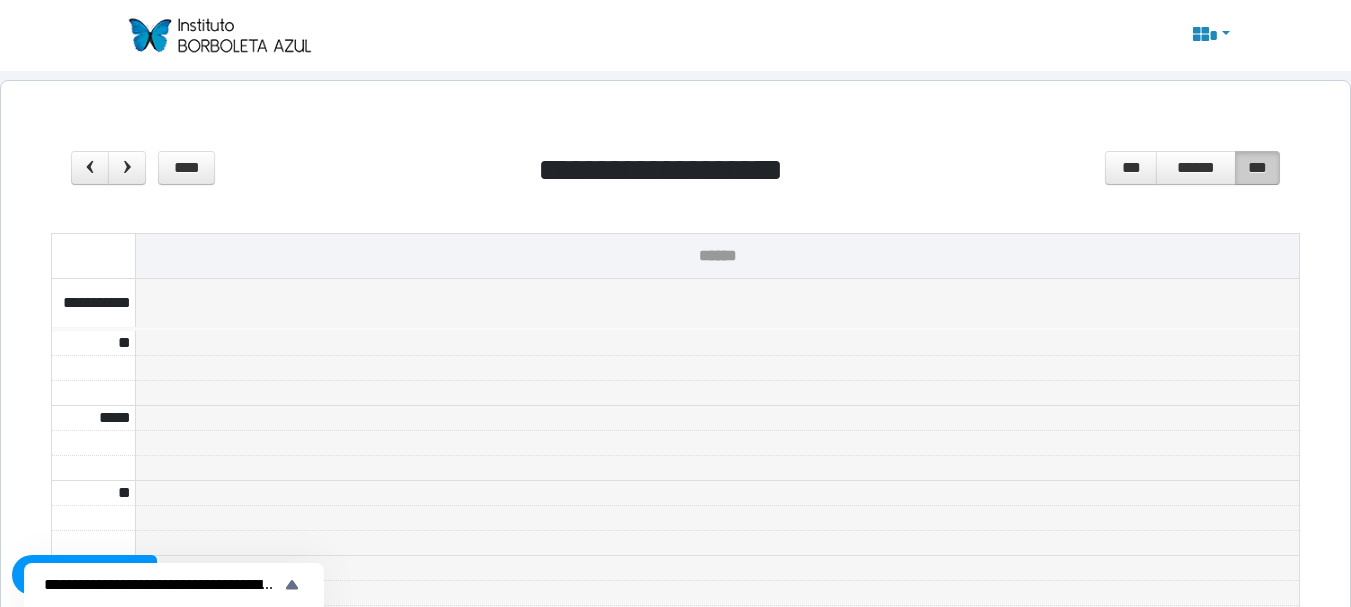 click at bounding box center [219, 35] 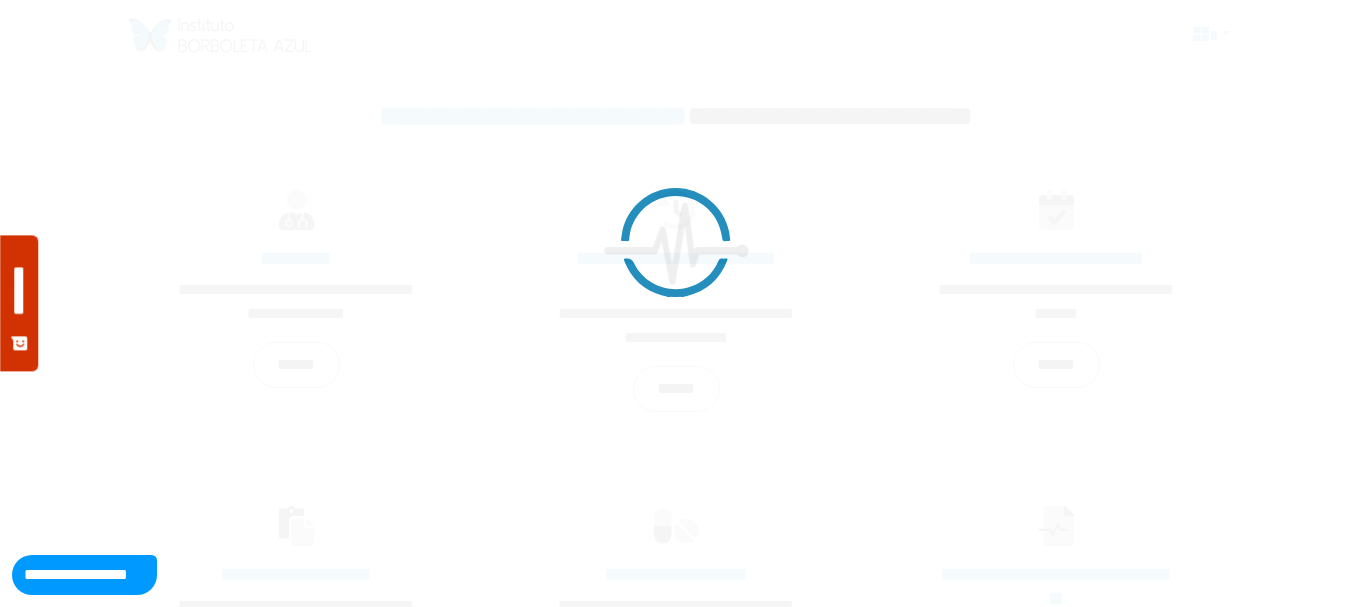 scroll, scrollTop: 0, scrollLeft: 0, axis: both 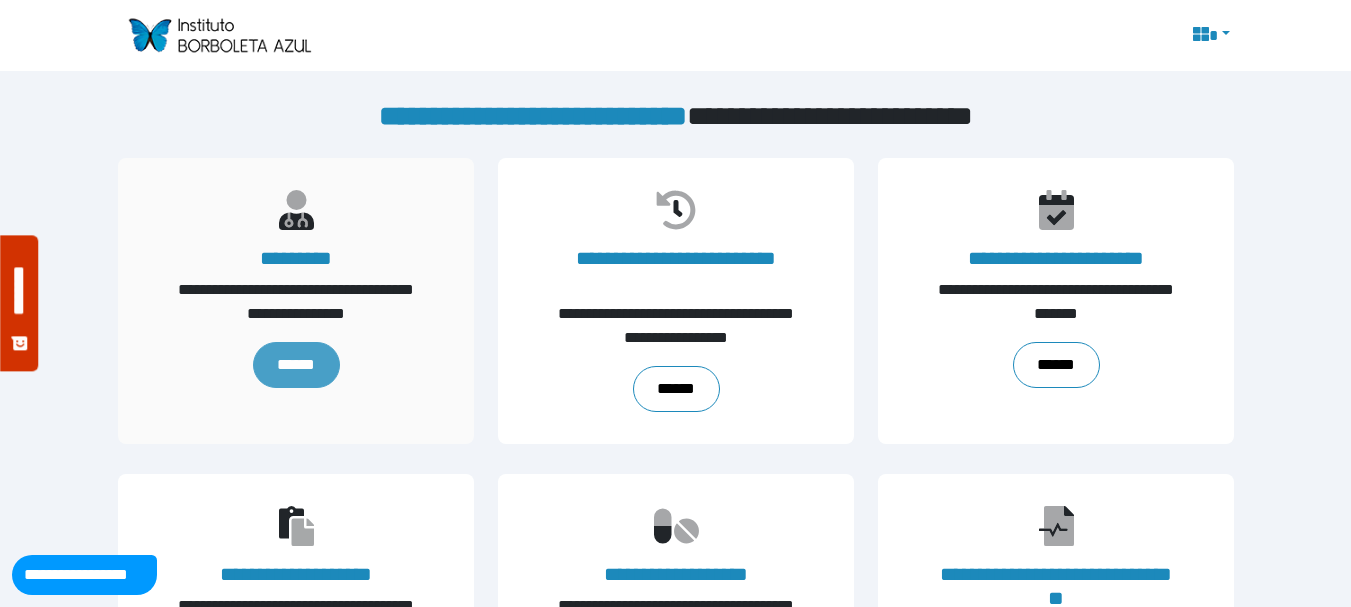 click on "******" at bounding box center [295, 365] 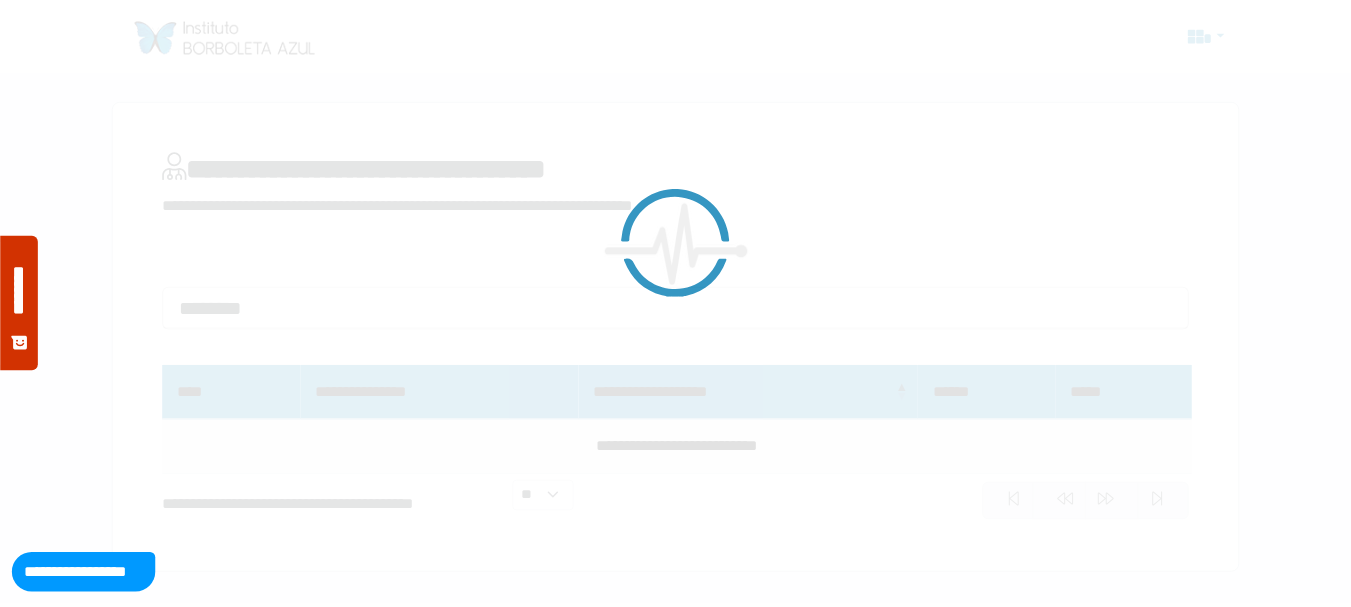scroll, scrollTop: 0, scrollLeft: 0, axis: both 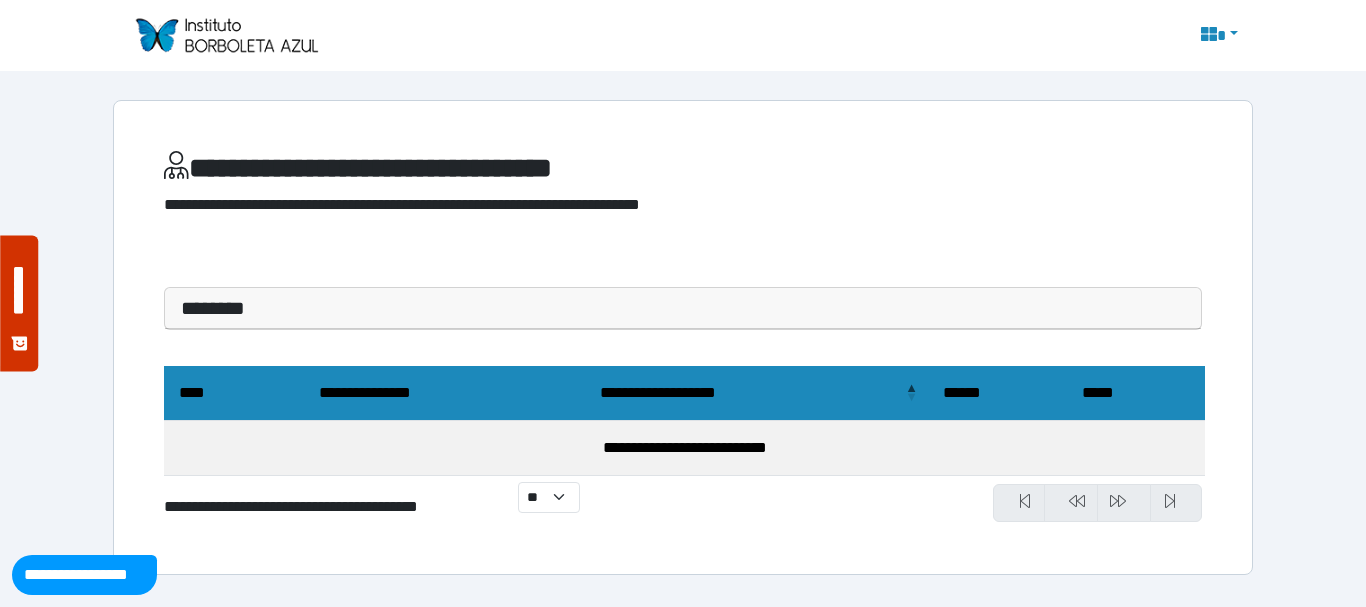 click on "********" at bounding box center [683, 308] 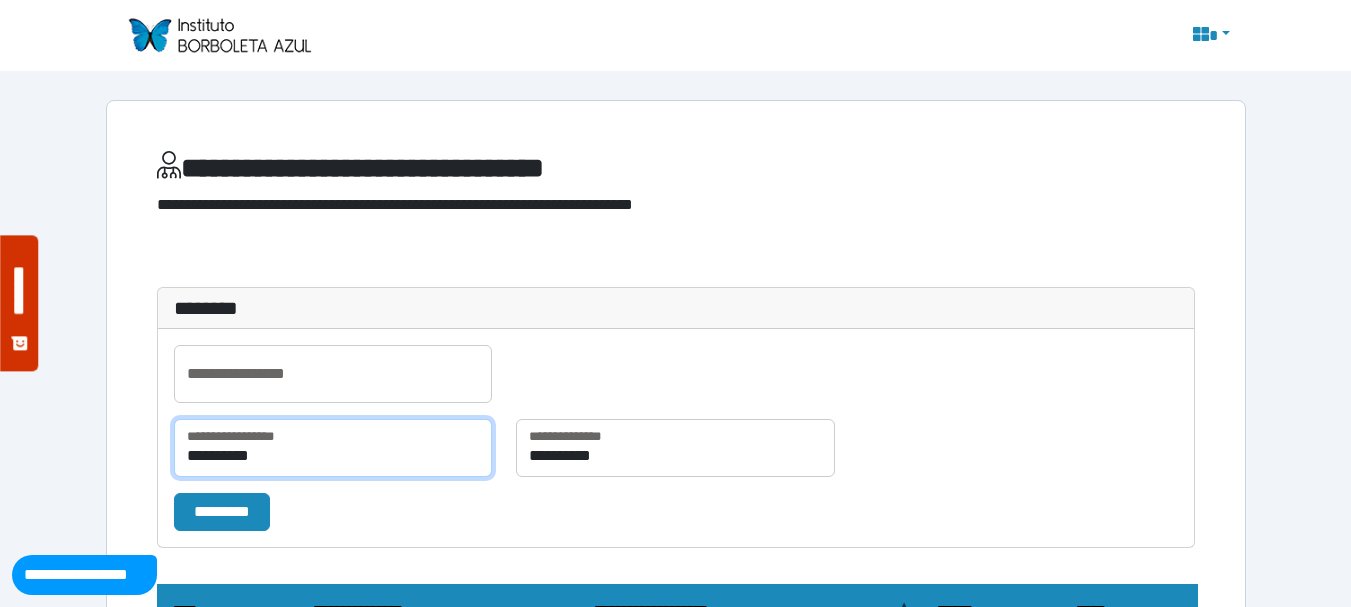 click on "**********" at bounding box center (333, 448) 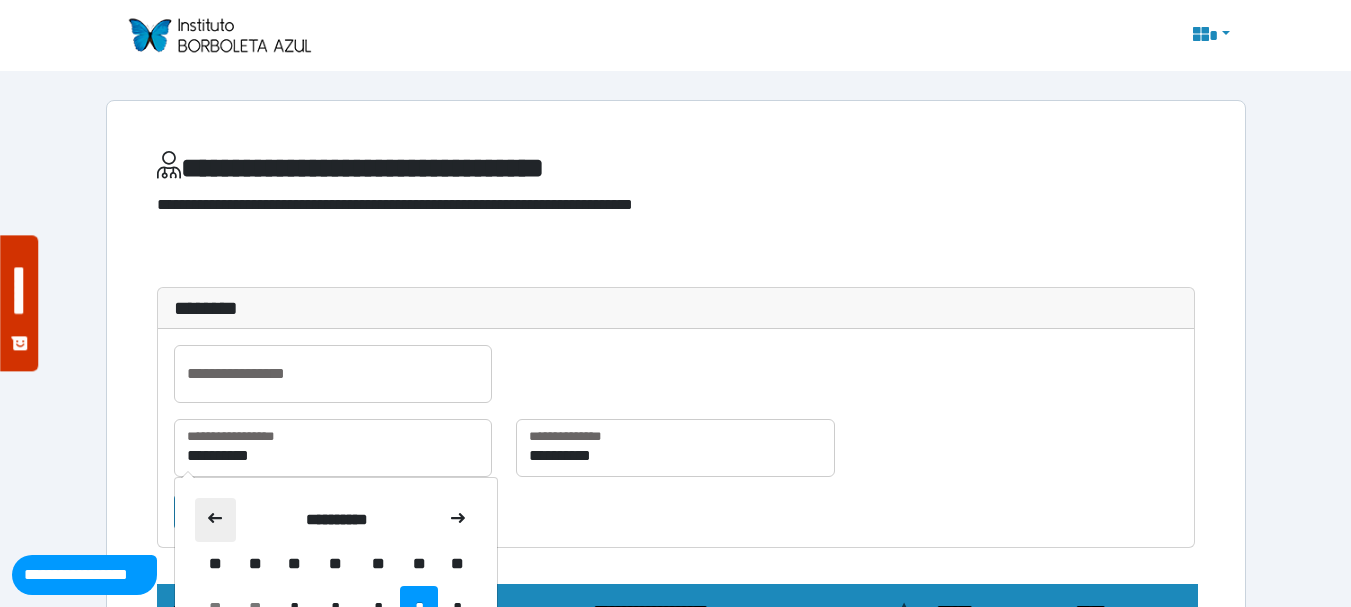 click 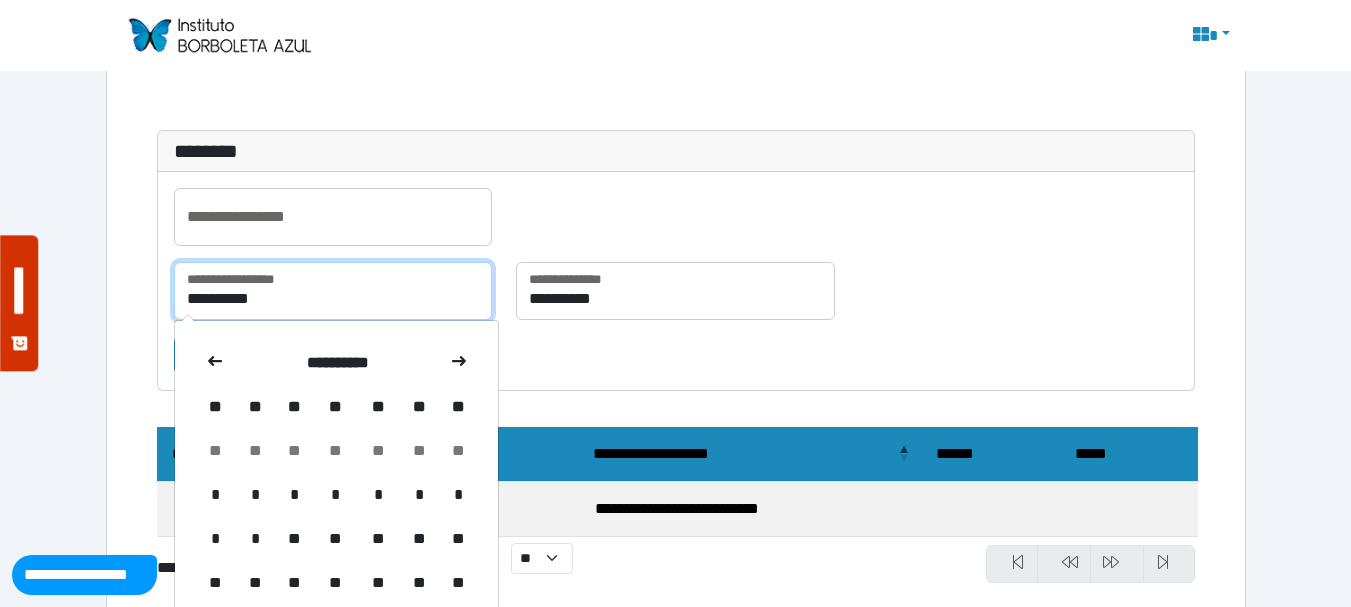 scroll, scrollTop: 158, scrollLeft: 0, axis: vertical 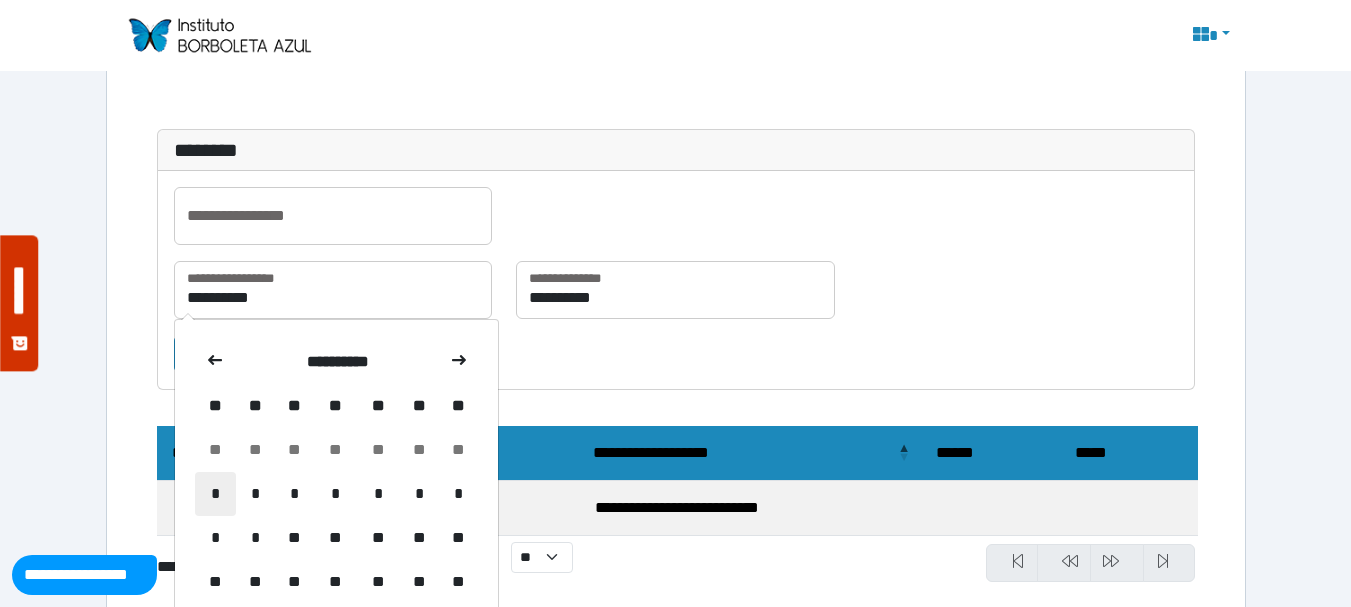 click on "*" at bounding box center [216, 494] 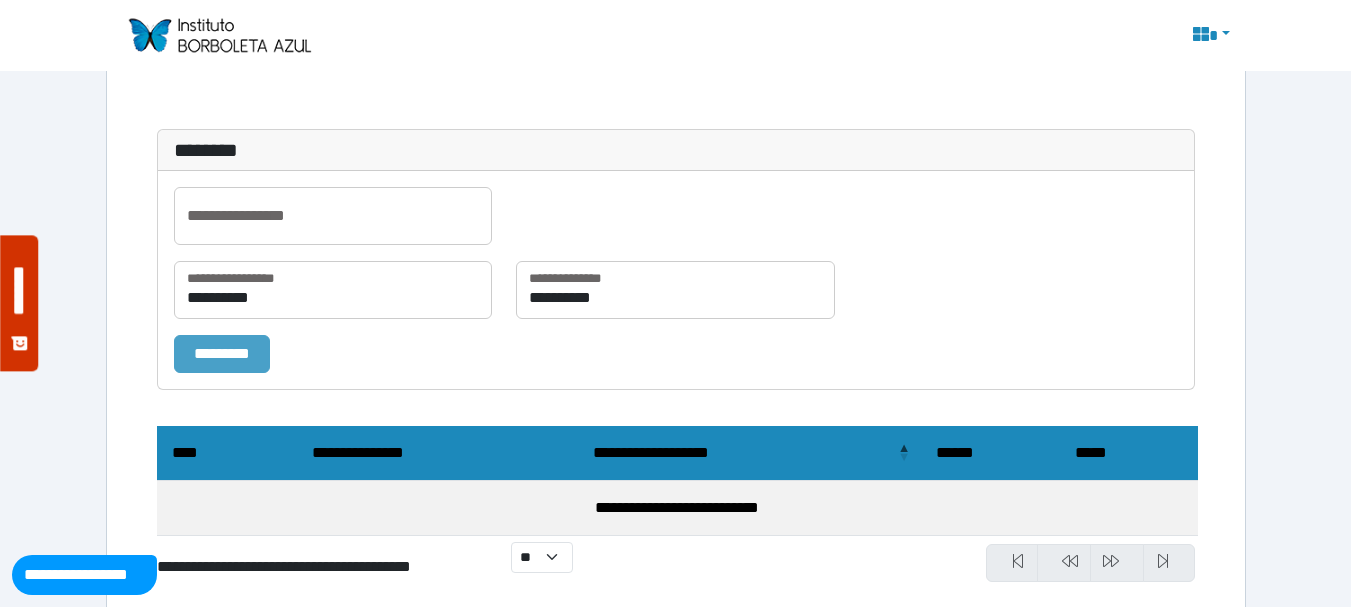 click on "*********" at bounding box center [222, 354] 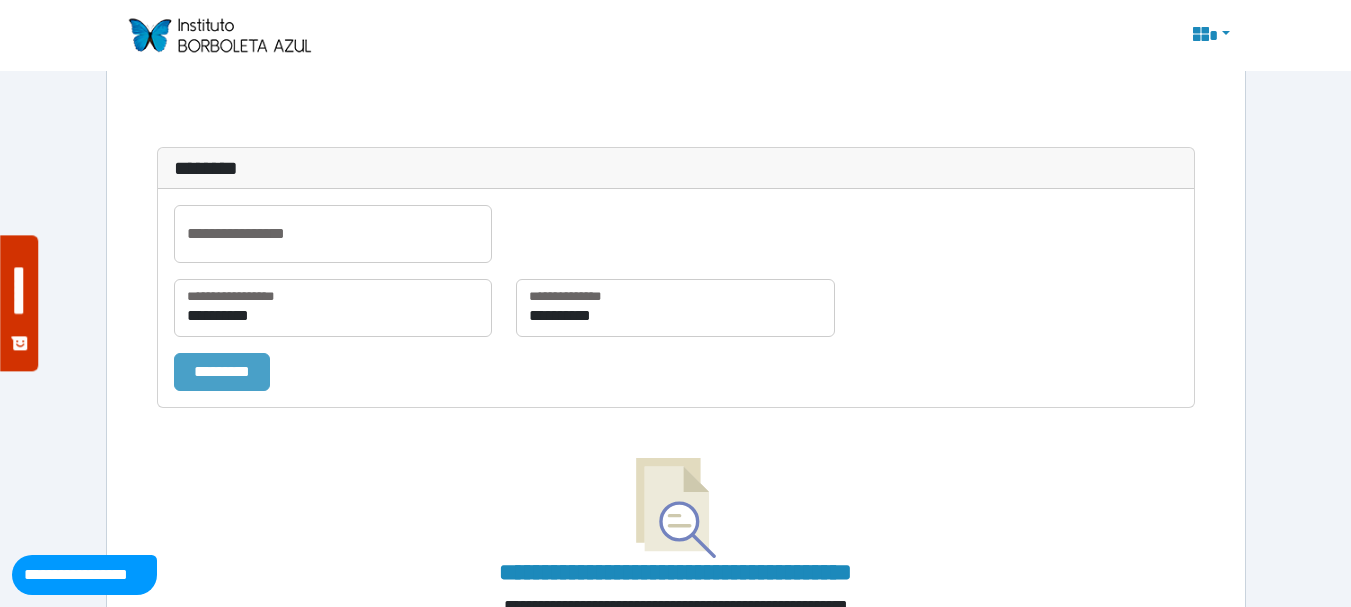 scroll, scrollTop: 158, scrollLeft: 0, axis: vertical 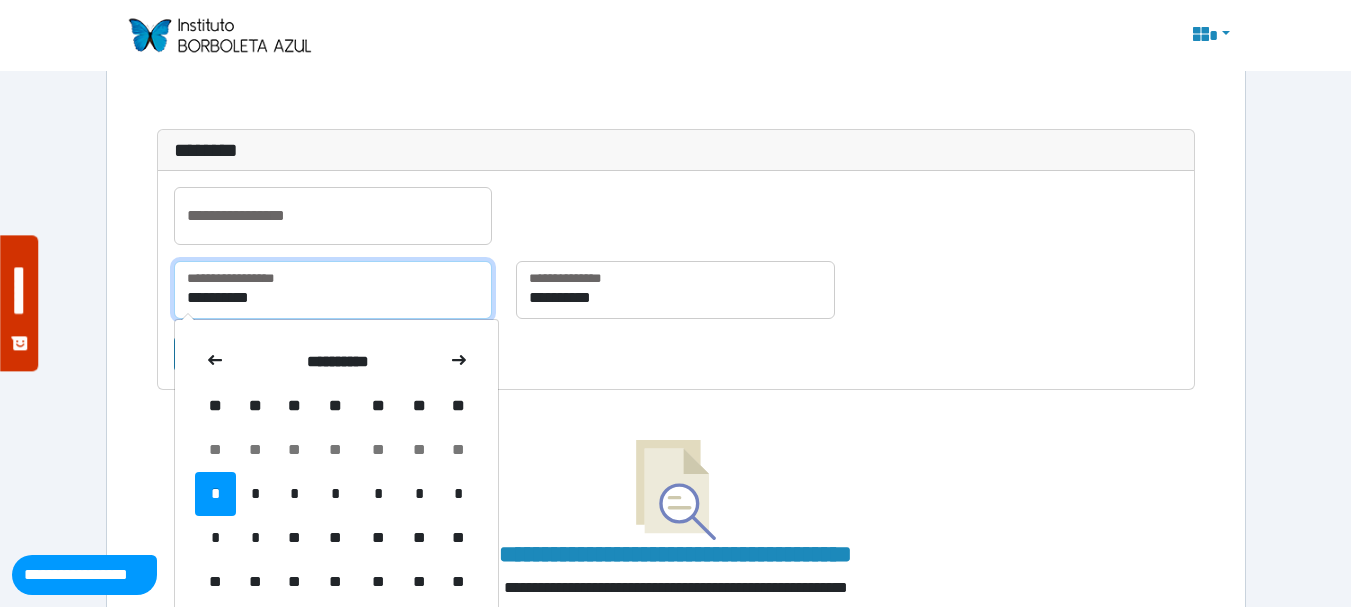 drag, startPoint x: 227, startPoint y: 295, endPoint x: 182, endPoint y: 304, distance: 45.891174 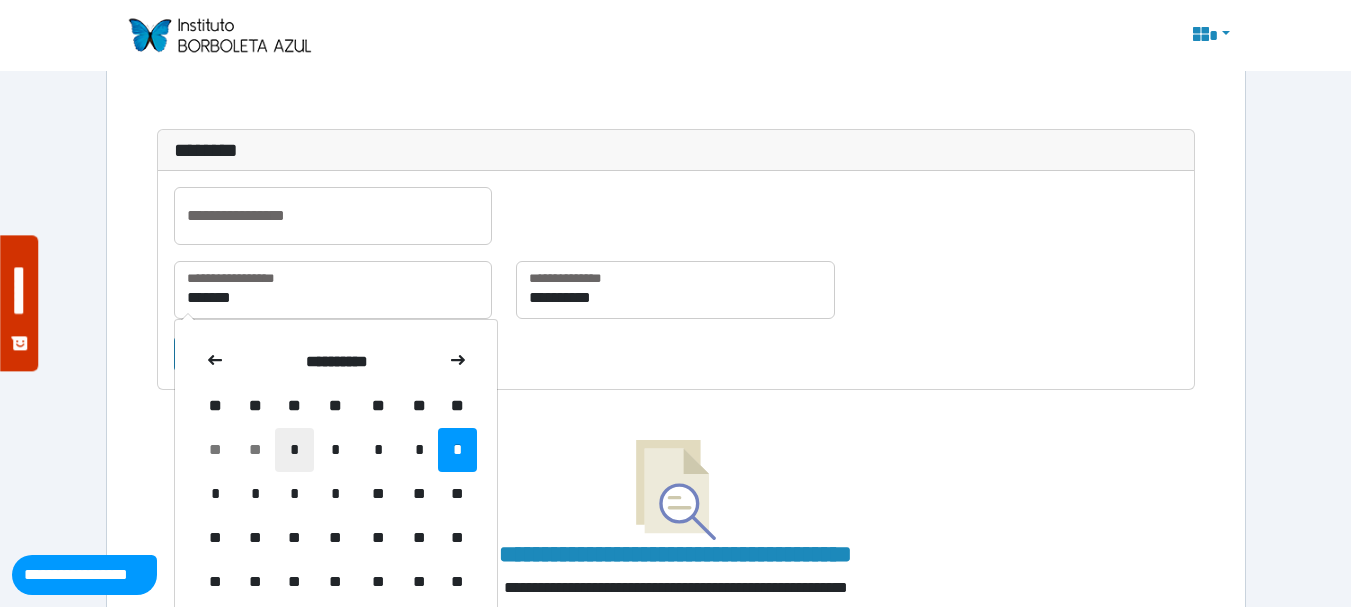 click on "*" at bounding box center [294, 450] 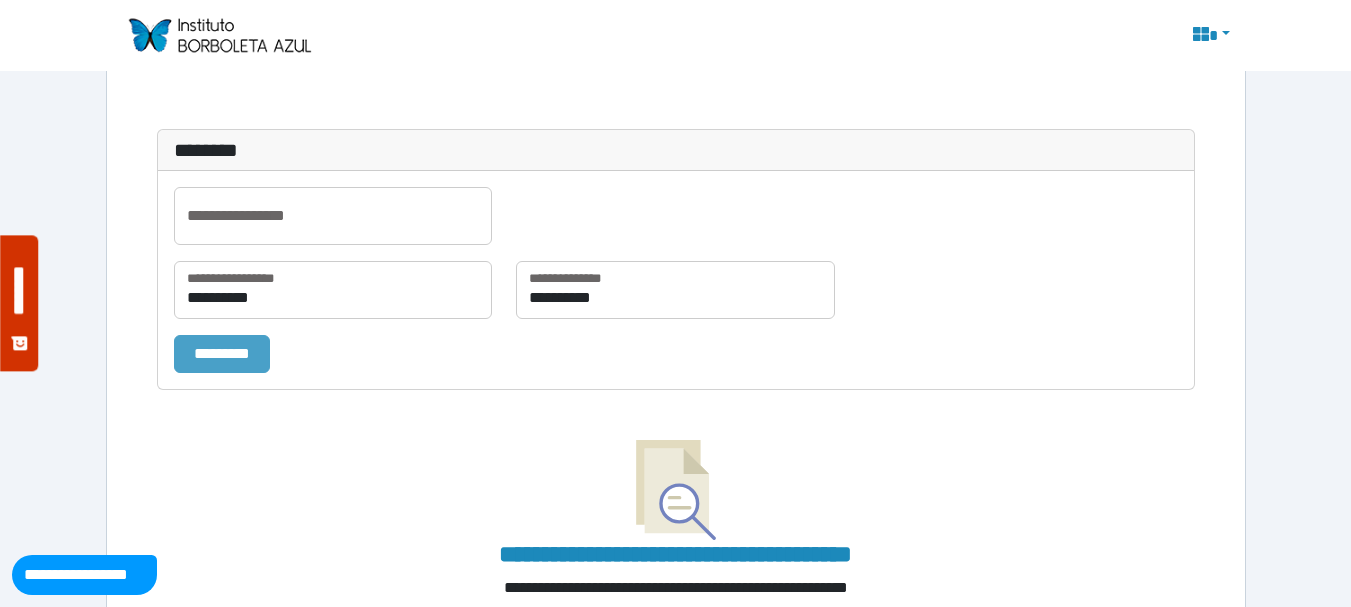 click on "*********" at bounding box center [222, 354] 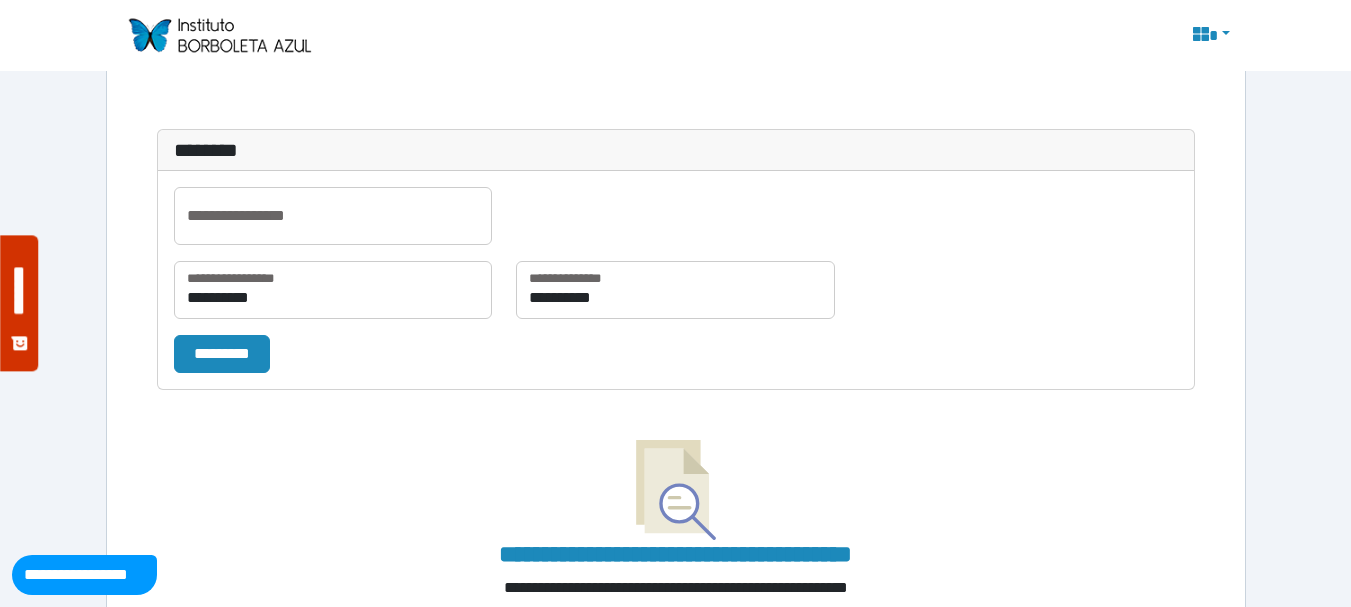 click on "**********" at bounding box center (675, 298) 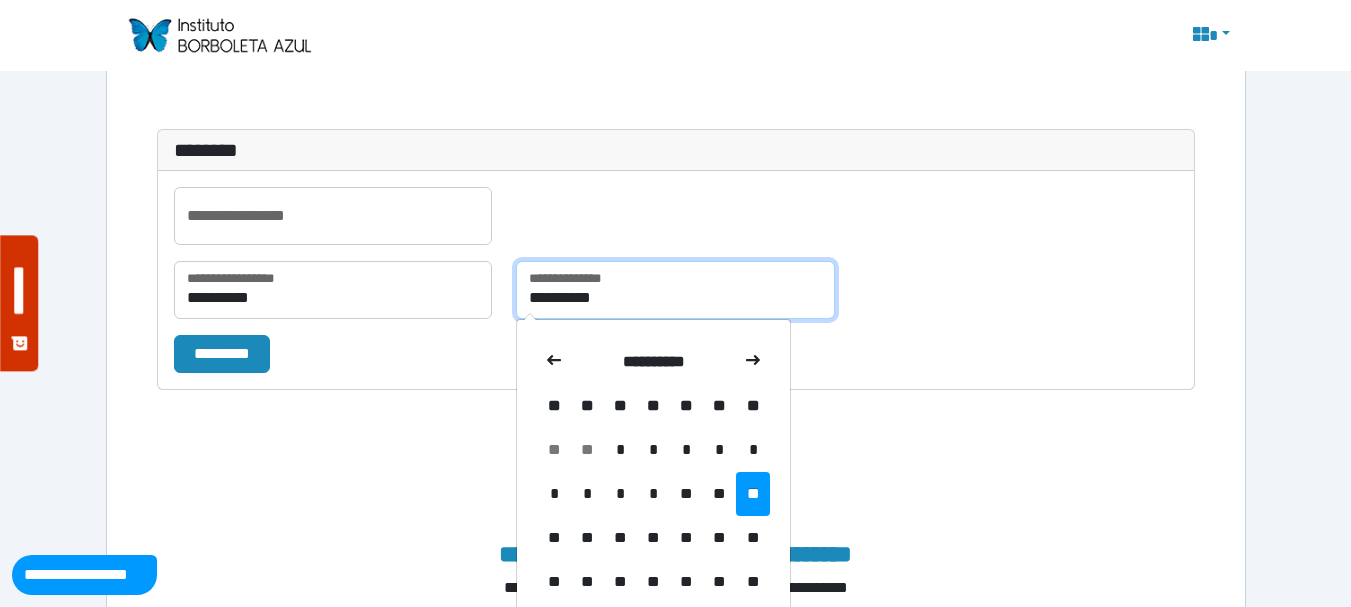click on "**********" at bounding box center (675, 290) 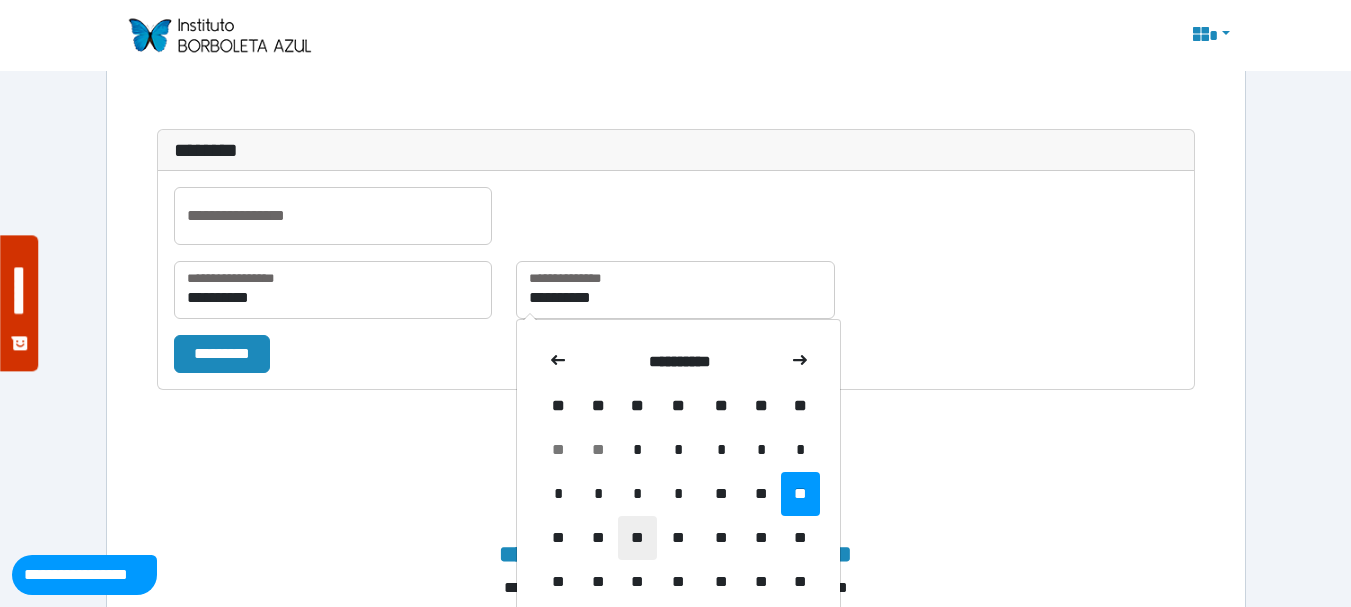 click on "**" at bounding box center [637, 538] 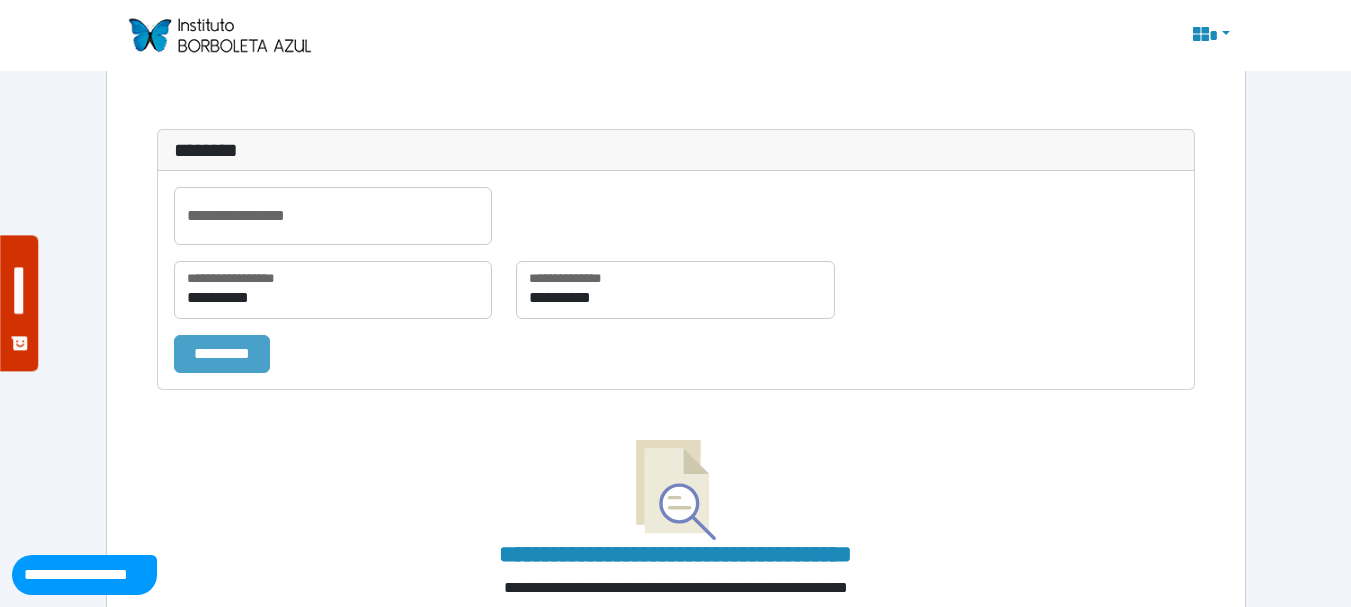 click on "*********" at bounding box center [222, 354] 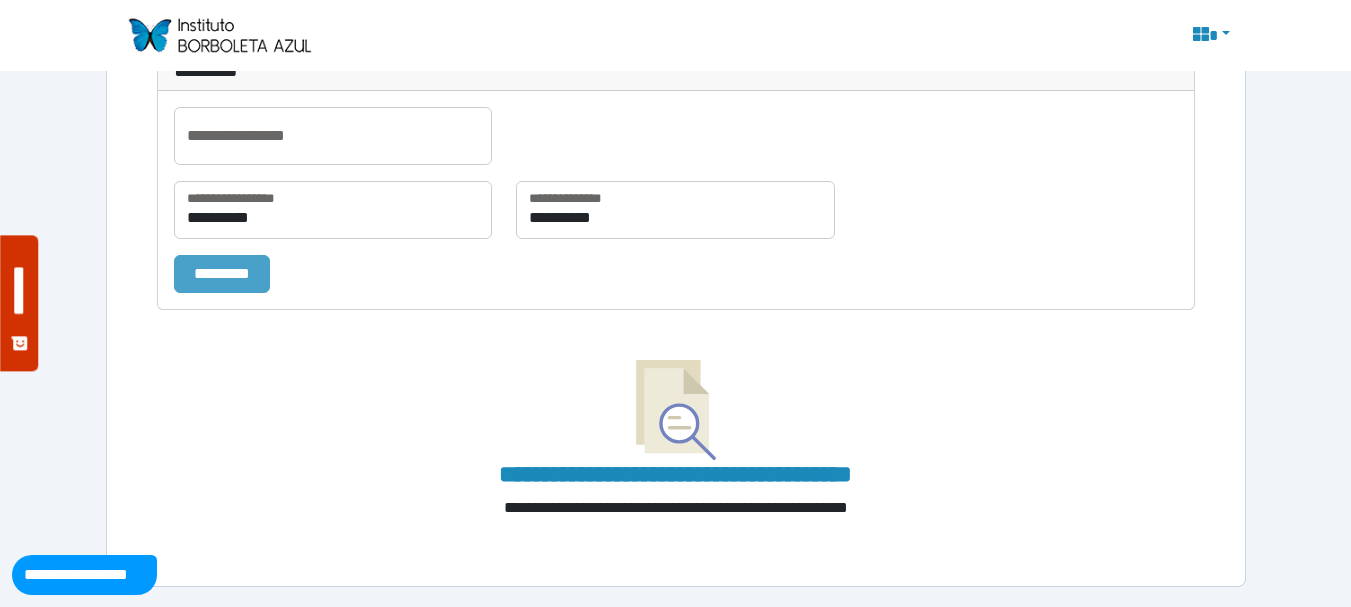 scroll, scrollTop: 0, scrollLeft: 0, axis: both 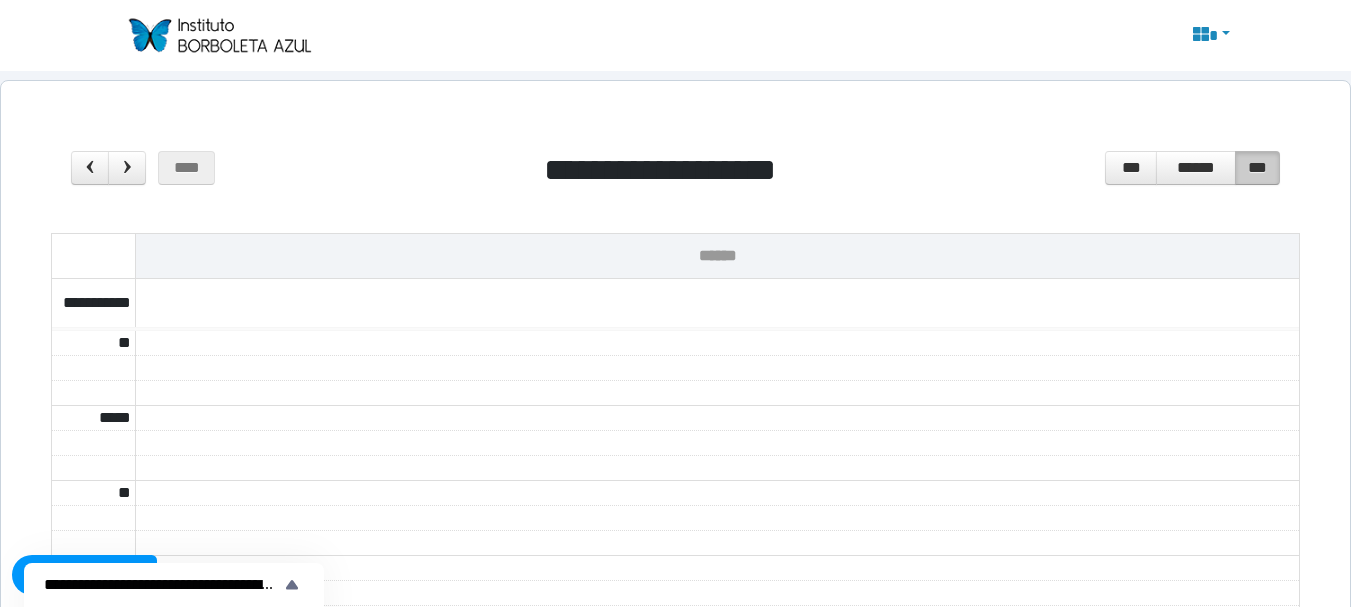 click at bounding box center [219, 35] 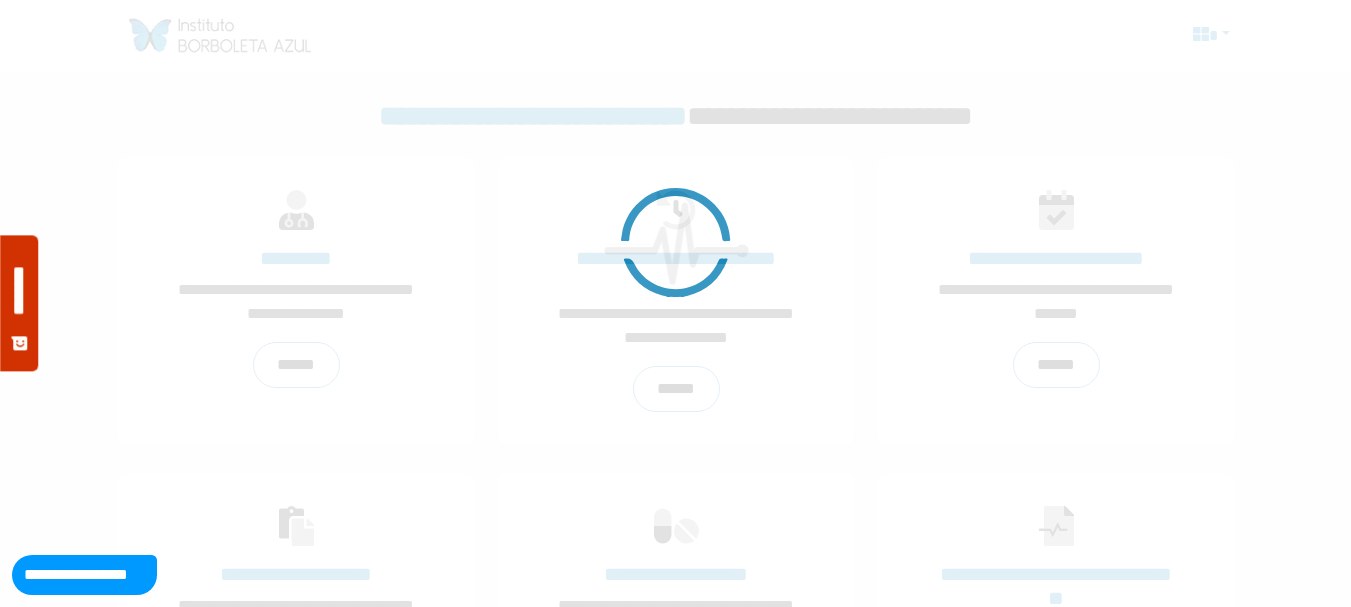 scroll, scrollTop: 0, scrollLeft: 0, axis: both 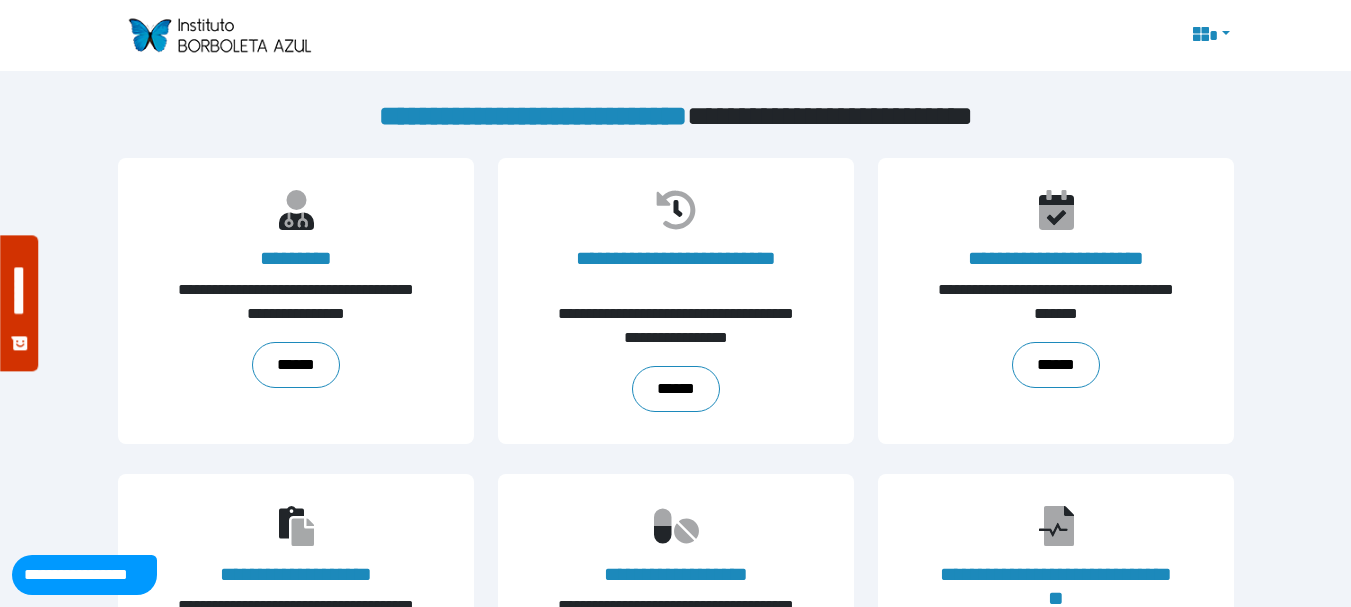 click at bounding box center (1209, 36) 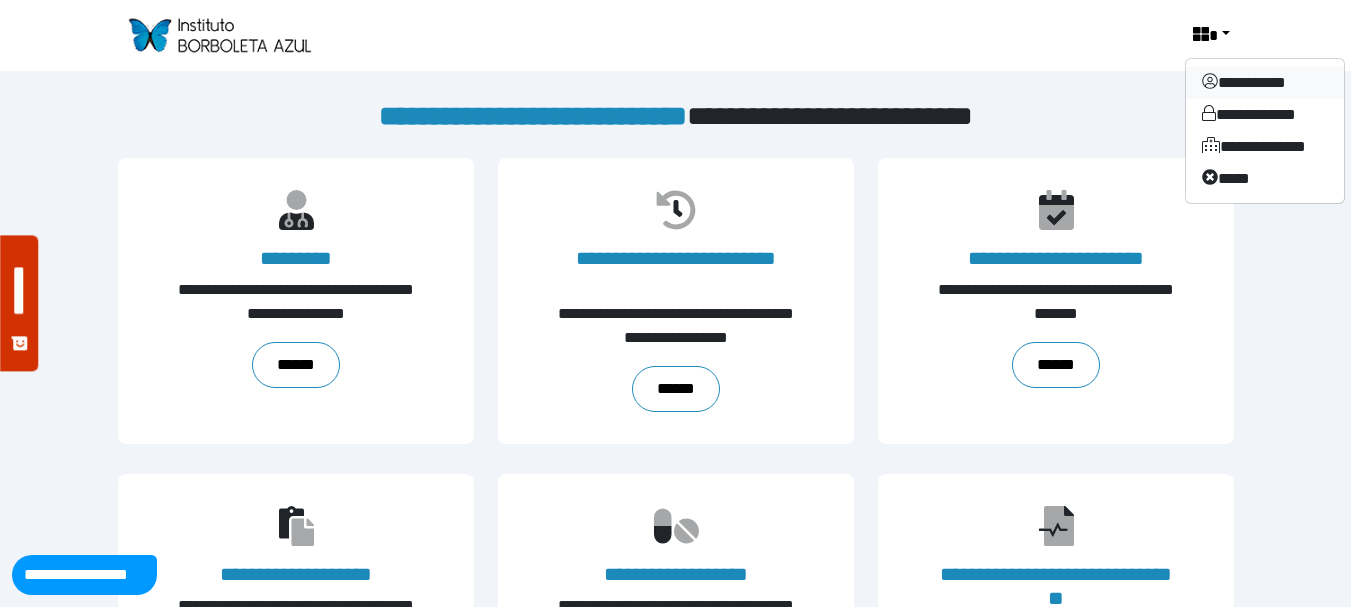 click on "**********" at bounding box center (1265, 83) 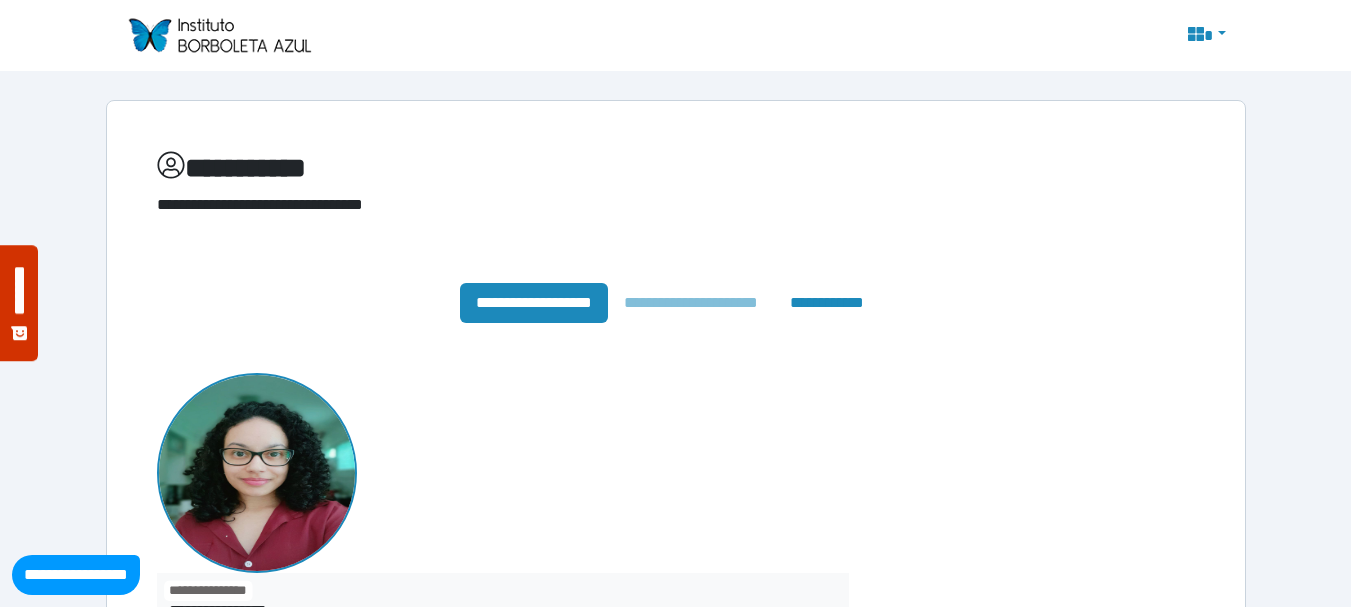 select on "*" 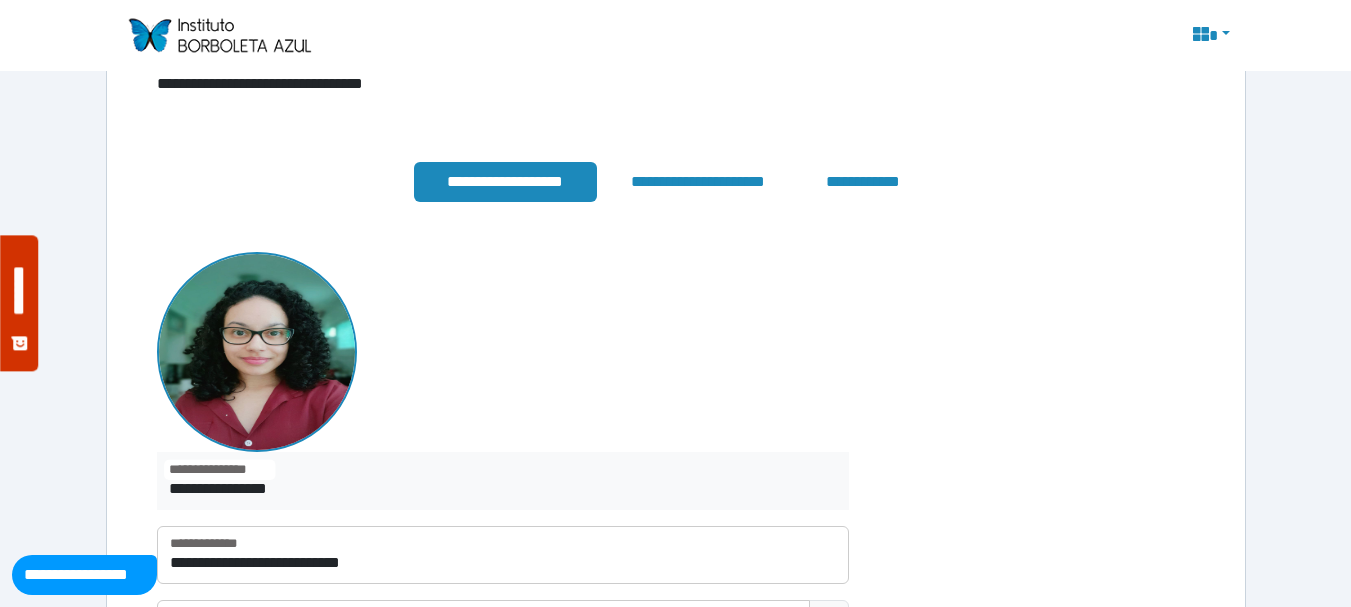 scroll, scrollTop: 0, scrollLeft: 0, axis: both 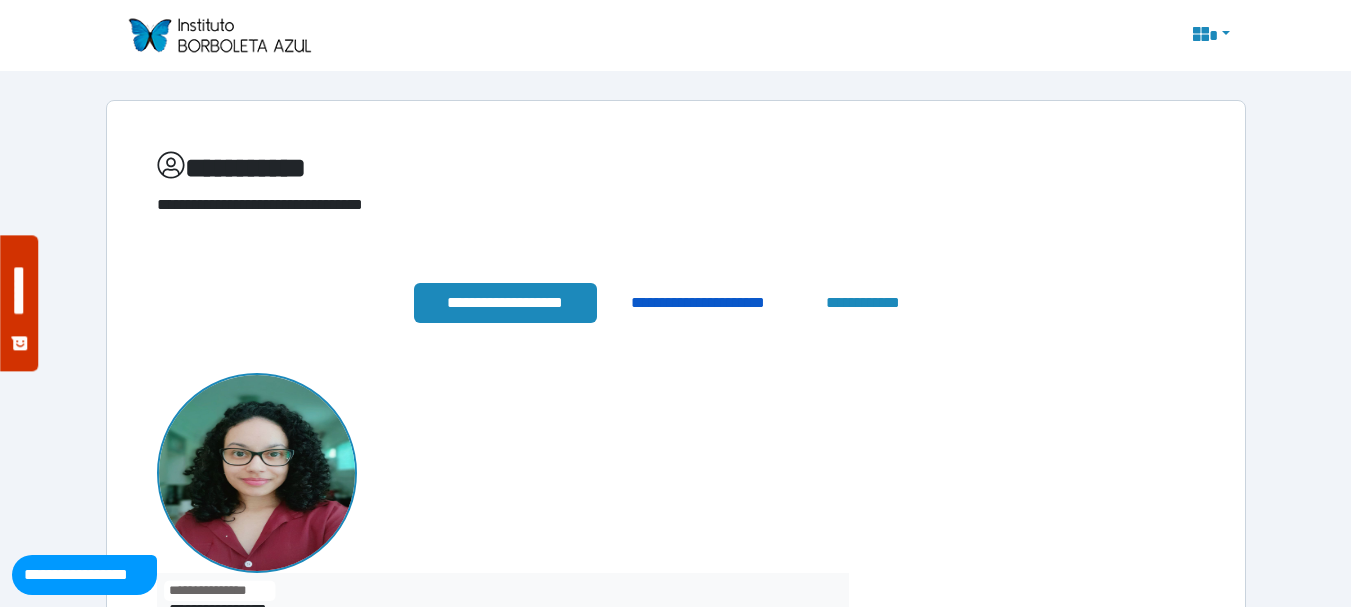 click on "**********" at bounding box center (697, 303) 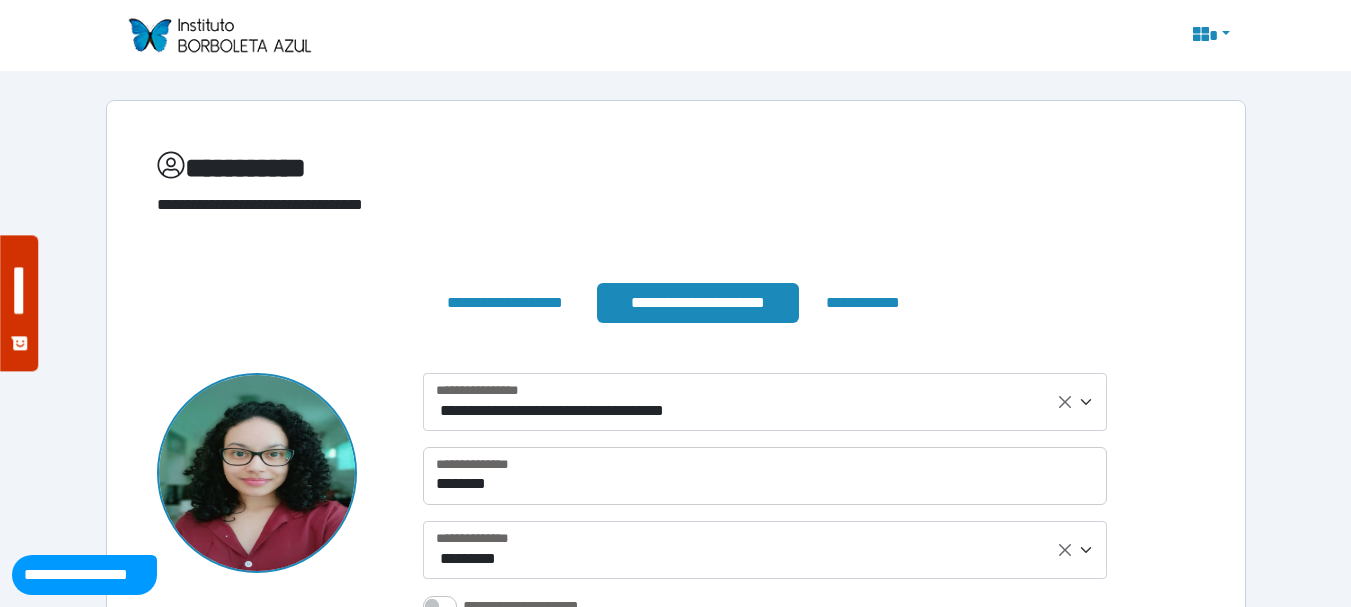 scroll, scrollTop: 0, scrollLeft: 0, axis: both 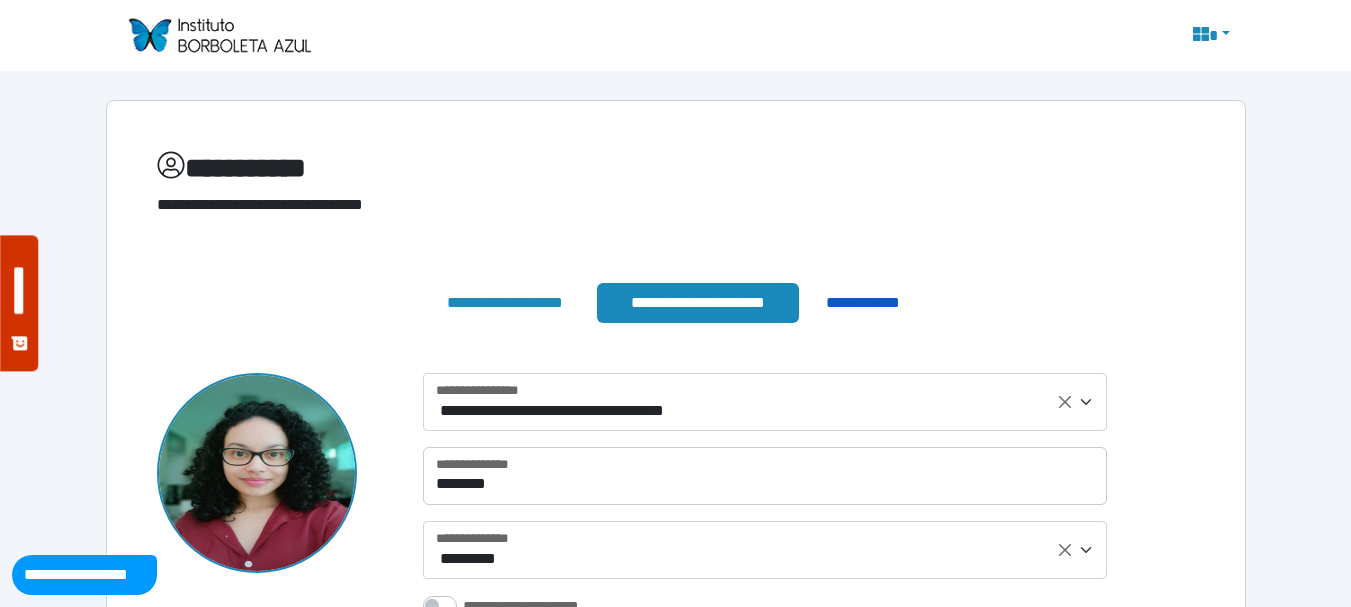 click on "**********" at bounding box center [862, 303] 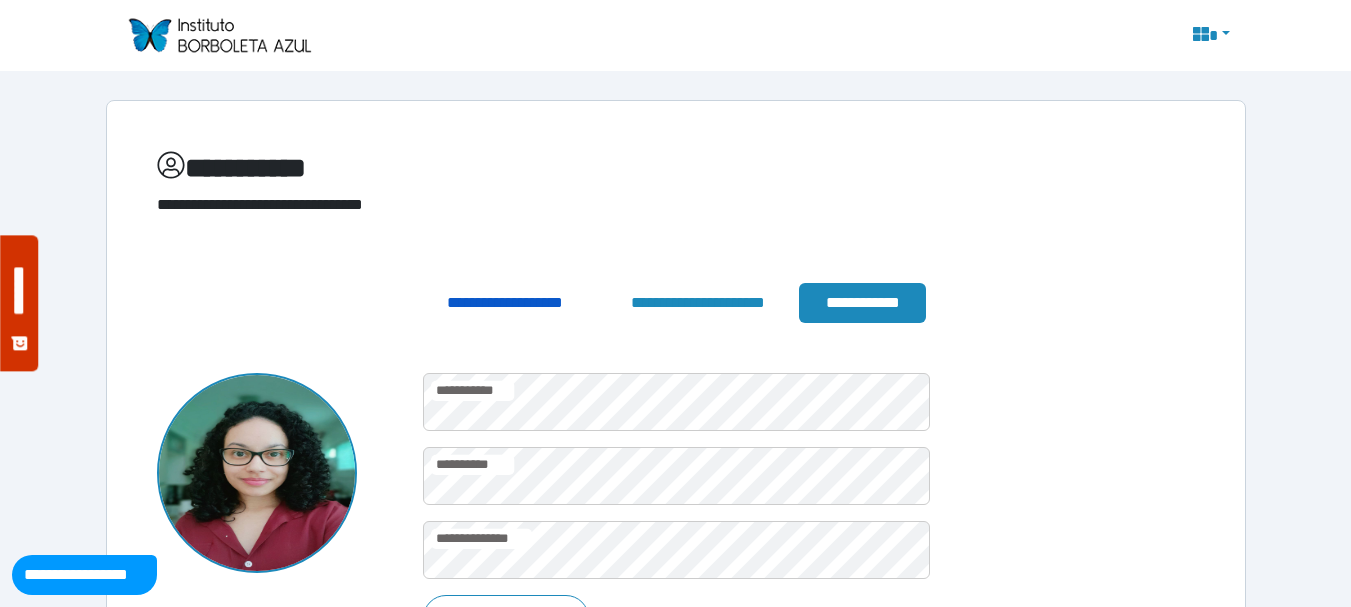 click on "**********" at bounding box center [504, 303] 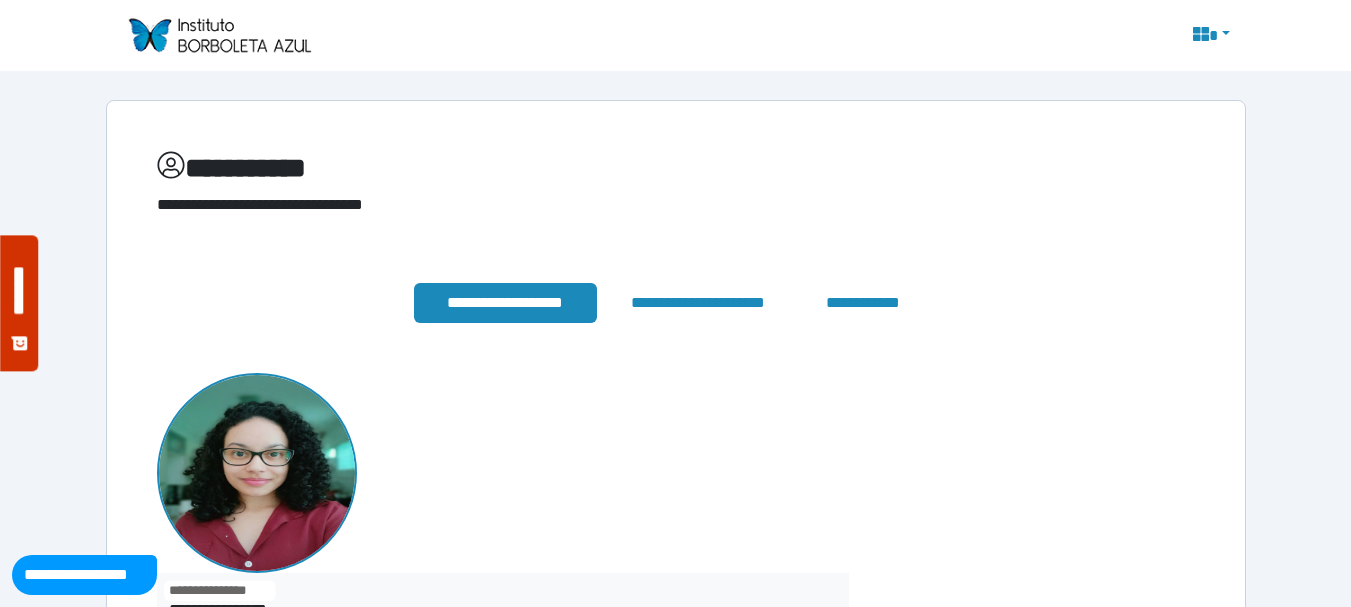 click at bounding box center (1209, 36) 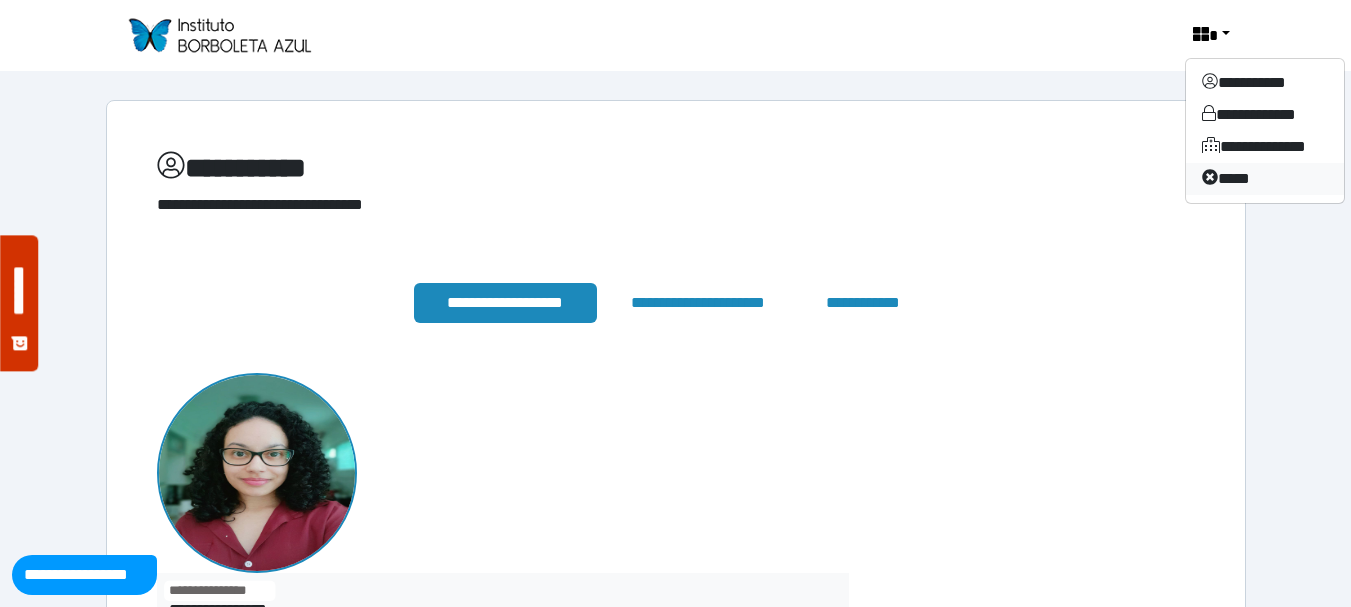 click on "****" at bounding box center (1265, 179) 